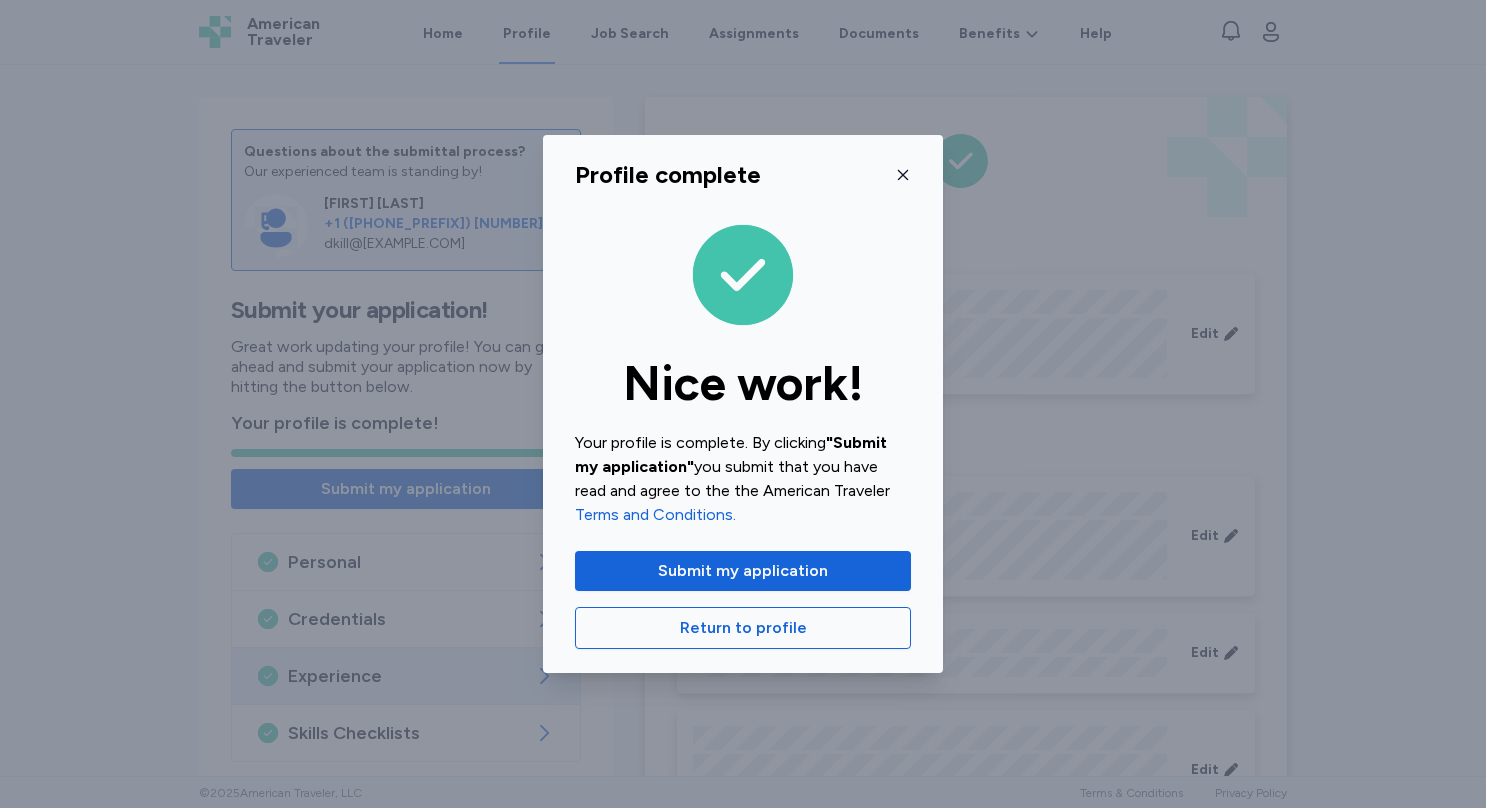 scroll, scrollTop: 0, scrollLeft: 0, axis: both 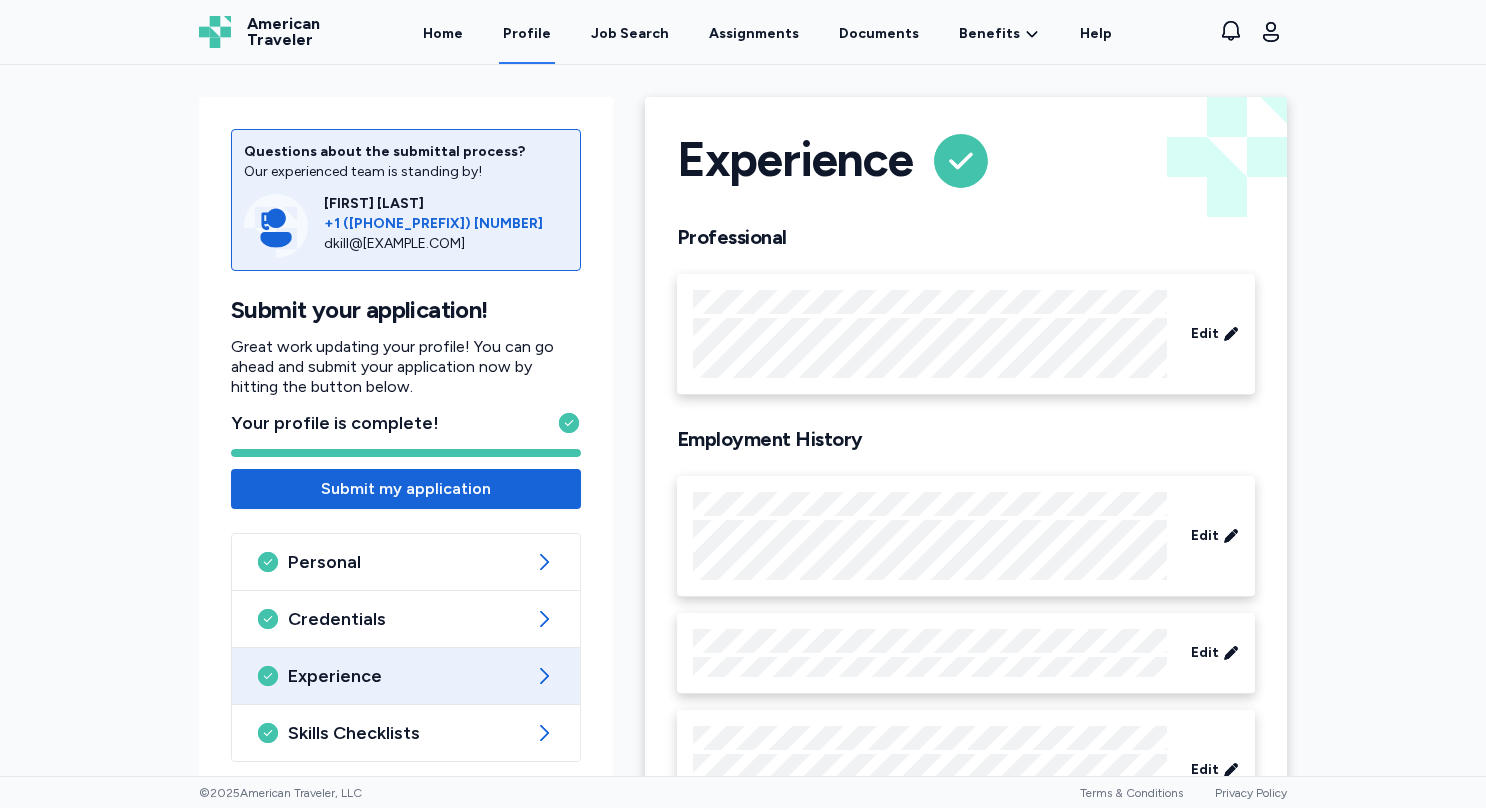 click on "Questions about the submittal process? Our experienced team is standing by! [NAME] +1 ([PHONE]) [EMAIL] Submit your application! Great work updating your profile! You can go ahead and submit your application now by hitting the button below. Your profile is complete! Submit my application Personal Credentials Experience Skills Checklists References Experience Back Experience Professional Edit Employment History Edit Edit Edit Edit Add experience" at bounding box center [743, 420] 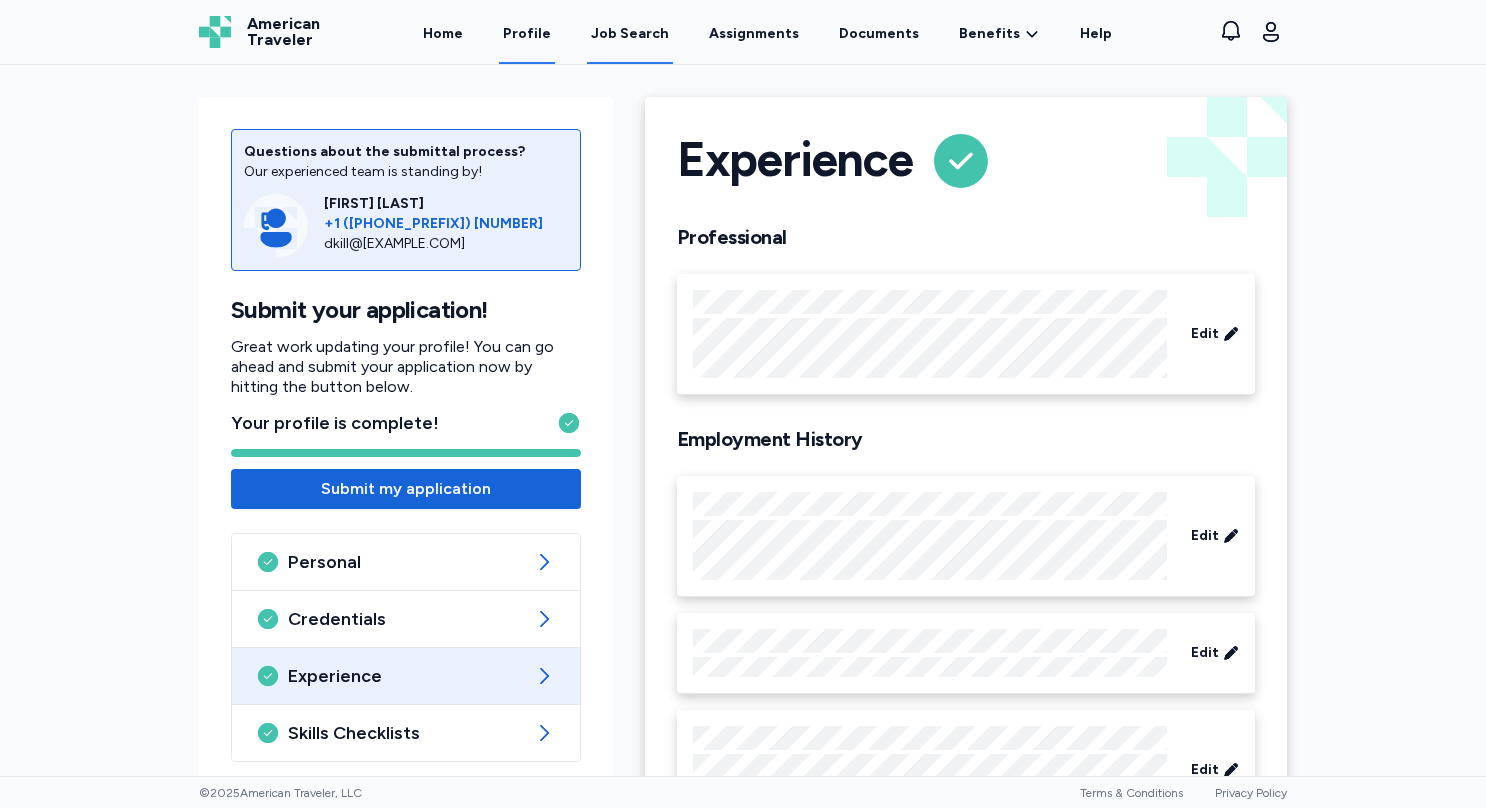click on "Job Search" at bounding box center [630, 34] 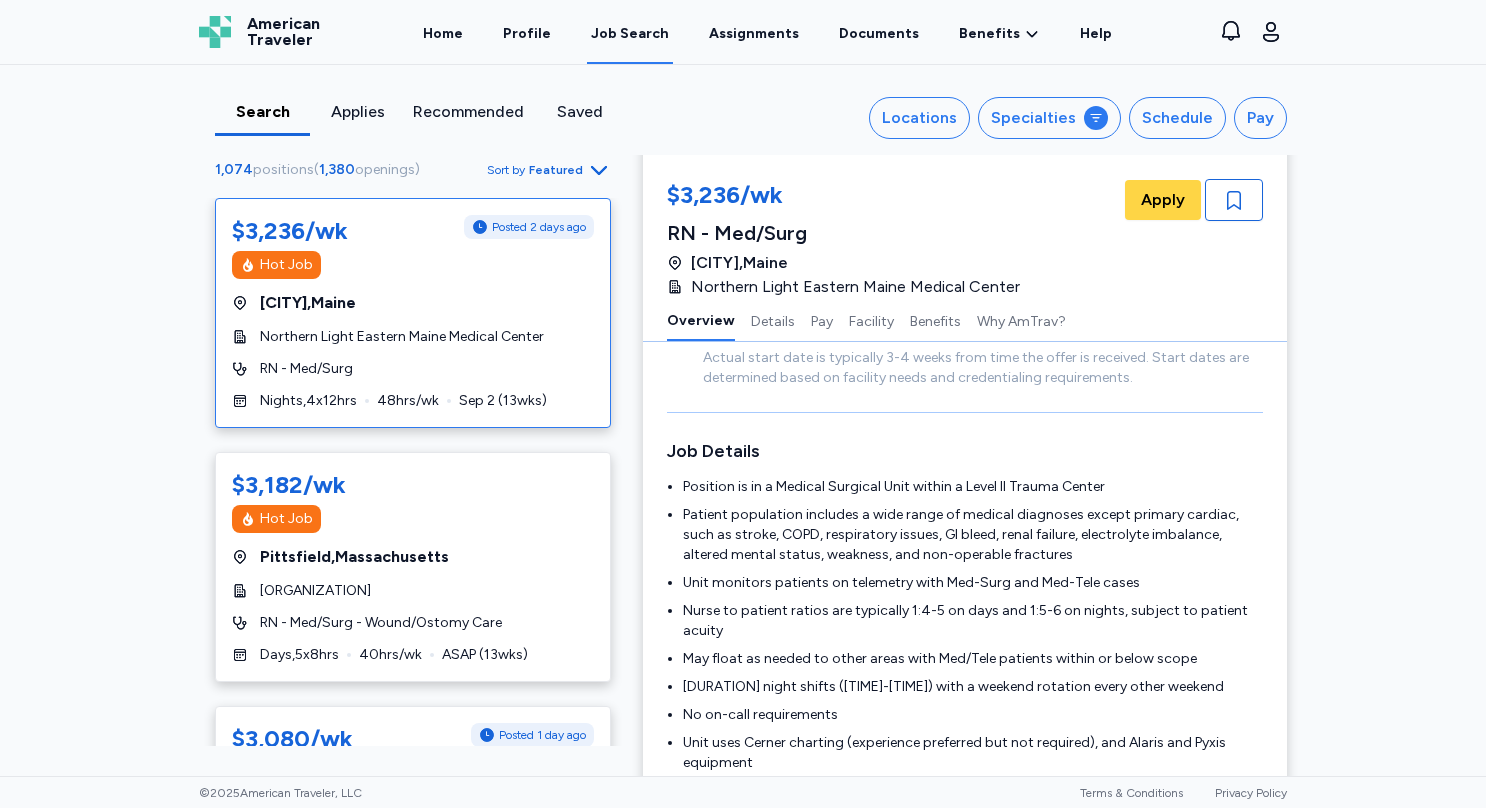scroll, scrollTop: 0, scrollLeft: 0, axis: both 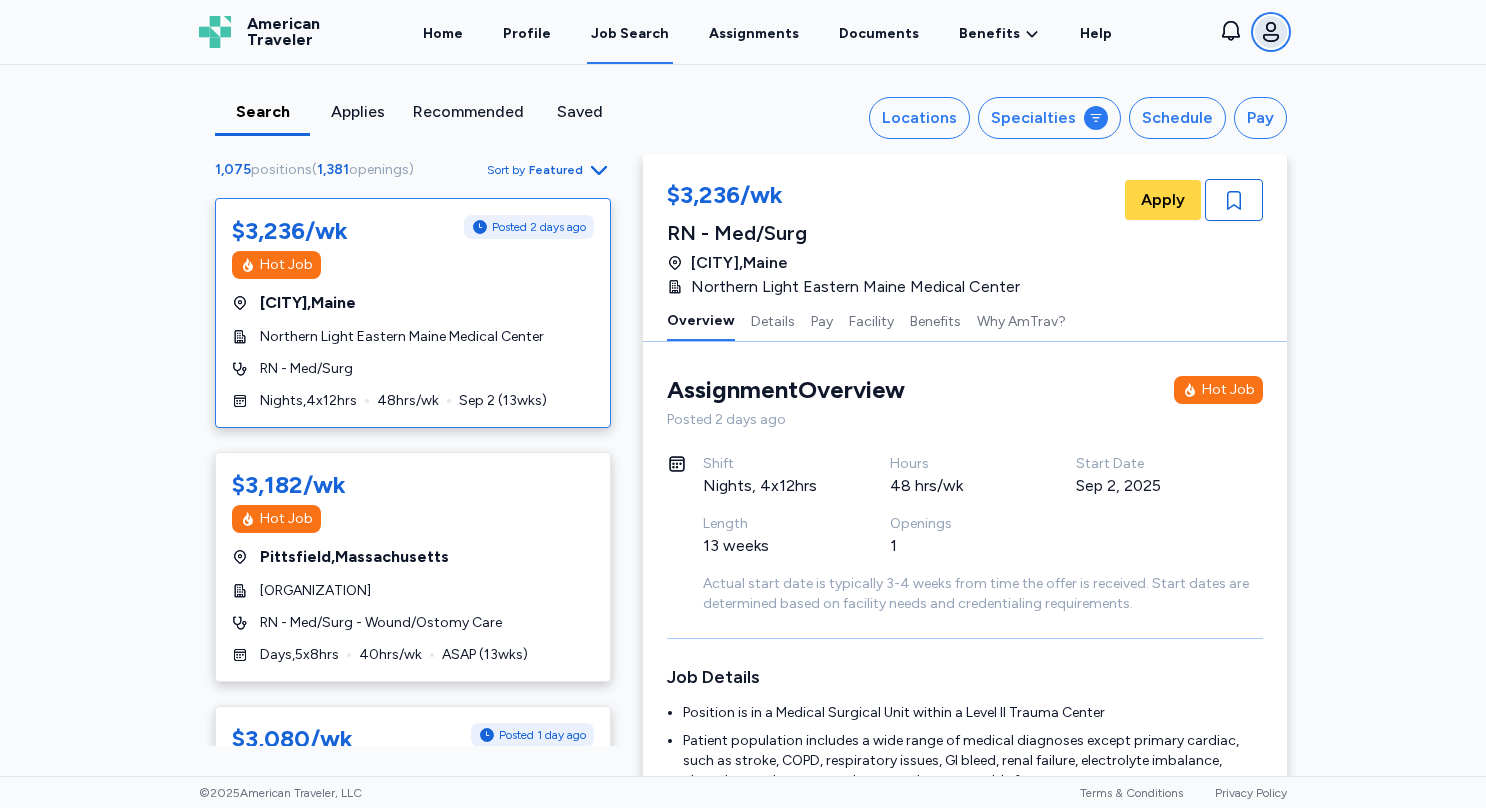 click 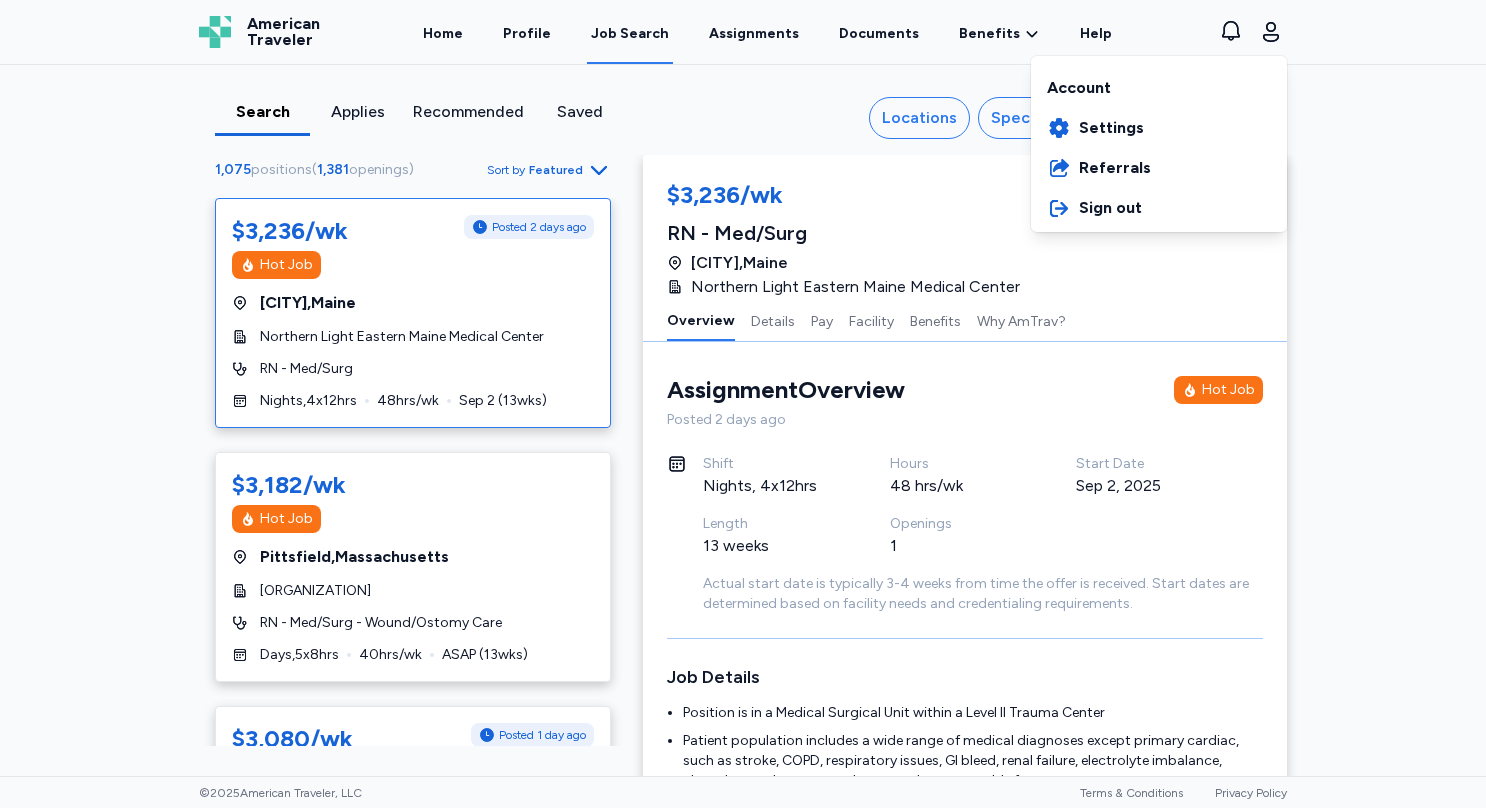 click on "Hot Job [CITY] , [STATE] [ORGANIZATION] [ORGANIZATION] - Med/Surg Nights , 4 x 12 hrs 48 hrs/wk Sep 2 ( 13 wks) $3,182/wk Hot Job [CITY] , [STATE] [ORGANIZATION] [ORGANIZATION] - Wound/Ostomy Care Days , 5 x 8 hrs 40 hrs/wk ASAP ( 13 wks) $3,080/wk Posted 1 day ago Magnet Hospital [CITY] , [STATE] [ORGANIZATION] [ORGANIZATION] - Med/Surg Nights , 4 x 12 hrs 48 hrs/wk Sep 2 ( 13 wks) $2,976/wk Posted 6 hr ago Hot Job Magnet Hospital [CITY] , [STATE] [ORGANIZATION] [ORGANIZATION] Nights , 4" at bounding box center (743, 404) 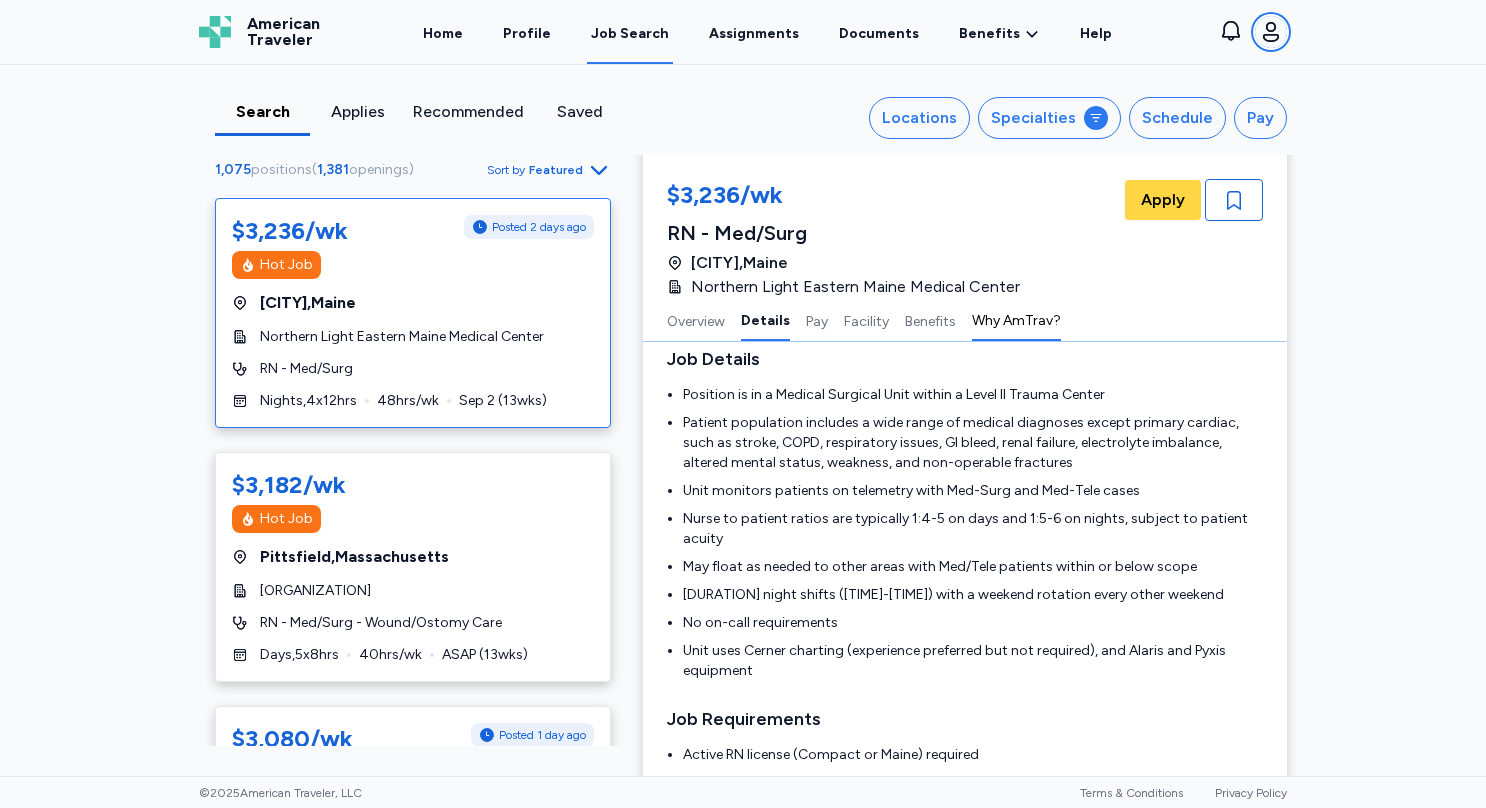 scroll, scrollTop: 0, scrollLeft: 0, axis: both 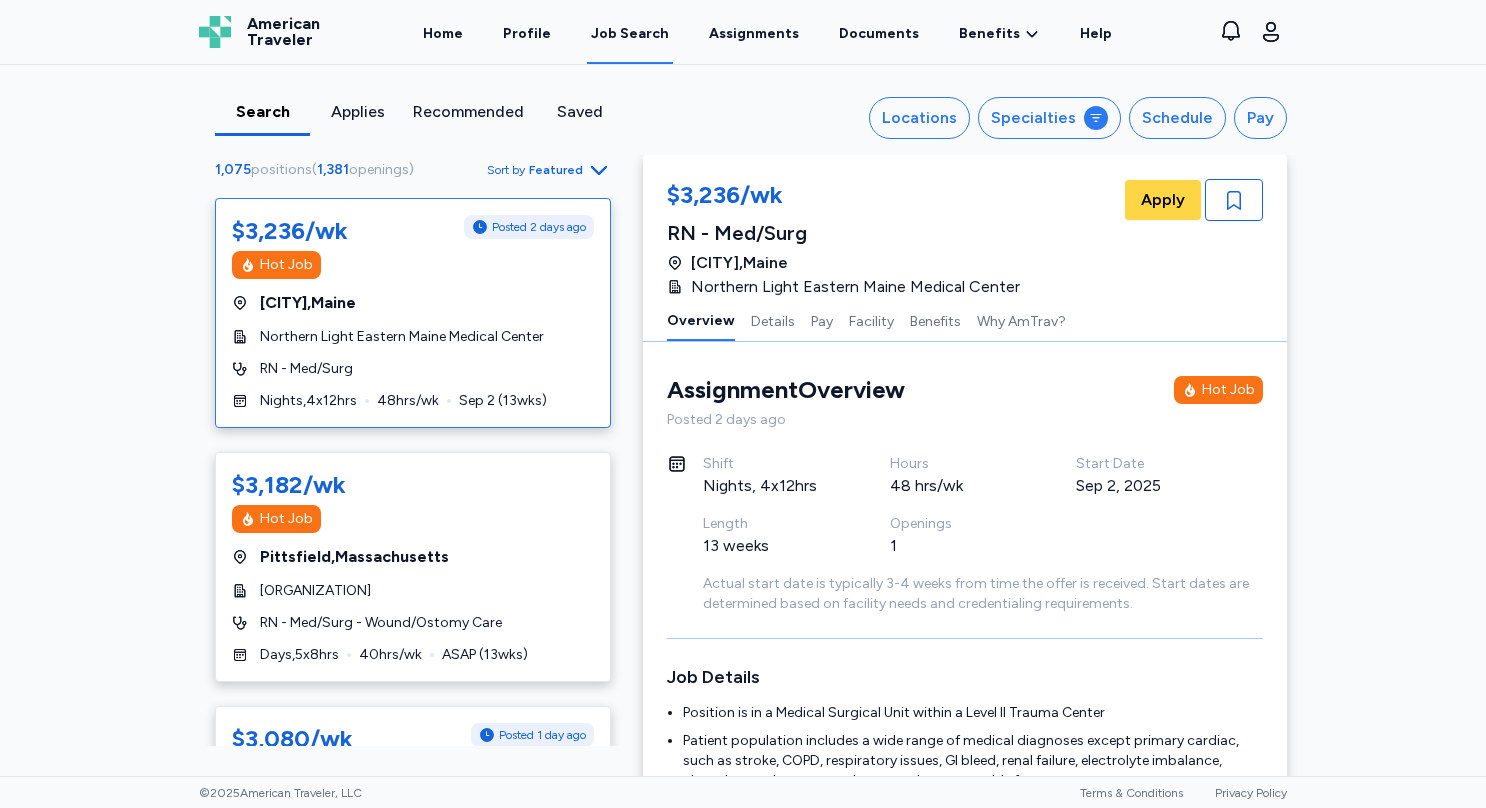 click on "Applies" at bounding box center [357, 112] 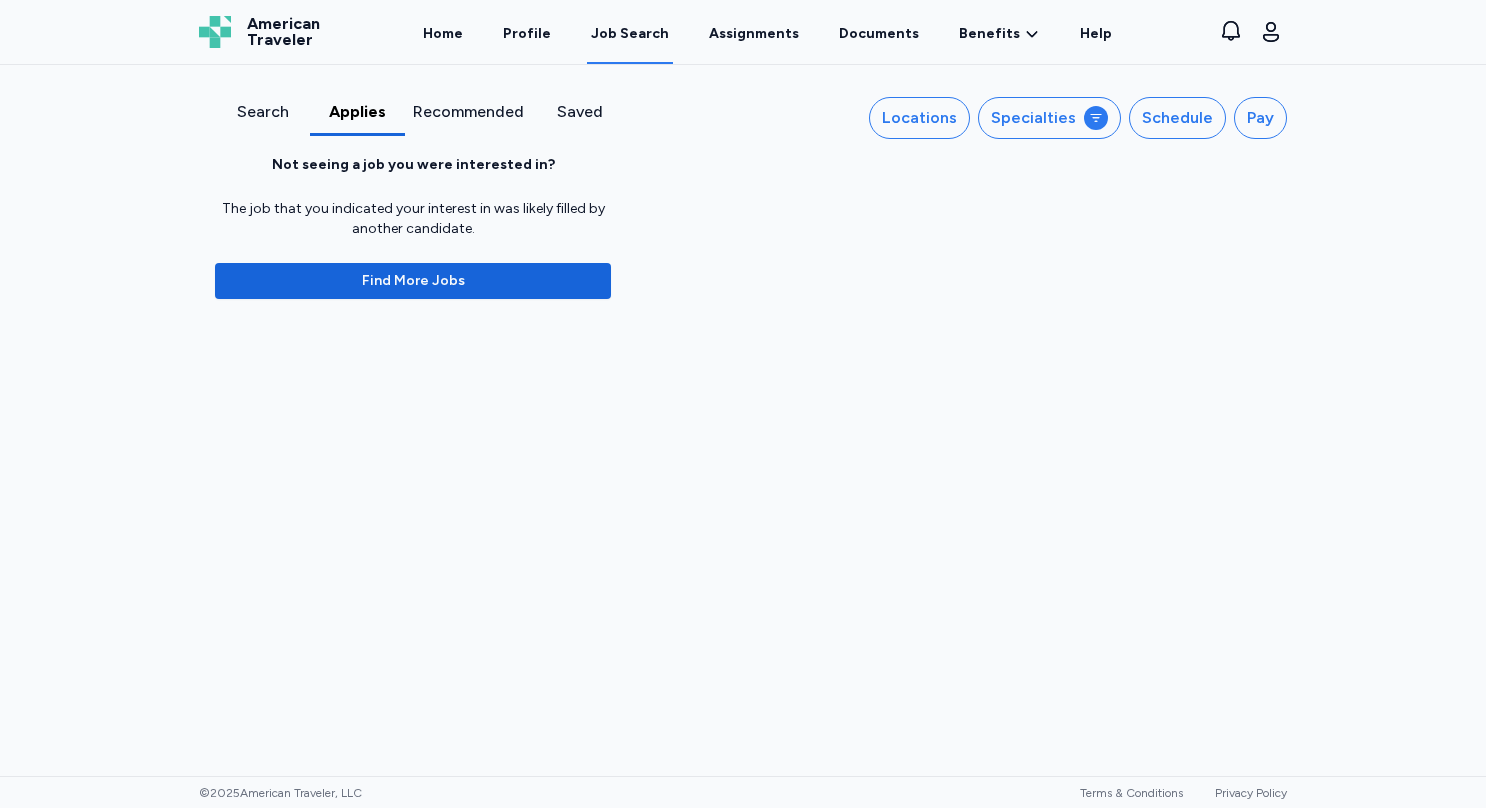 click on "Search" at bounding box center (262, 112) 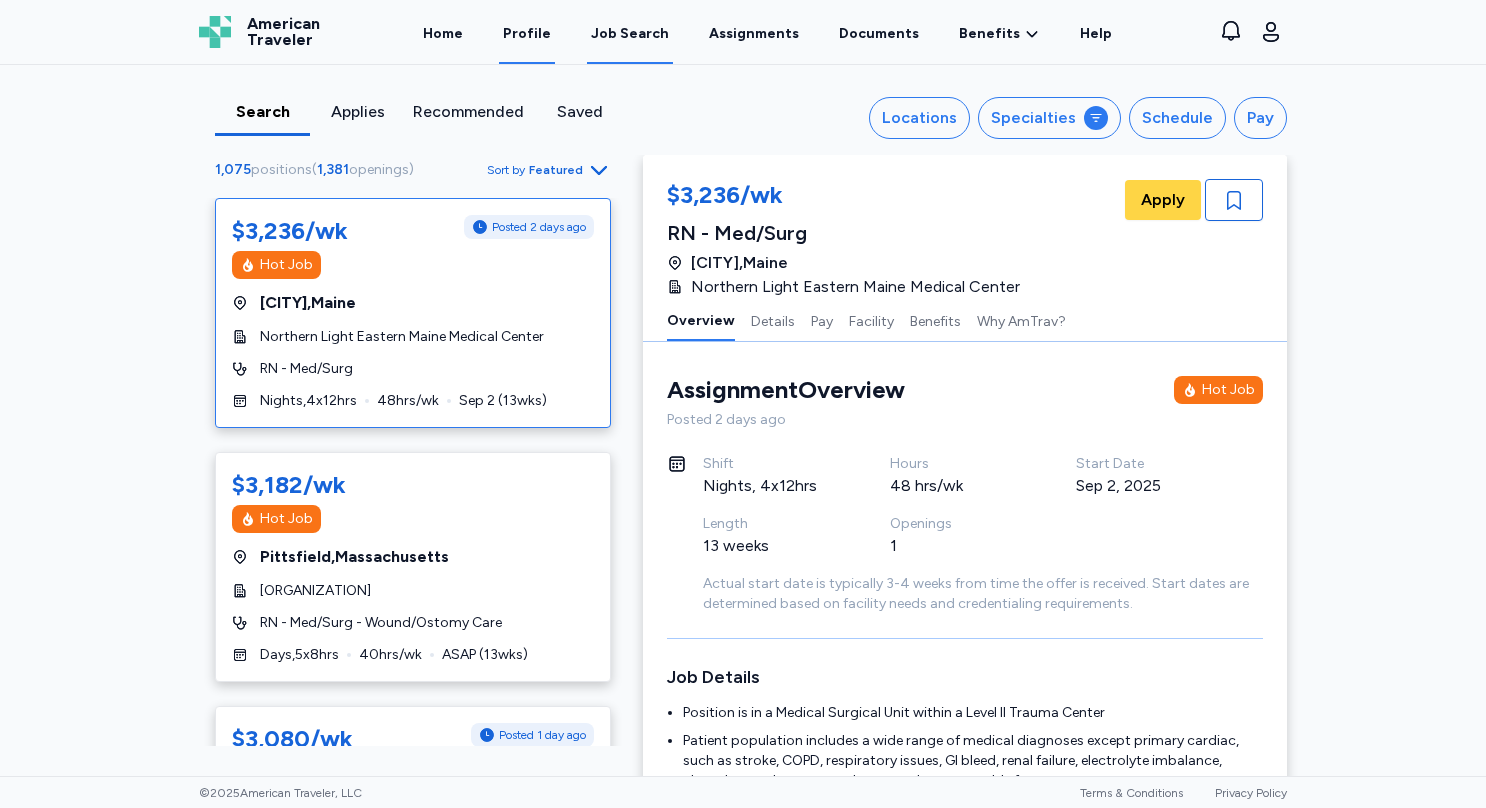 click on "Profile" at bounding box center (527, 33) 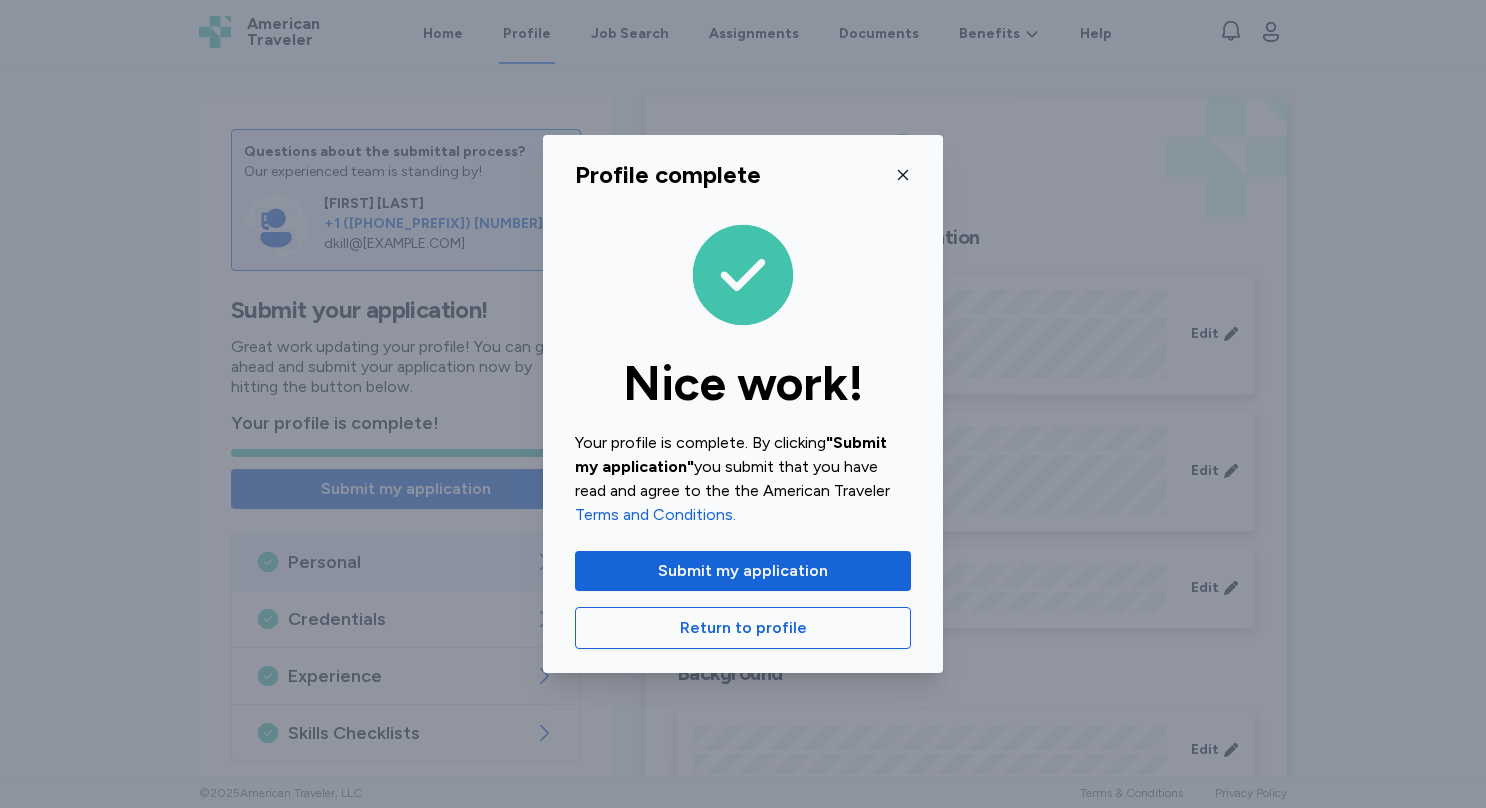 click on "Terms and Conditions." at bounding box center (655, 514) 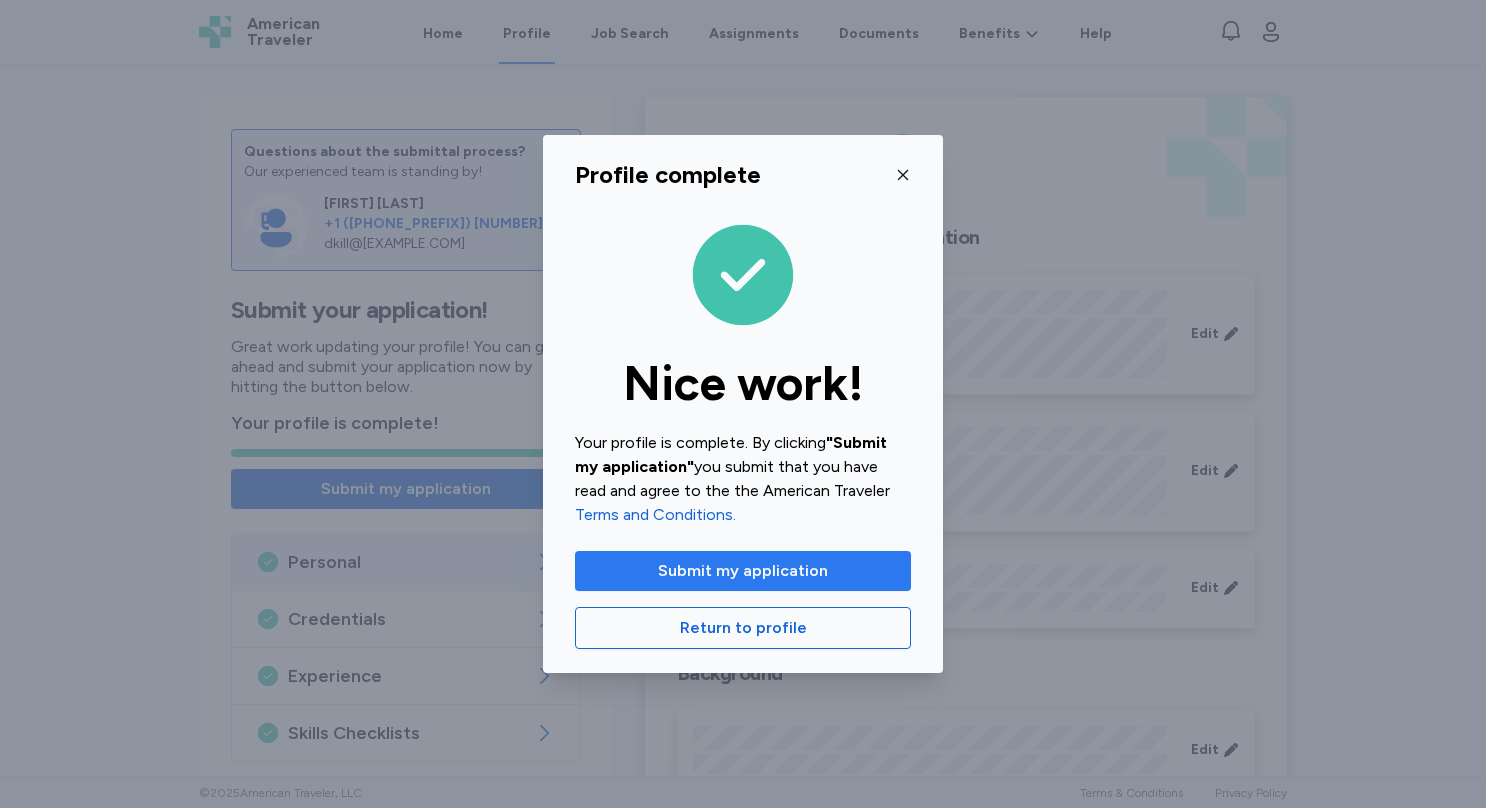click on "Submit my application" at bounding box center [743, 571] 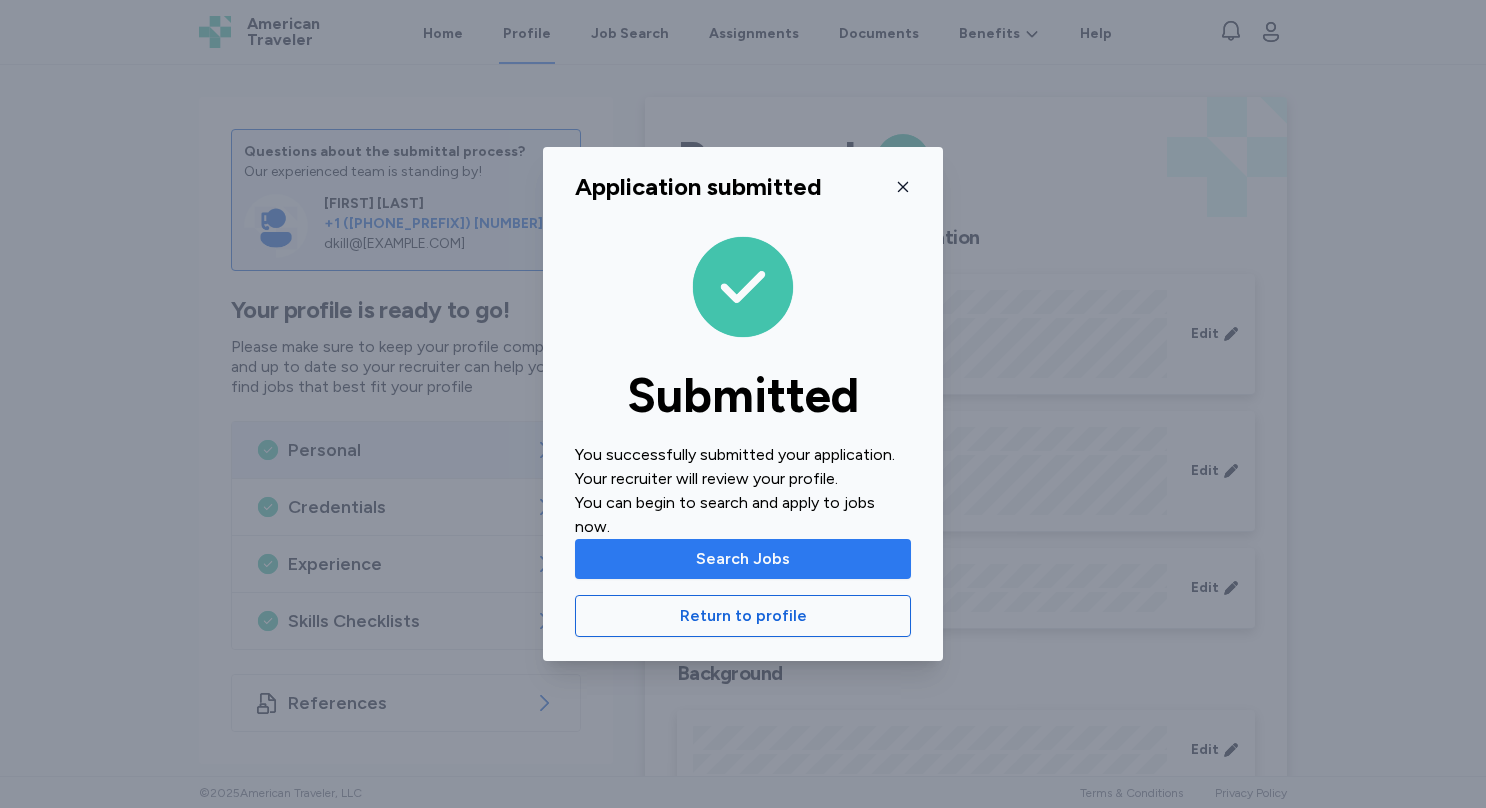 click on "Search Jobs" at bounding box center [743, 559] 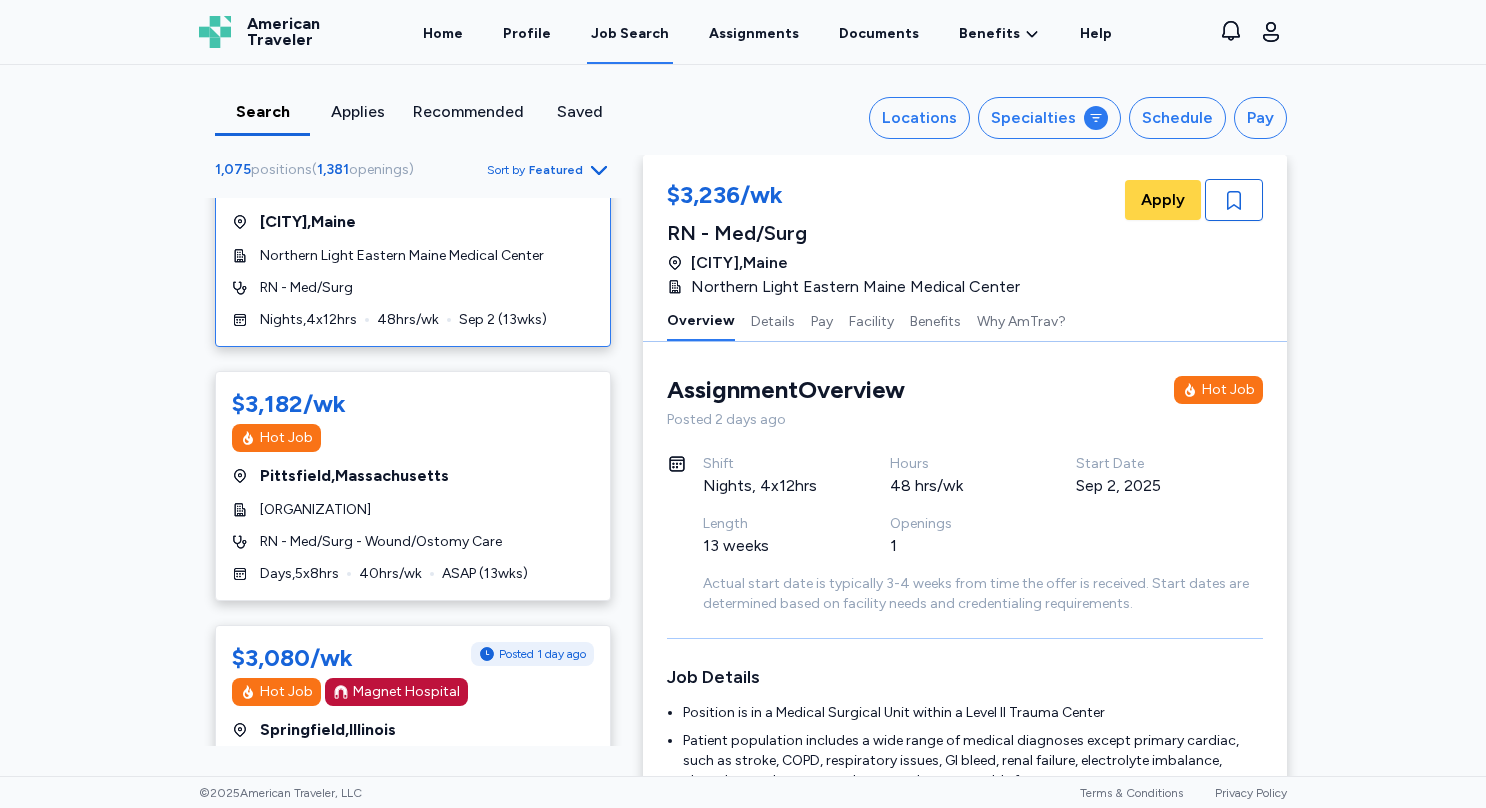 scroll, scrollTop: 0, scrollLeft: 0, axis: both 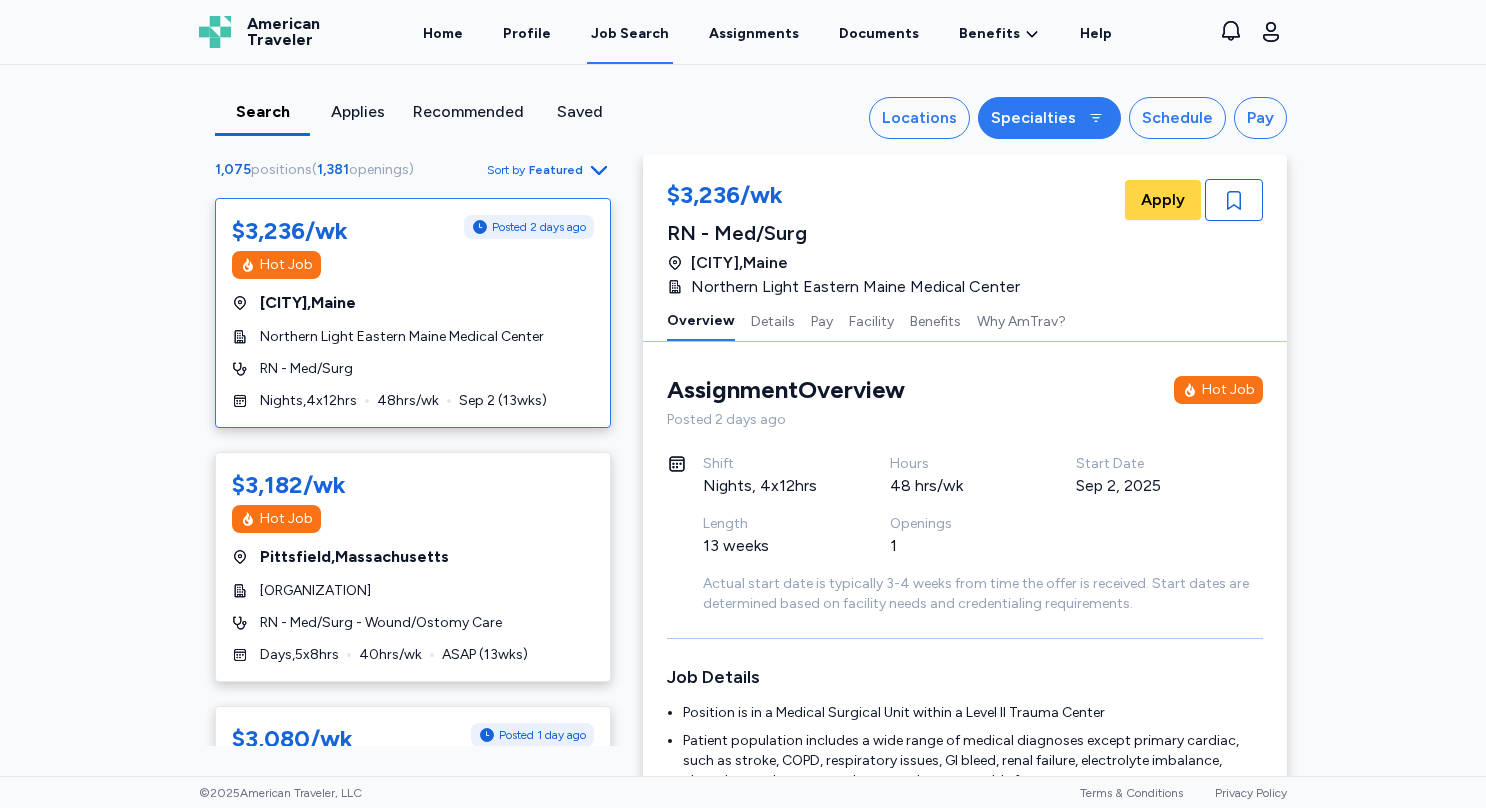 click on "Specialties" at bounding box center (1049, 118) 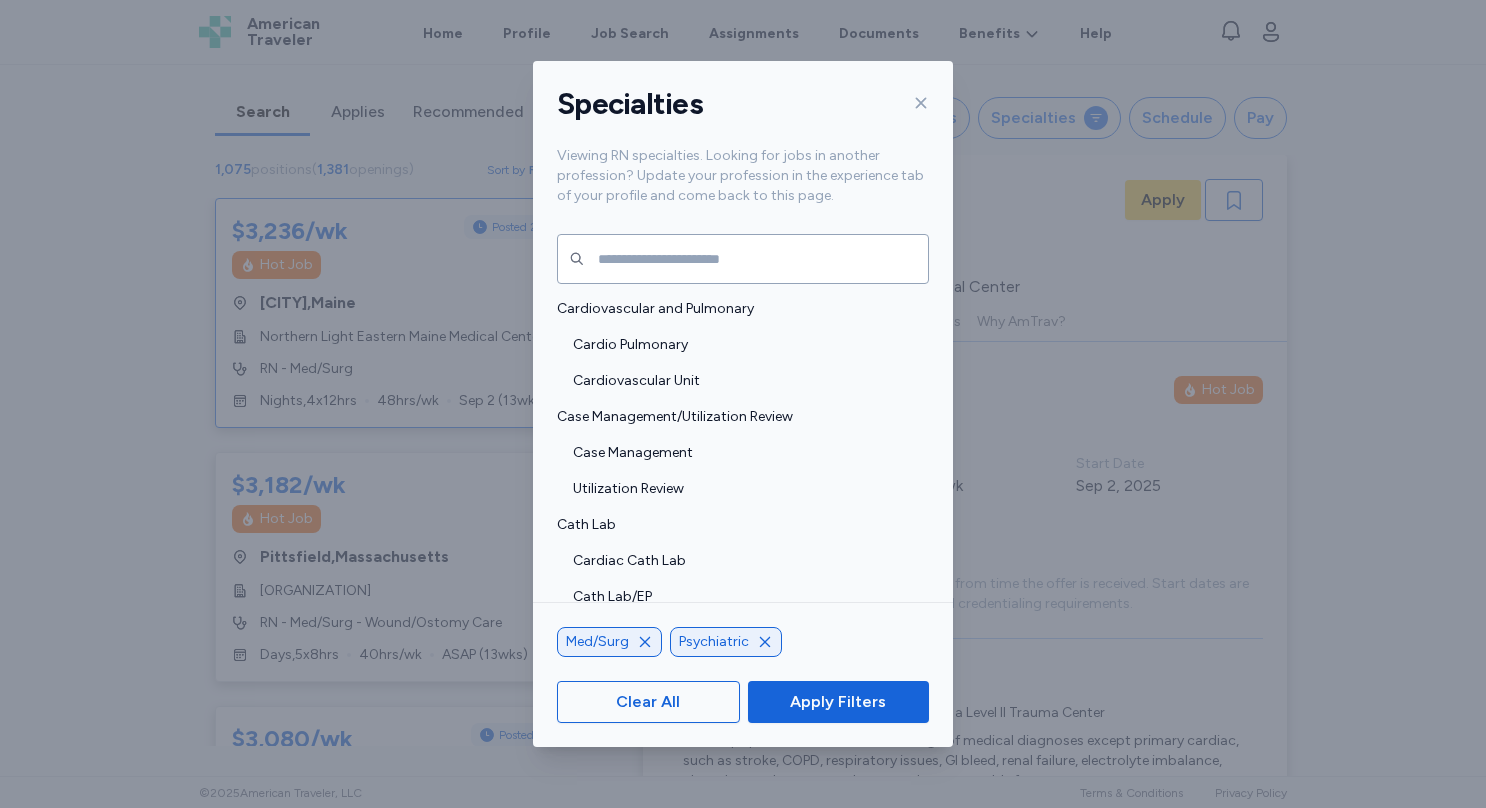scroll, scrollTop: 0, scrollLeft: 0, axis: both 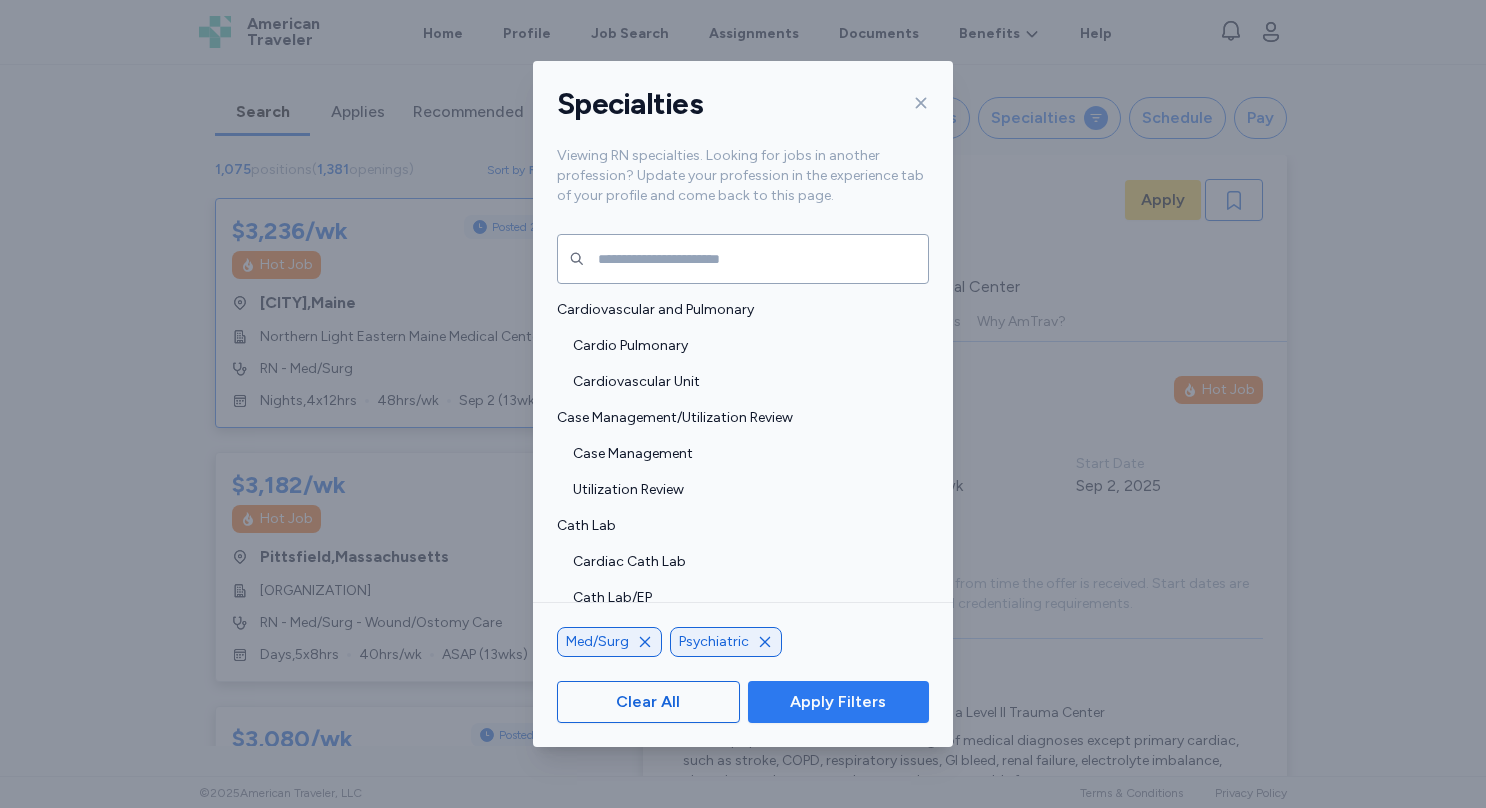 click on "Apply Filters" at bounding box center [838, 702] 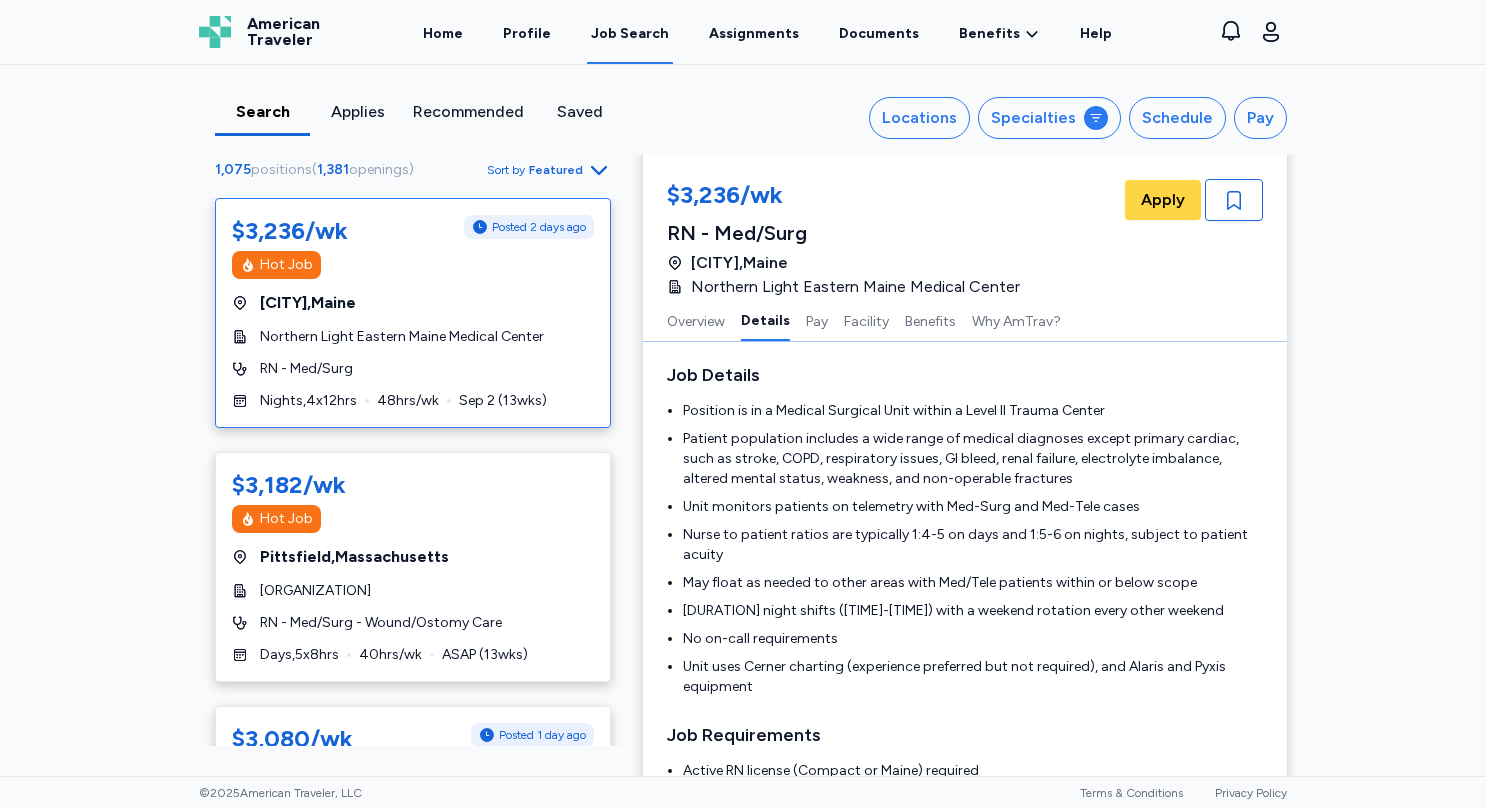 scroll, scrollTop: 0, scrollLeft: 0, axis: both 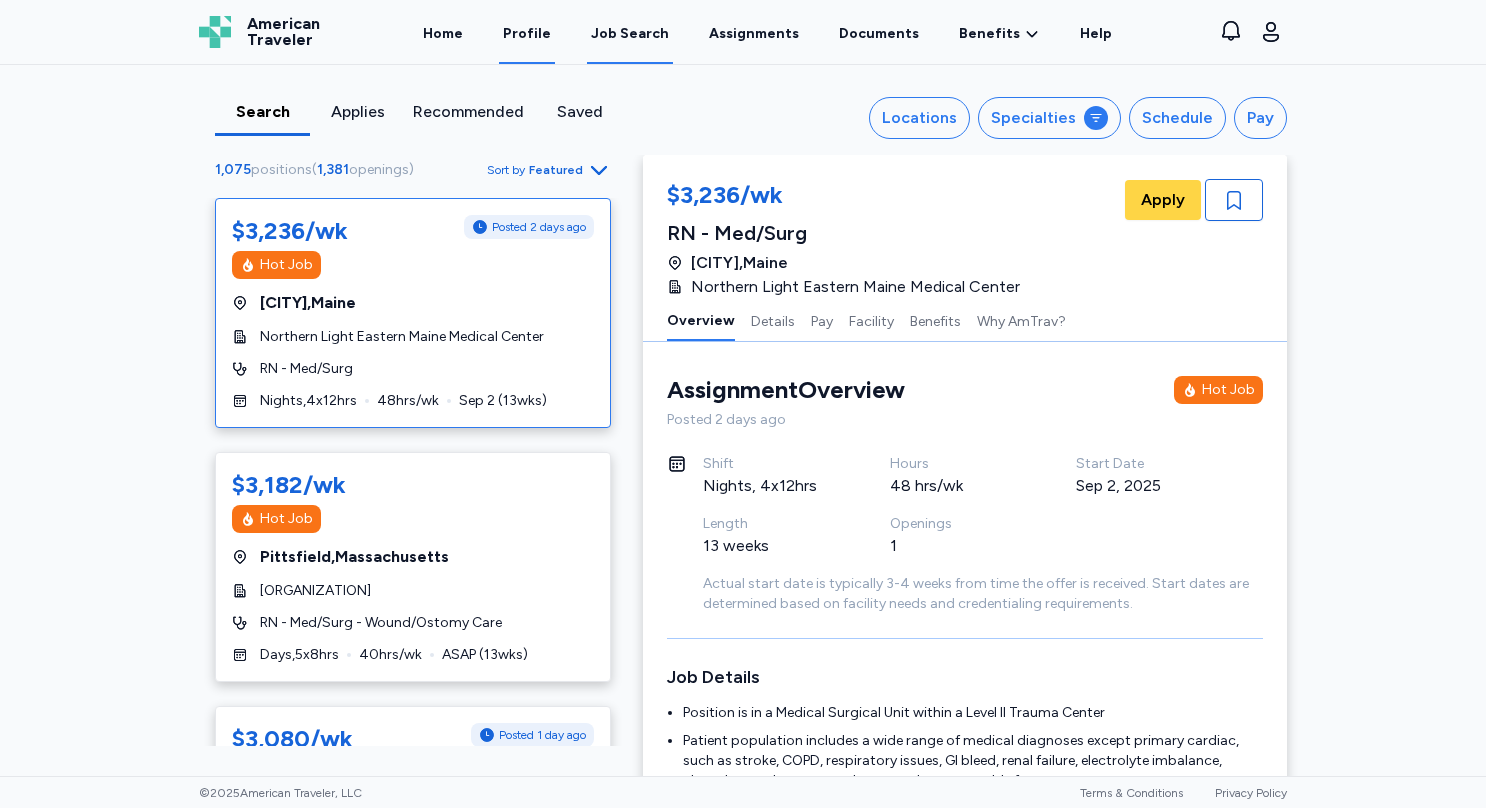 click on "Profile" at bounding box center [527, 33] 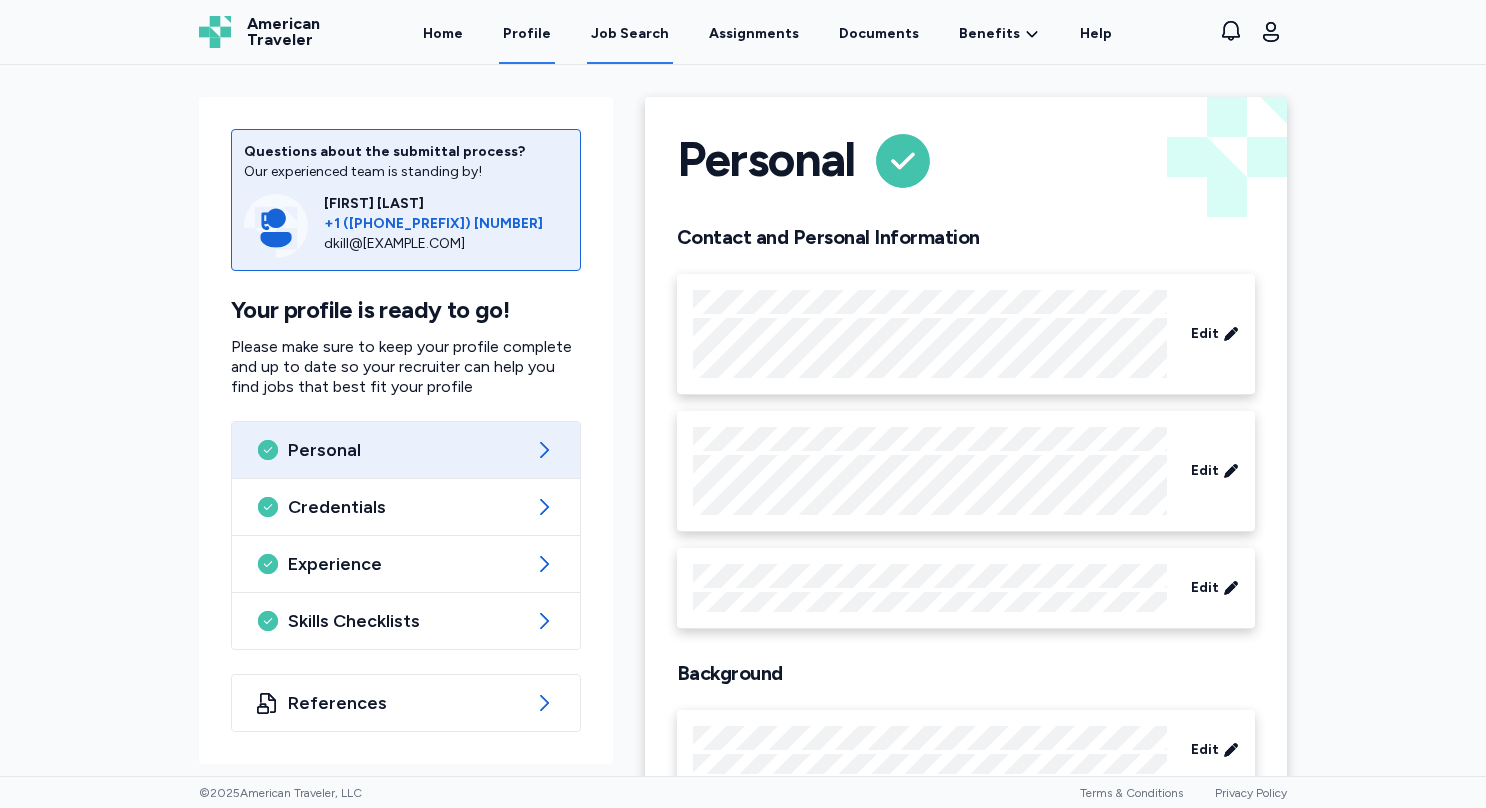 click on "Job Search" at bounding box center (630, 34) 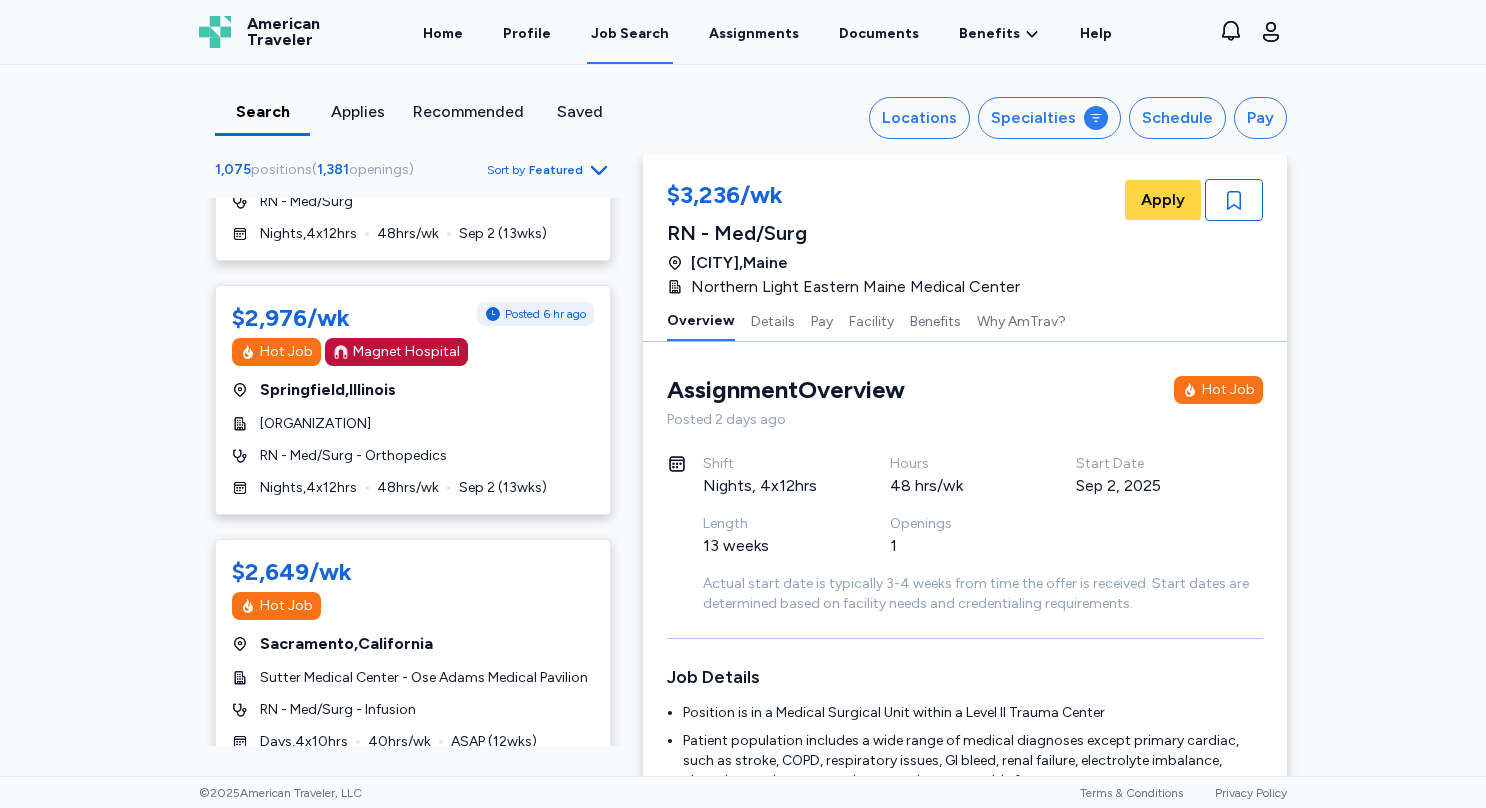 scroll, scrollTop: 630, scrollLeft: 0, axis: vertical 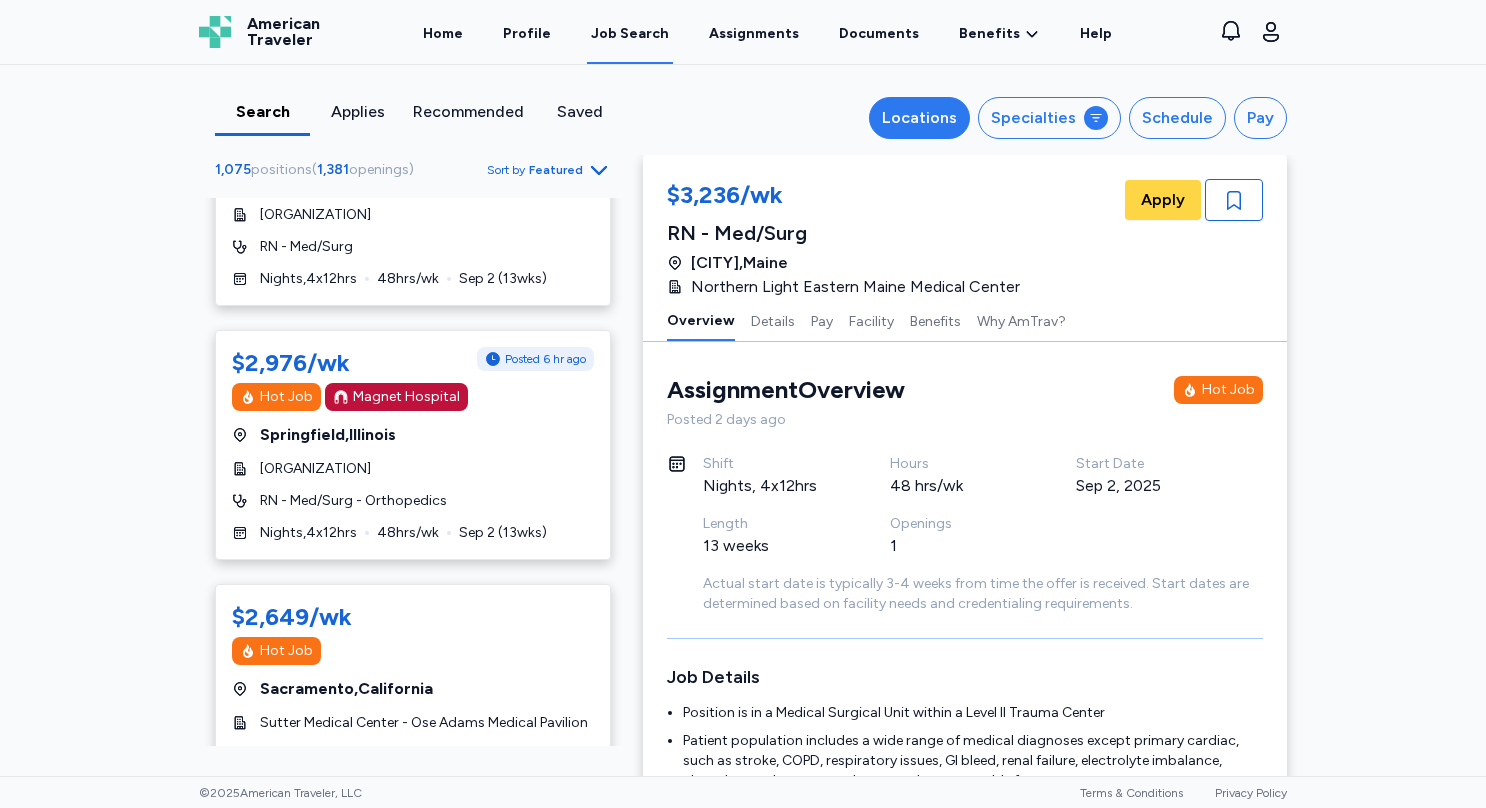 click on "Locations" at bounding box center [919, 118] 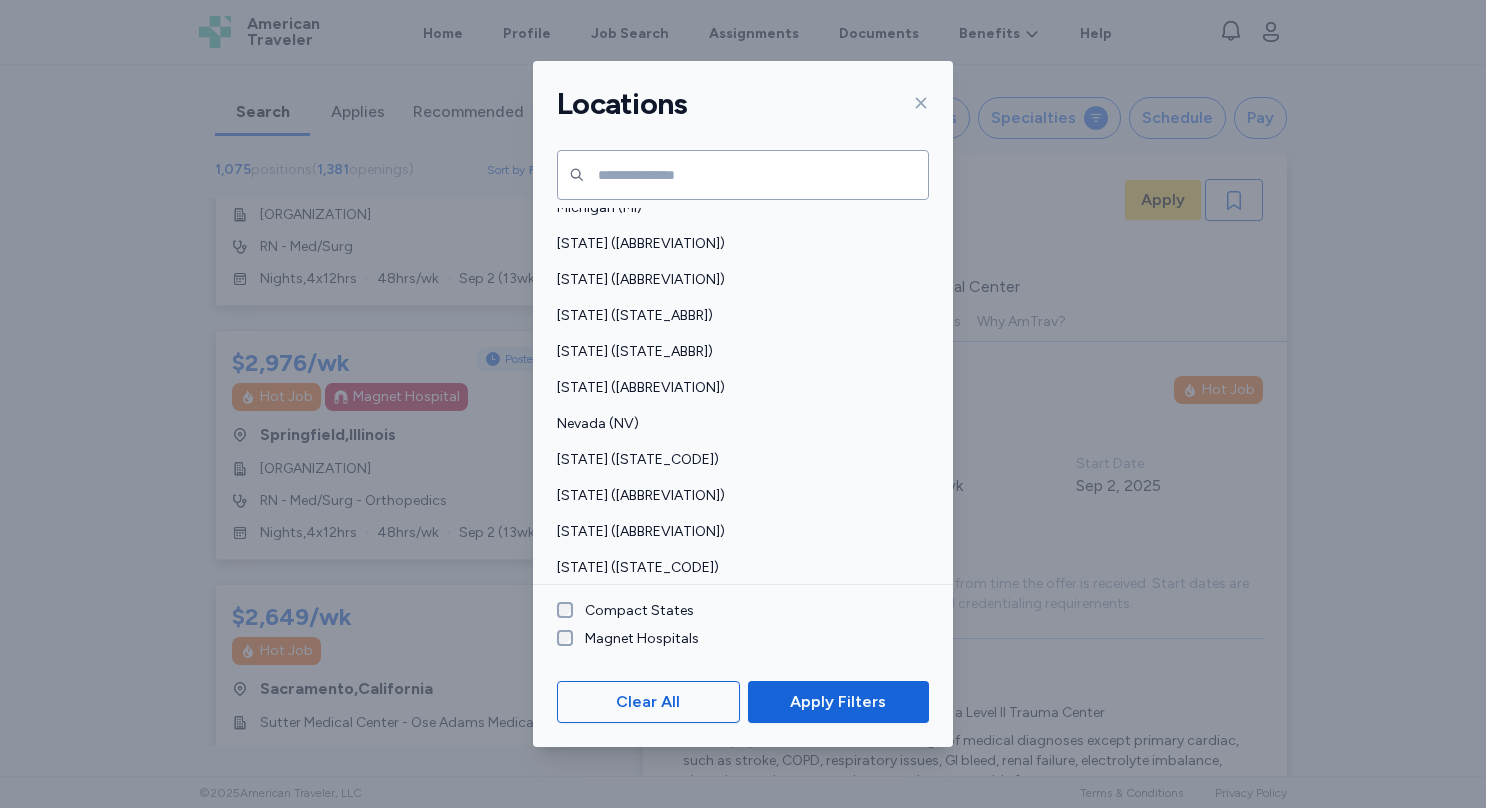 scroll, scrollTop: 706, scrollLeft: 0, axis: vertical 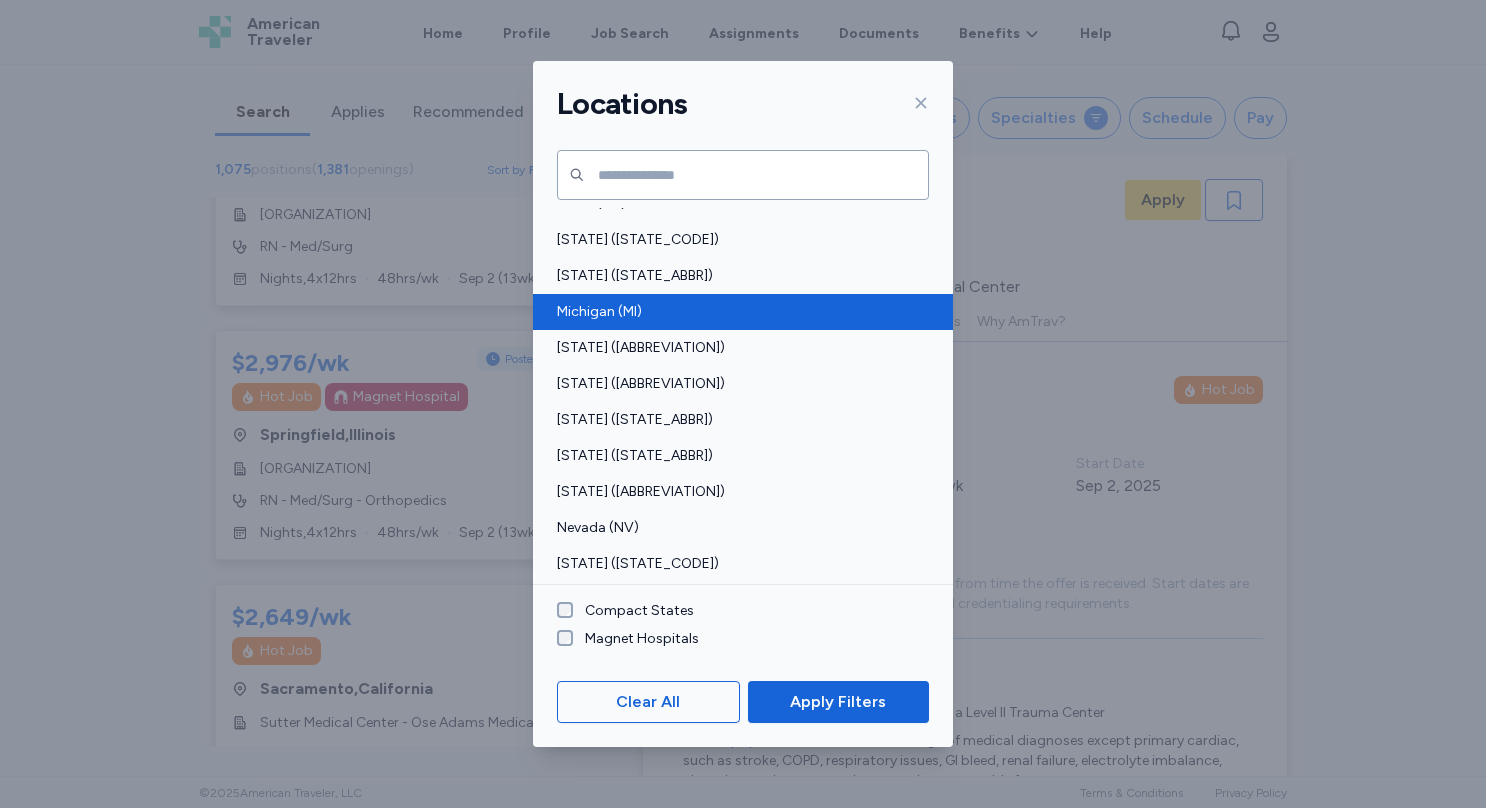 click on "Michigan (MI)" at bounding box center (737, 312) 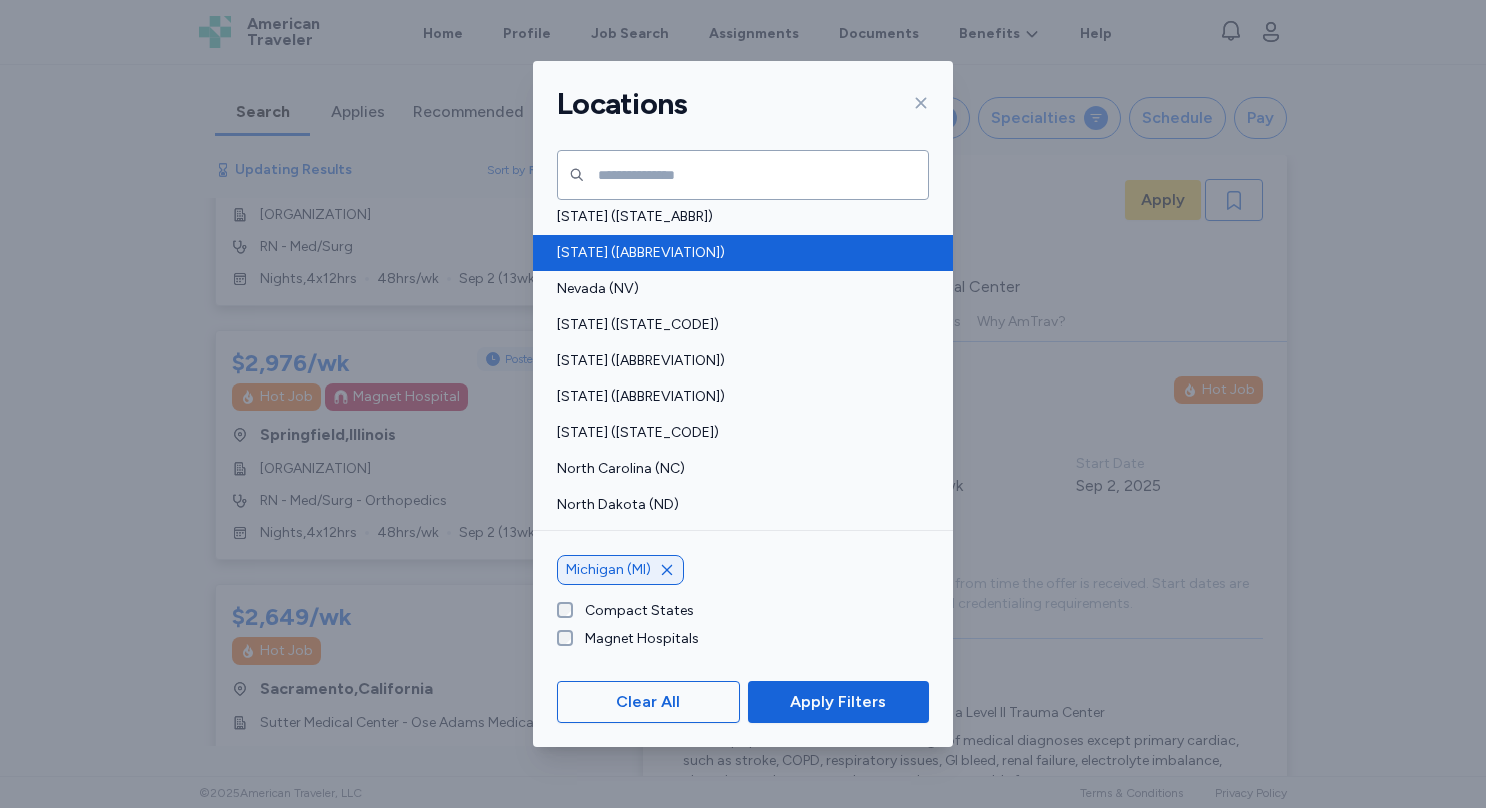 scroll, scrollTop: 946, scrollLeft: 0, axis: vertical 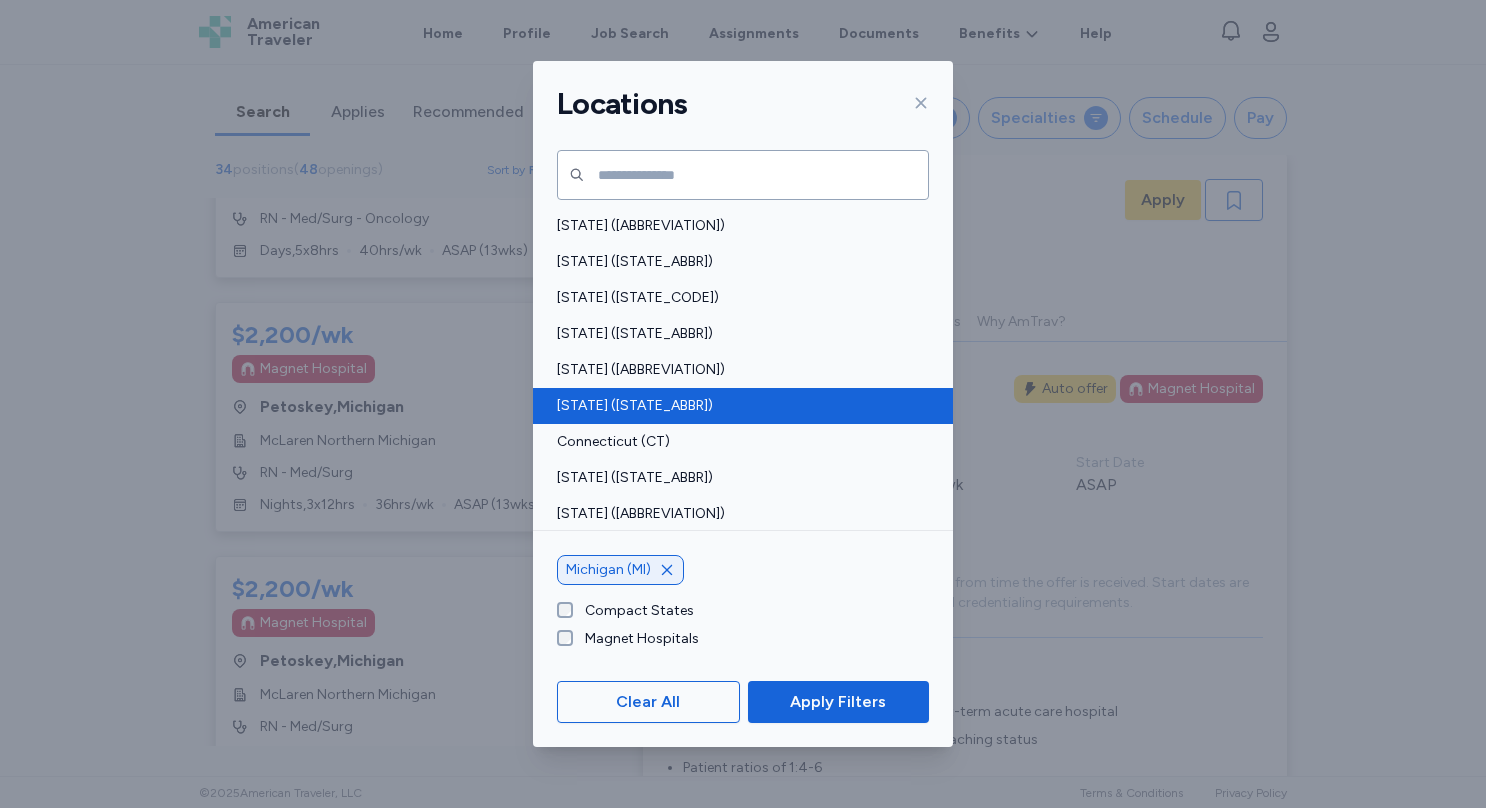 click on "[STATE] ([STATE_ABBR])" at bounding box center (737, 406) 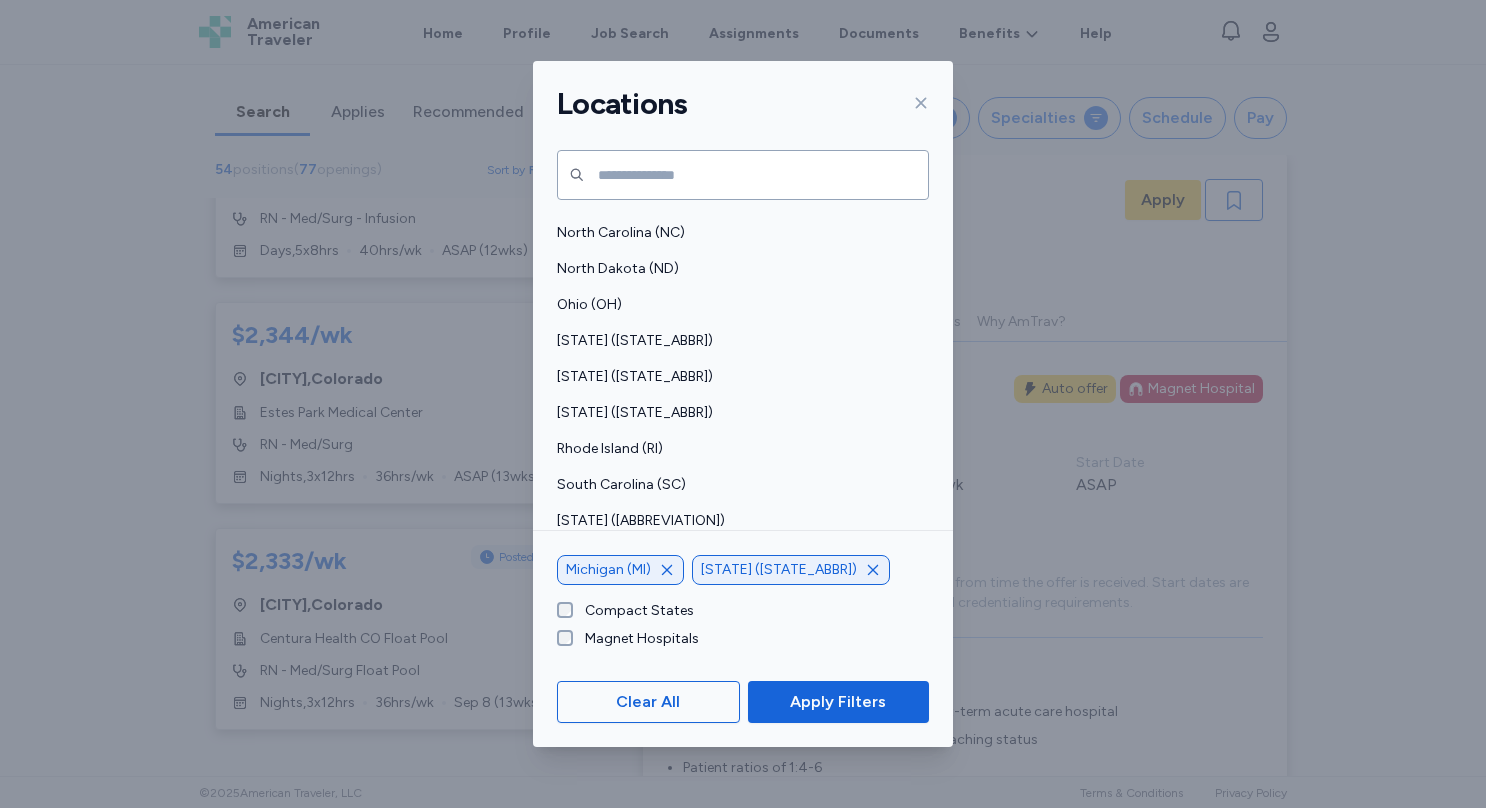 scroll, scrollTop: 1511, scrollLeft: 0, axis: vertical 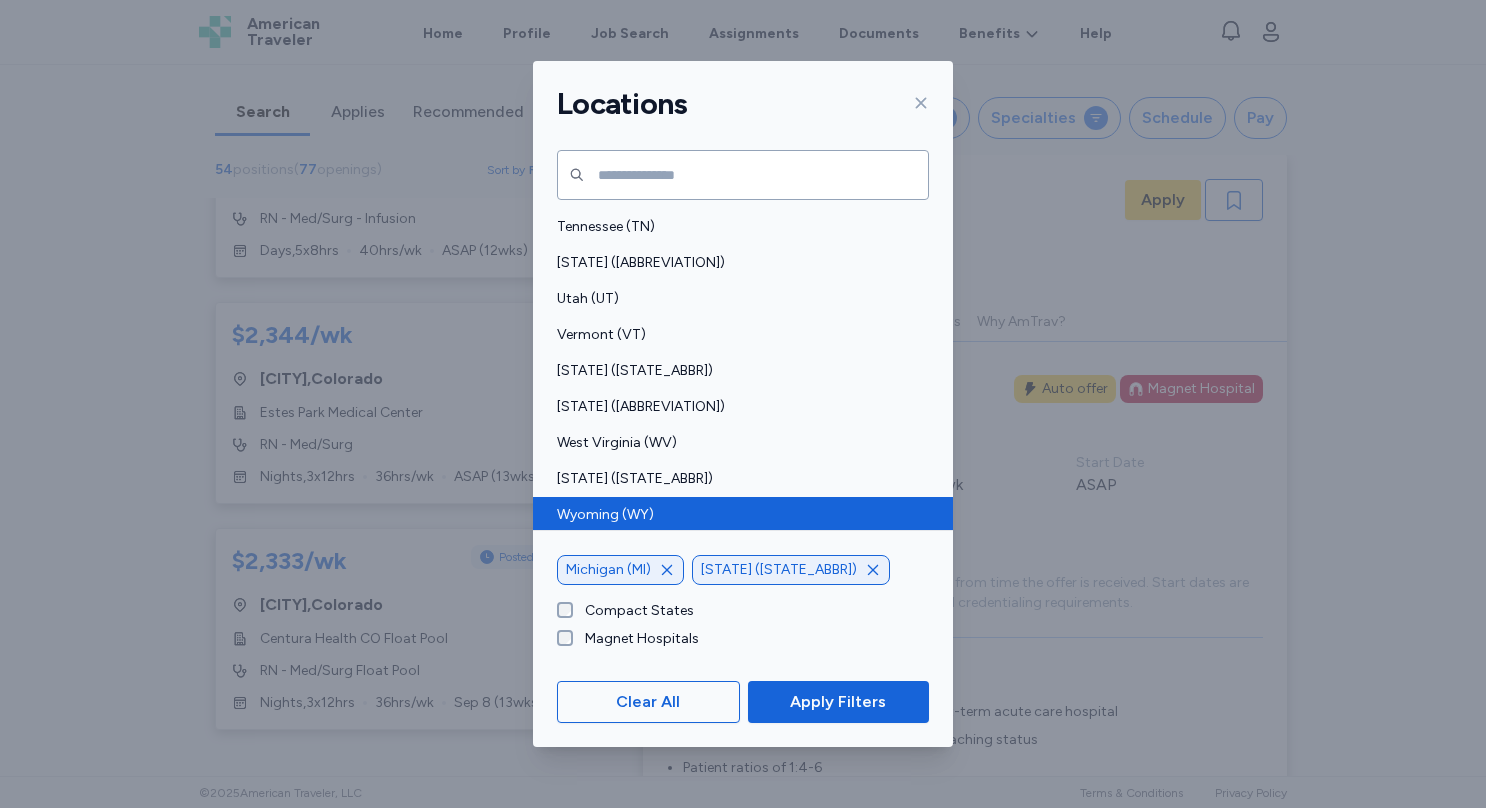 click on "Wyoming (WY)" at bounding box center (737, 515) 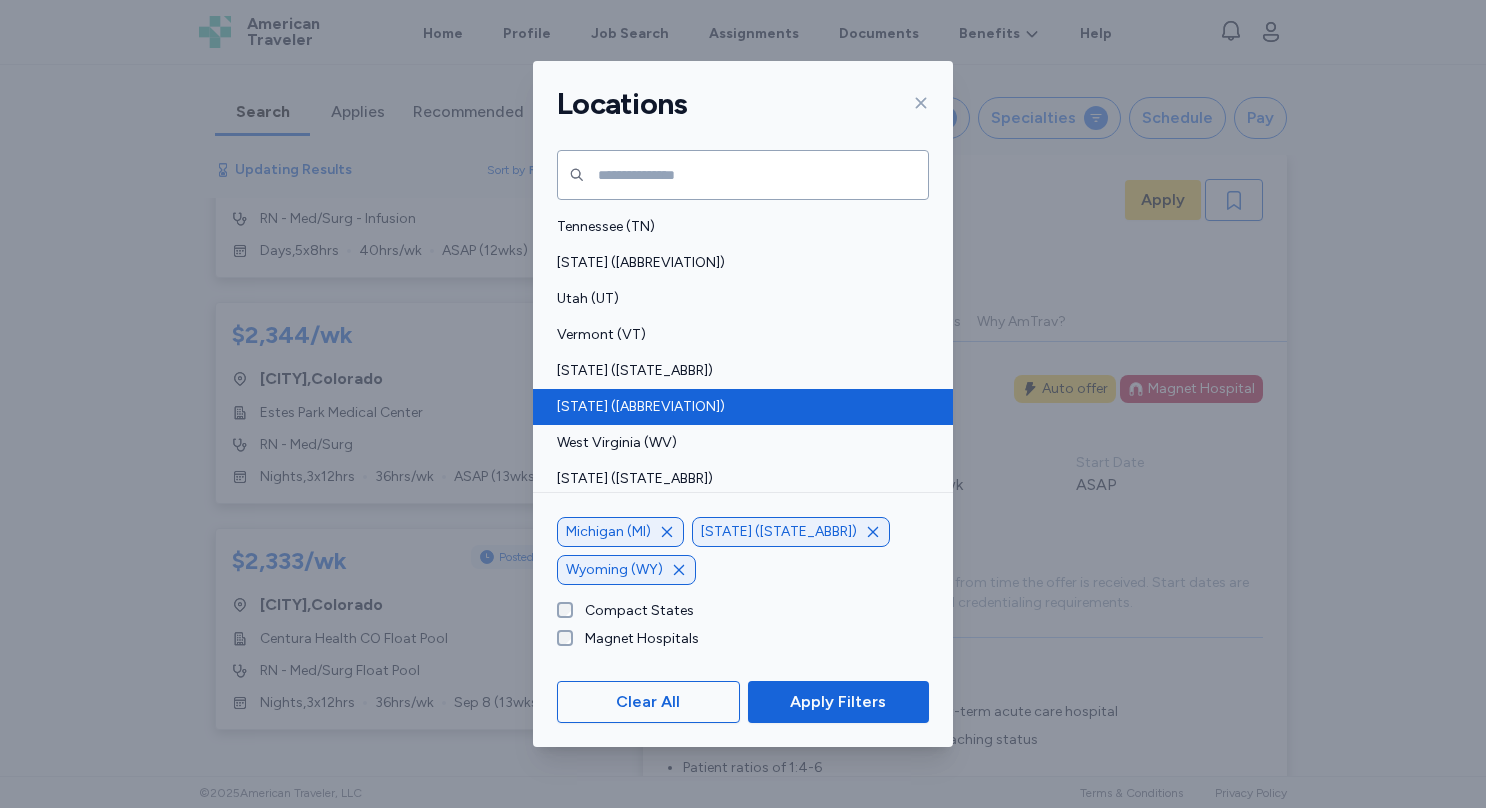 click on "[STATE] ([ABBREVIATION])" at bounding box center [737, 407] 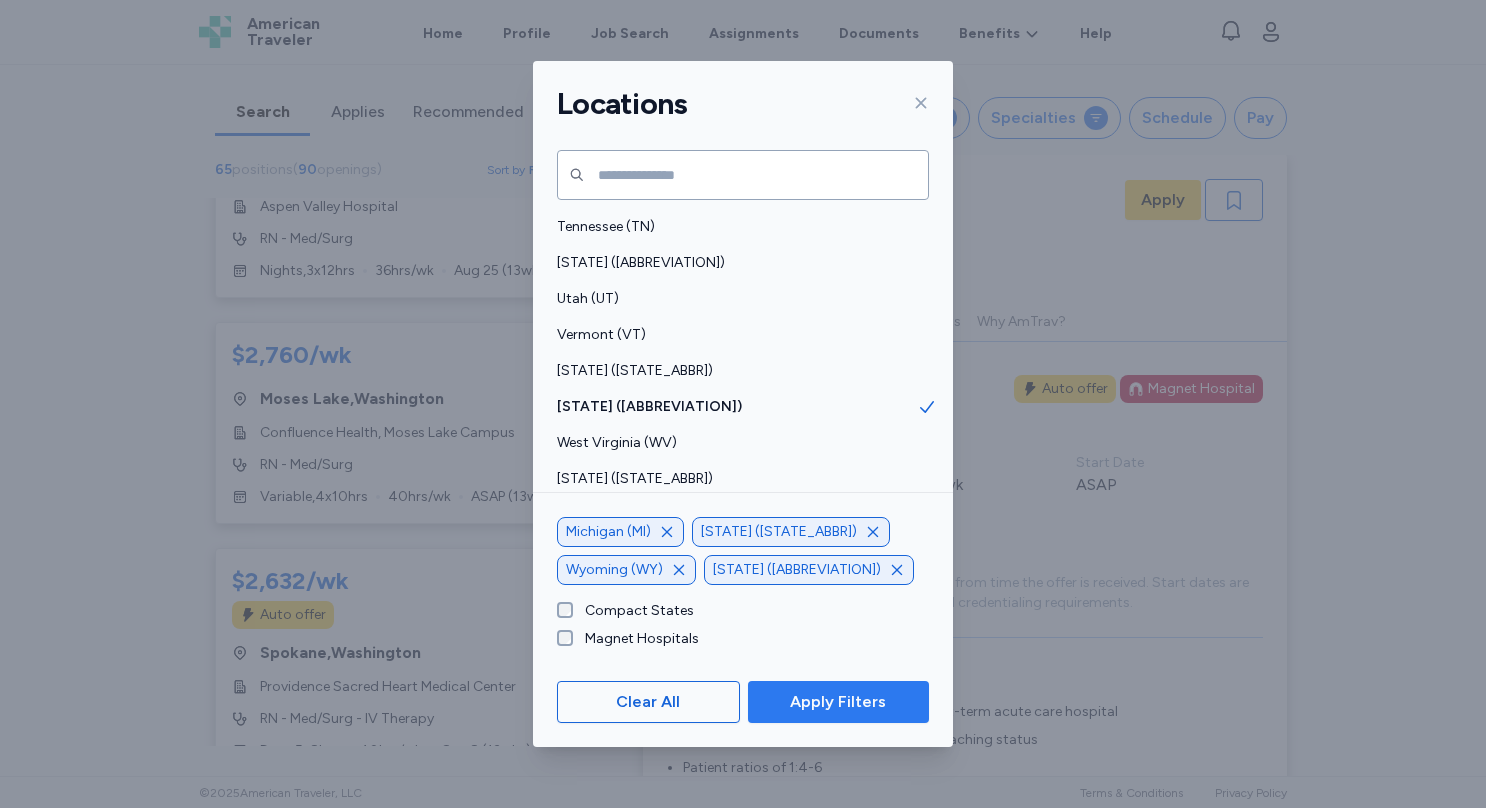 click on "Apply Filters" at bounding box center (838, 702) 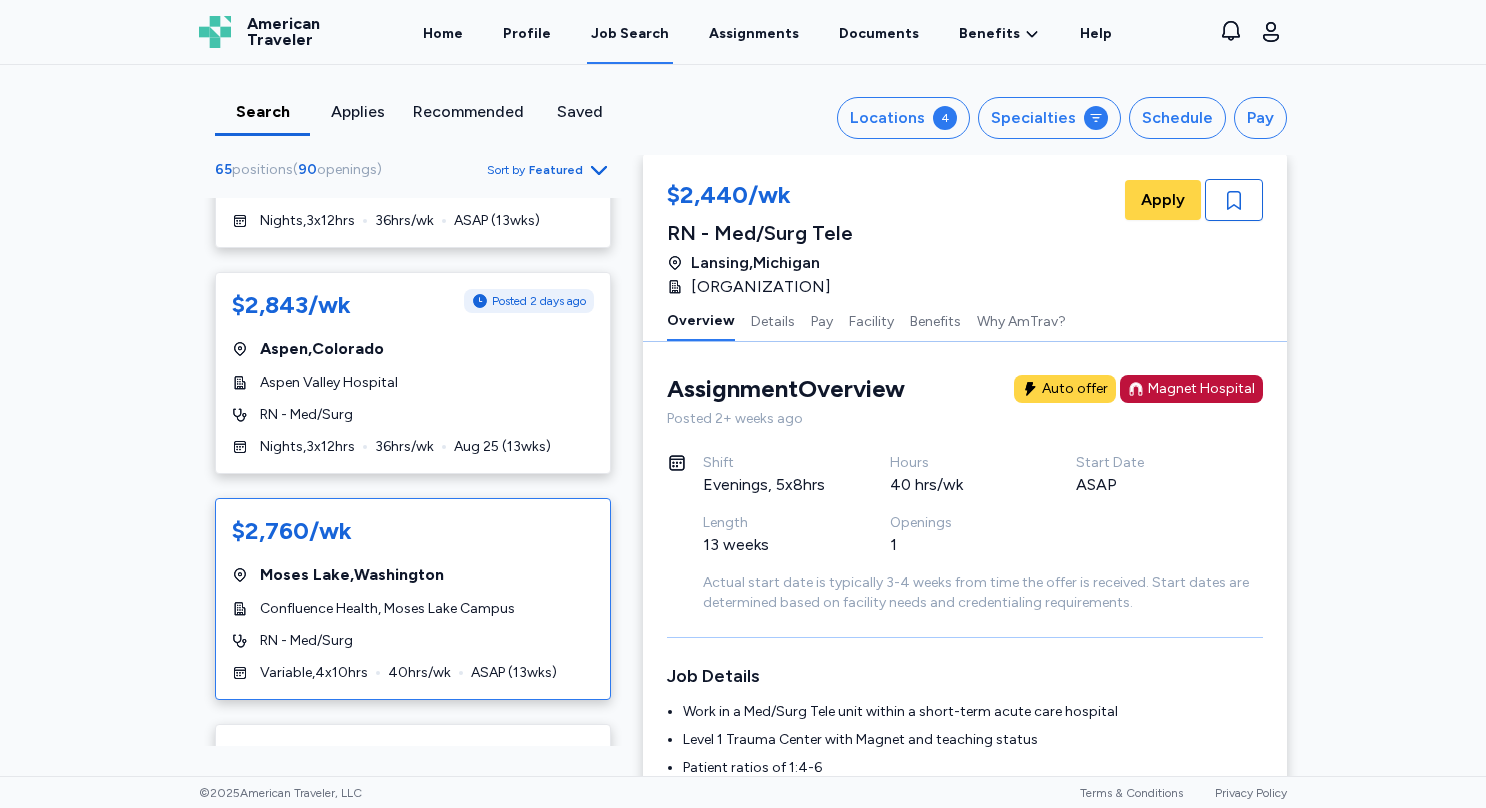 scroll, scrollTop: 0, scrollLeft: 0, axis: both 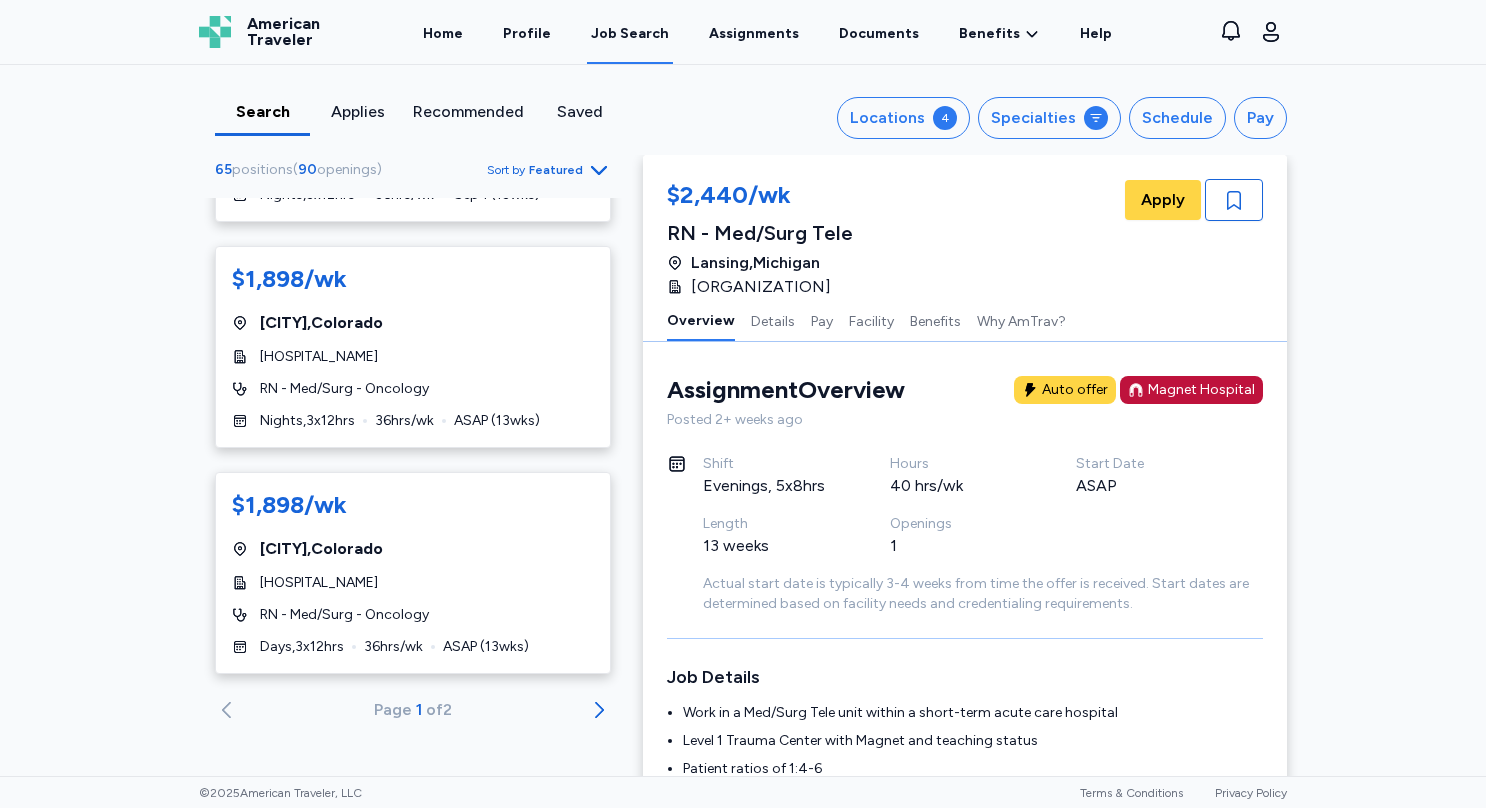 click on "[PAY_PER_WEEK] Hot Job Auto offer [CITY] , [STATE] [LOCATION] [JOB_TITLE] [SHIFT] , [NUMBER] x [NUMBER] hrs [NUMBER] hrs/wk [DATE] ( [NUMBER] wks) [PAY_PER_WEEK] Hot Job Auto offer [CITY] , [STATE] [LOCATION] [JOB_TITLE] [SHIFT] , [NUMBER] x [NUMBER] hrs [NUMBER] hrs/wk [DATE] ( [NUMBER] wks) [PAY_PER_WEEK] Posted [NUMBER] days ago [CITY] , [STATE] [LOCATION] [JOB_TITLE] [SHIFT] , [NUMBER] x [NUMBER] hrs [NUMBER] hrs/wk [DATE] ( [NUMBER] wks) [PAY_PER_WEEK] [CITY] , [STATE] [LOCATION] [JOB_TITLE] [SHIFT] , [NUMBER] x [NUMBER] hrs [NUMBER] hrs/wk [DATE] ( [NUMBER] wks) [PAY_PER_WEEK] Auto offer [CITY] , [STATE] [LOCATION] [JOB_TITLE] [SHIFT] , [NUMBER] x [NUMBER] hrs [NUMBER] hrs/wk [DATE] ( [NUMBER] wks) [PAY_PER_WEEK] Auto offer [CITY] , [STATE] [LOCATION] [JOB_TITLE]" at bounding box center [413, 472] 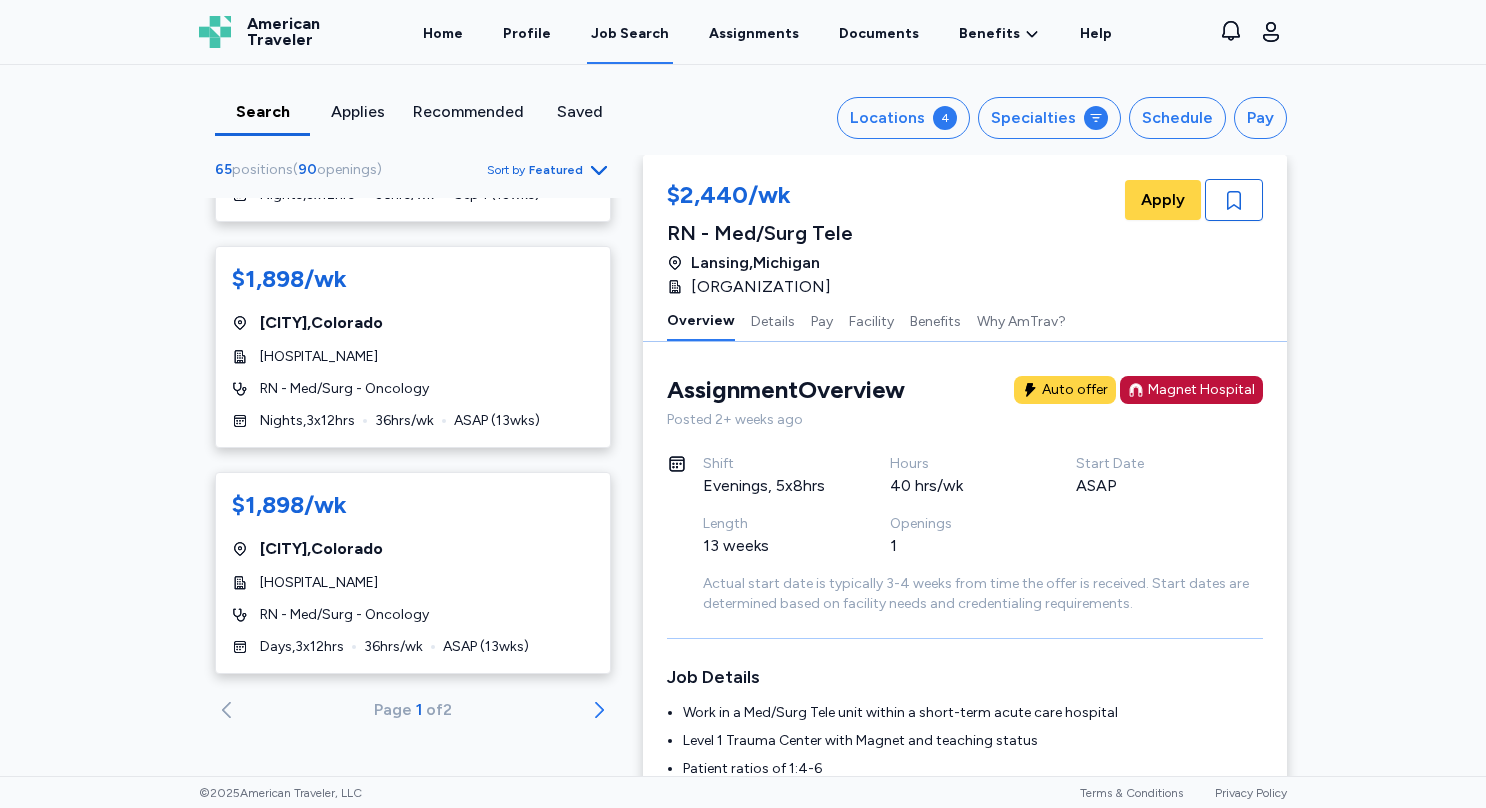 click 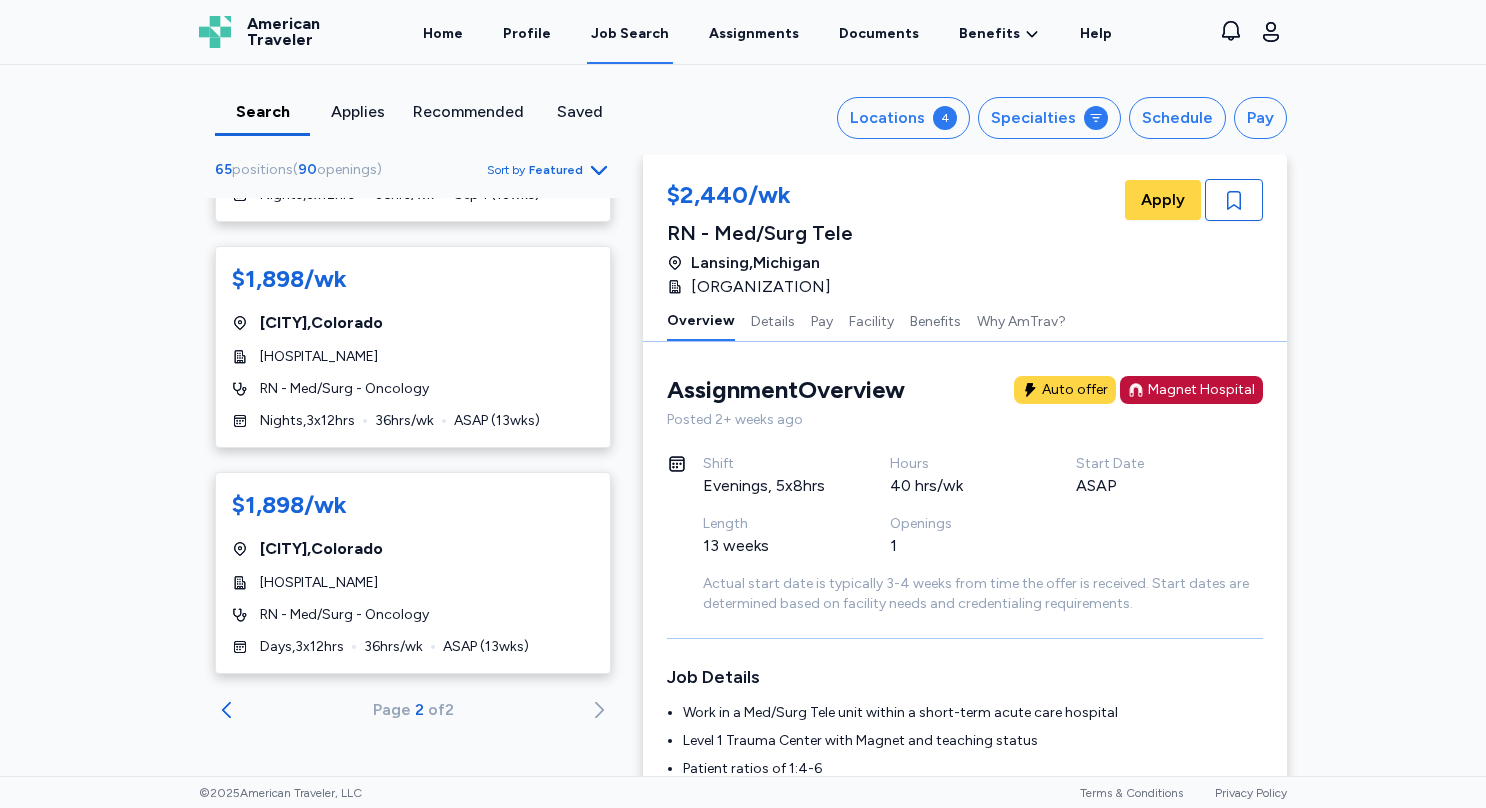 scroll, scrollTop: 0, scrollLeft: 0, axis: both 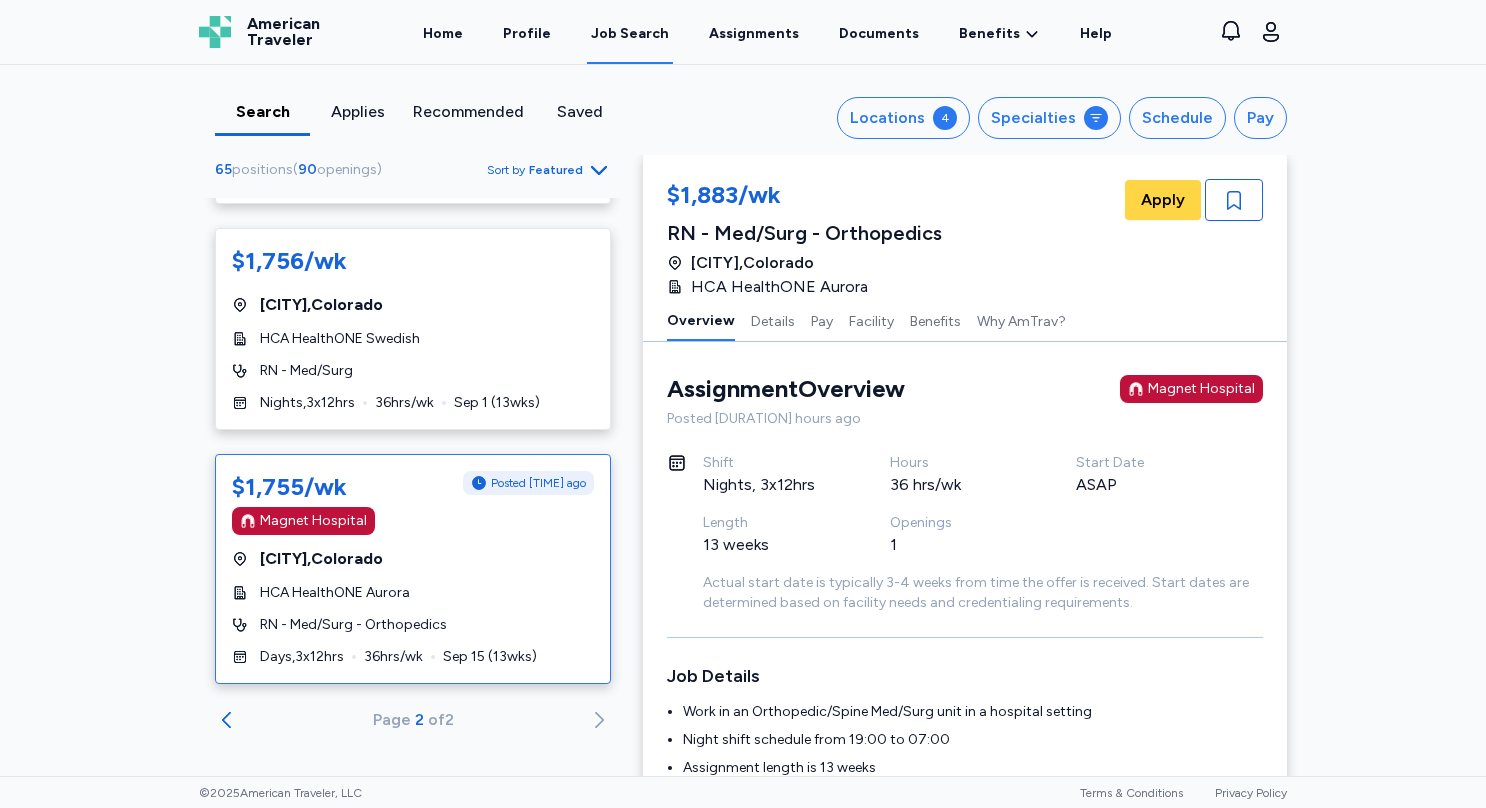 click on "[STATE] [STATE_ABBR] [CITY] [STATE_ABBR] [DATE] ([NUMBER] wks)" at bounding box center (413, 569) 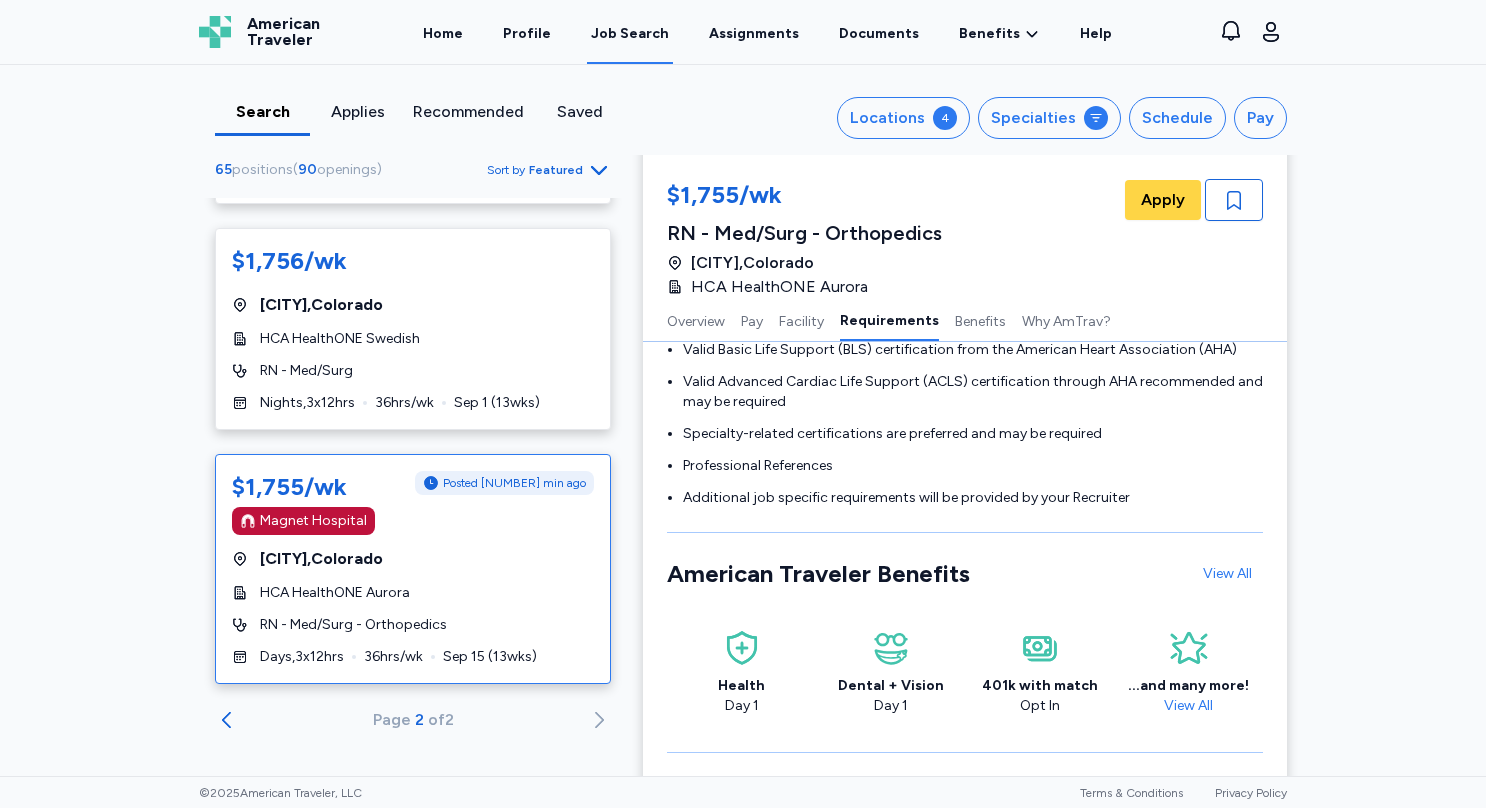 scroll, scrollTop: 2365, scrollLeft: 0, axis: vertical 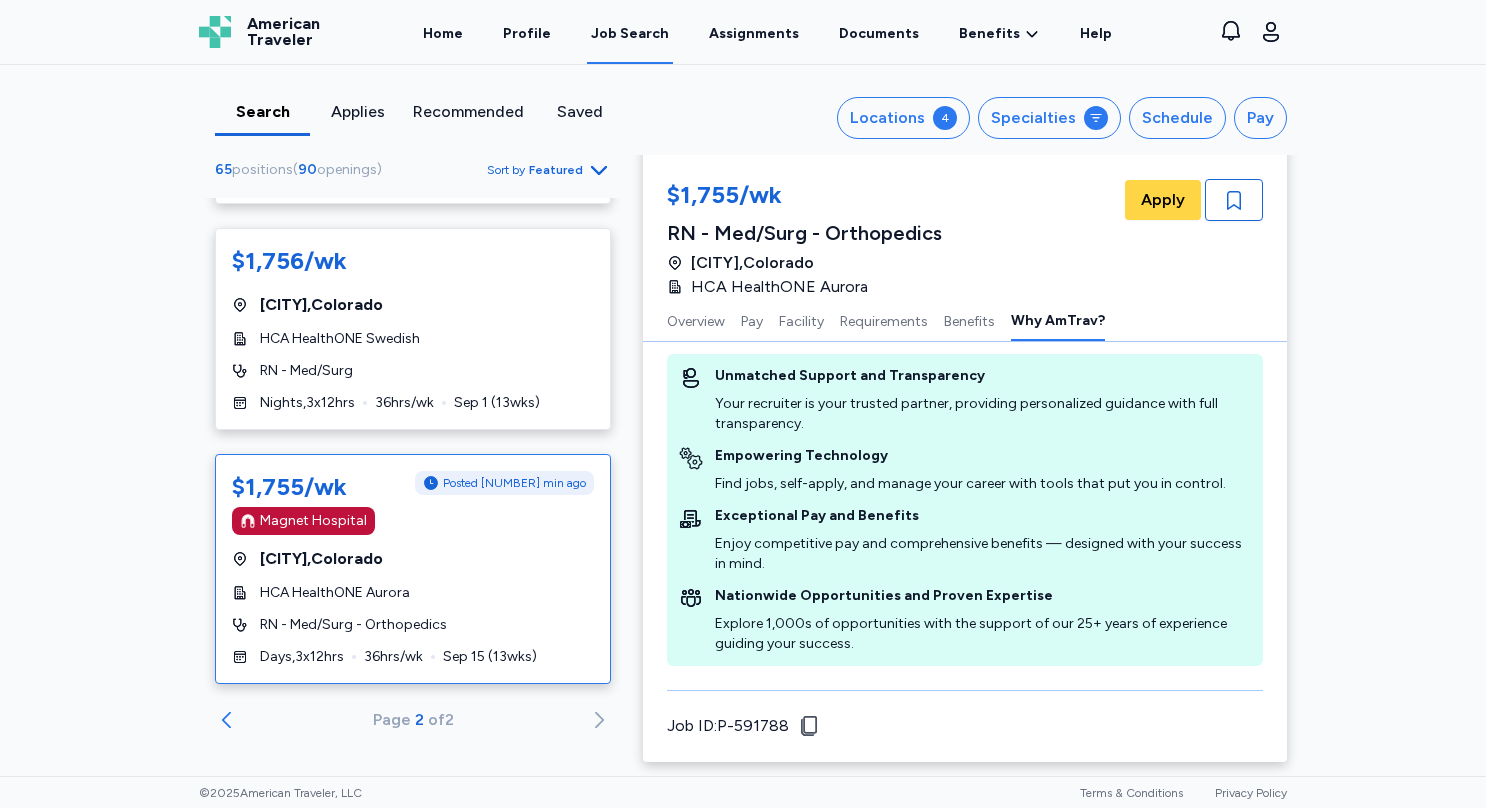 click 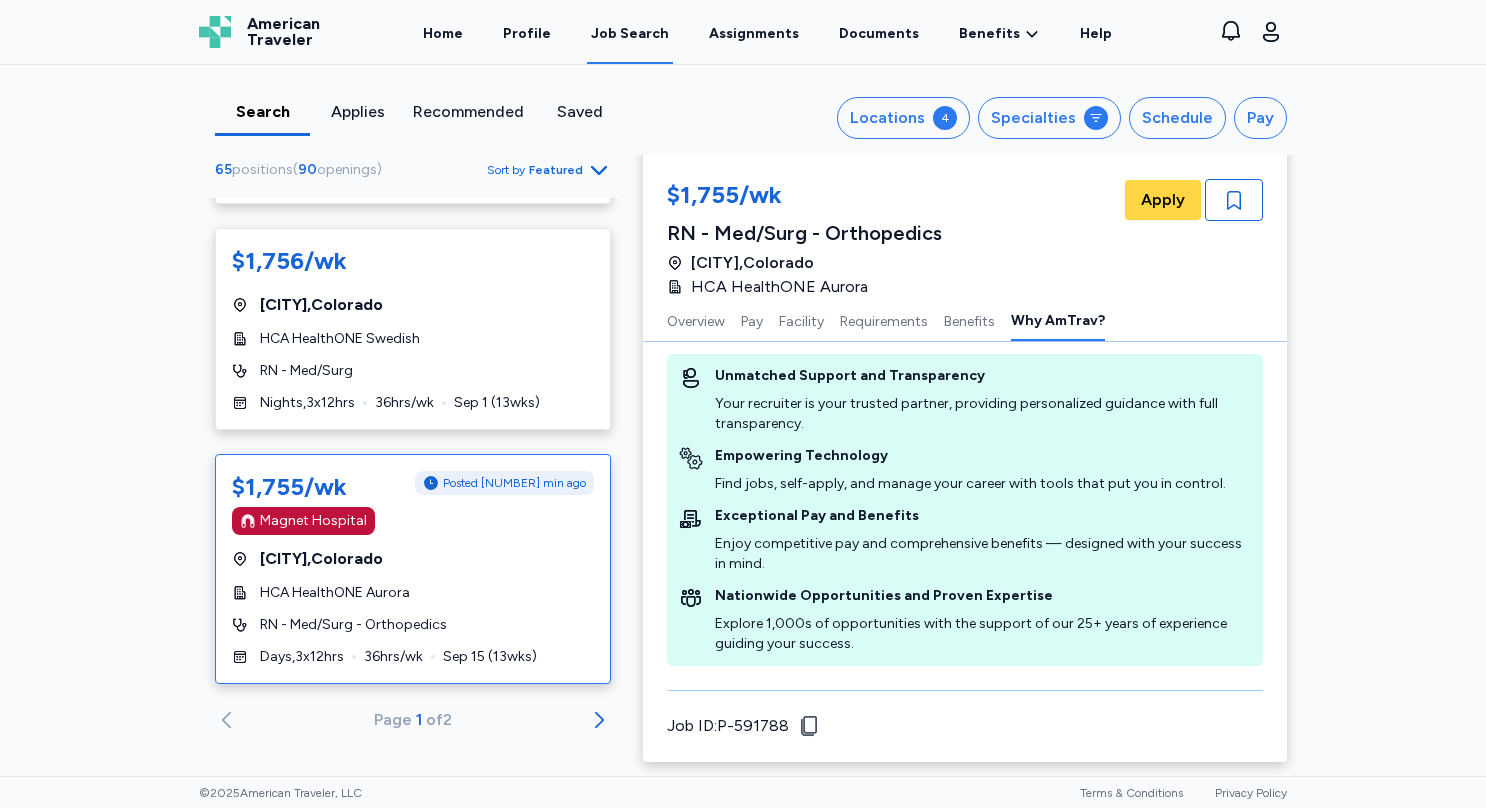 scroll, scrollTop: 0, scrollLeft: 0, axis: both 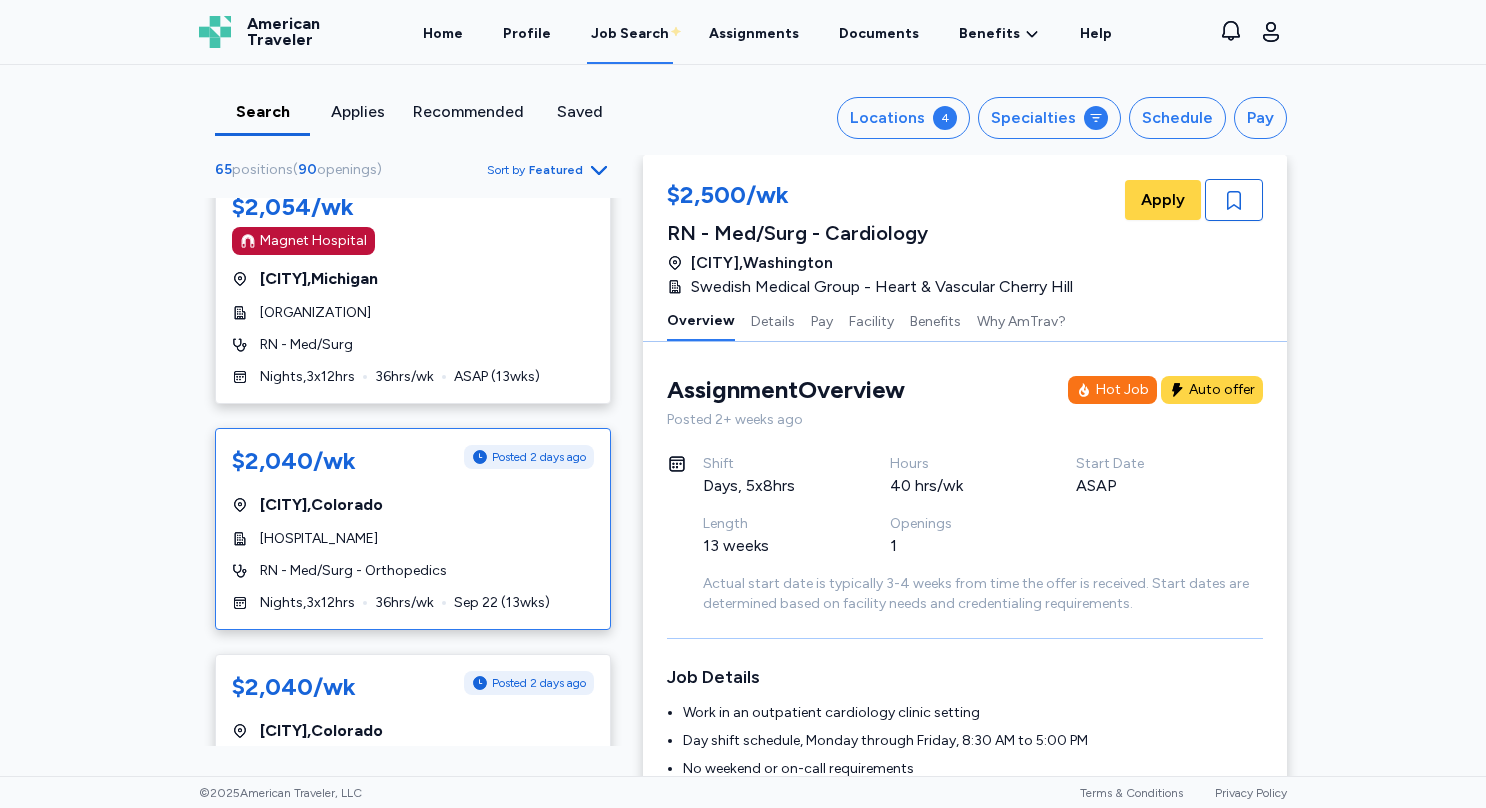 click on "[HOSPITAL_NAME]" at bounding box center (319, 539) 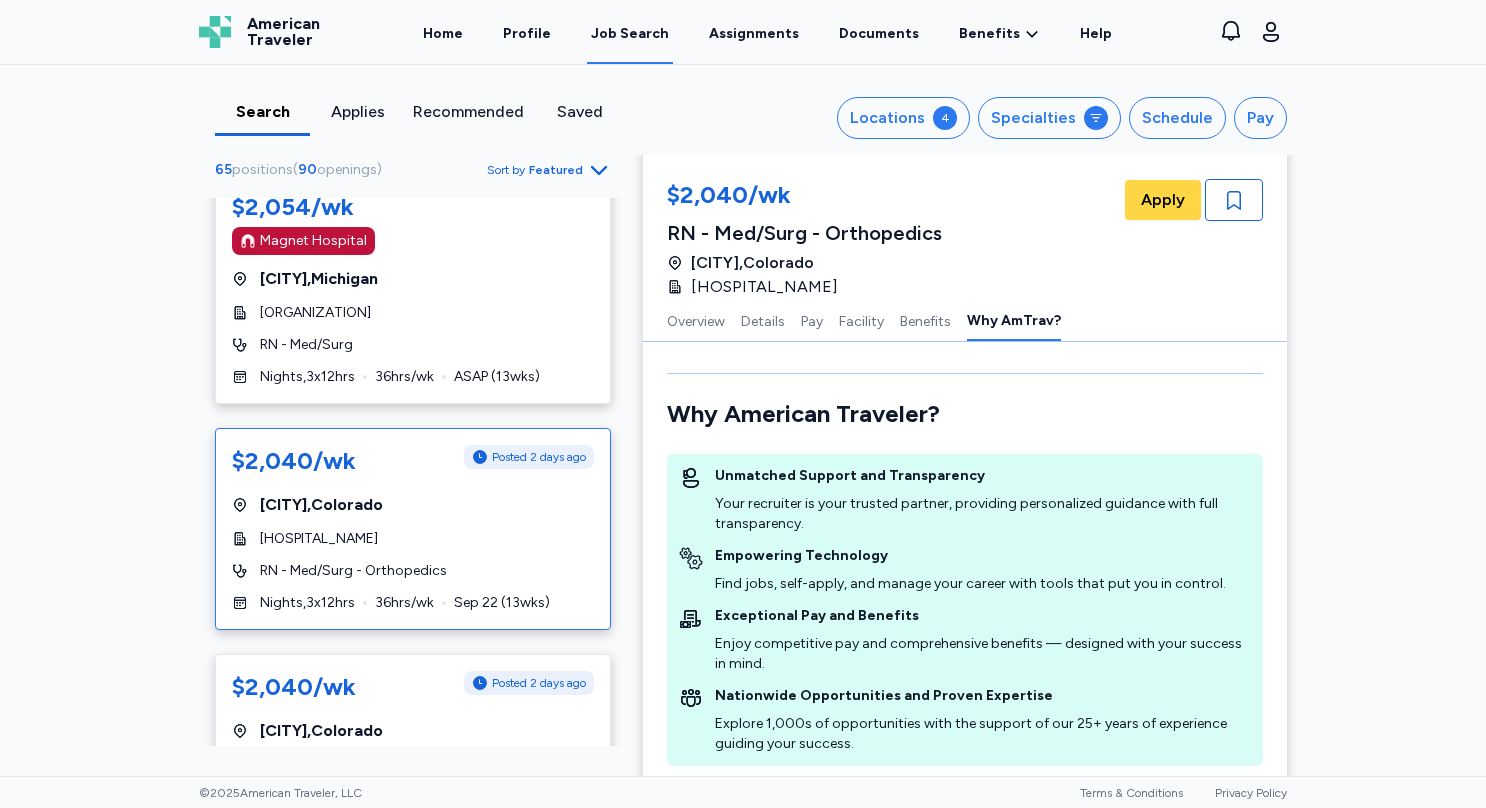 scroll, scrollTop: 2570, scrollLeft: 0, axis: vertical 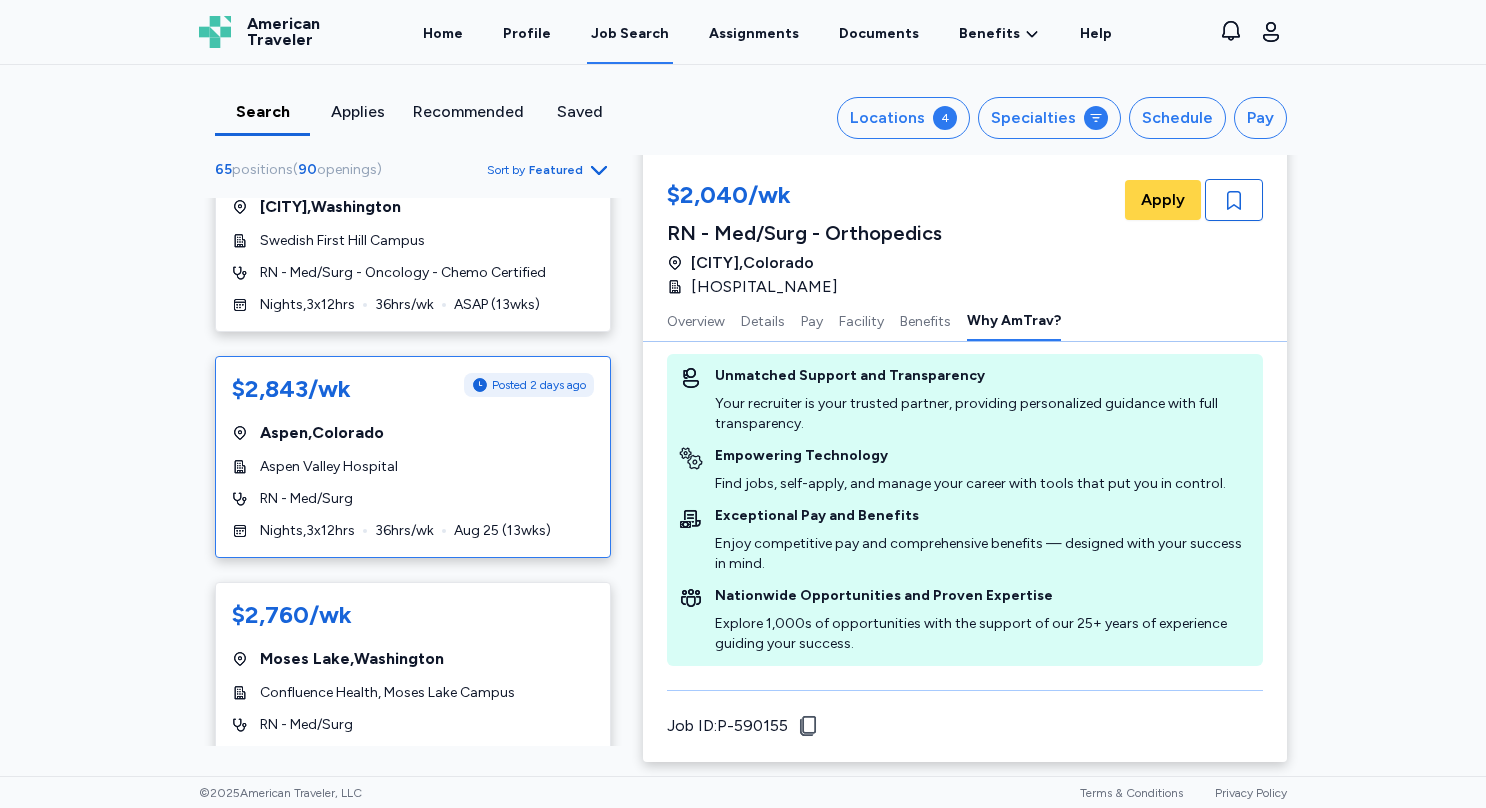 click on "Aspen Valley Hospital" at bounding box center (413, 467) 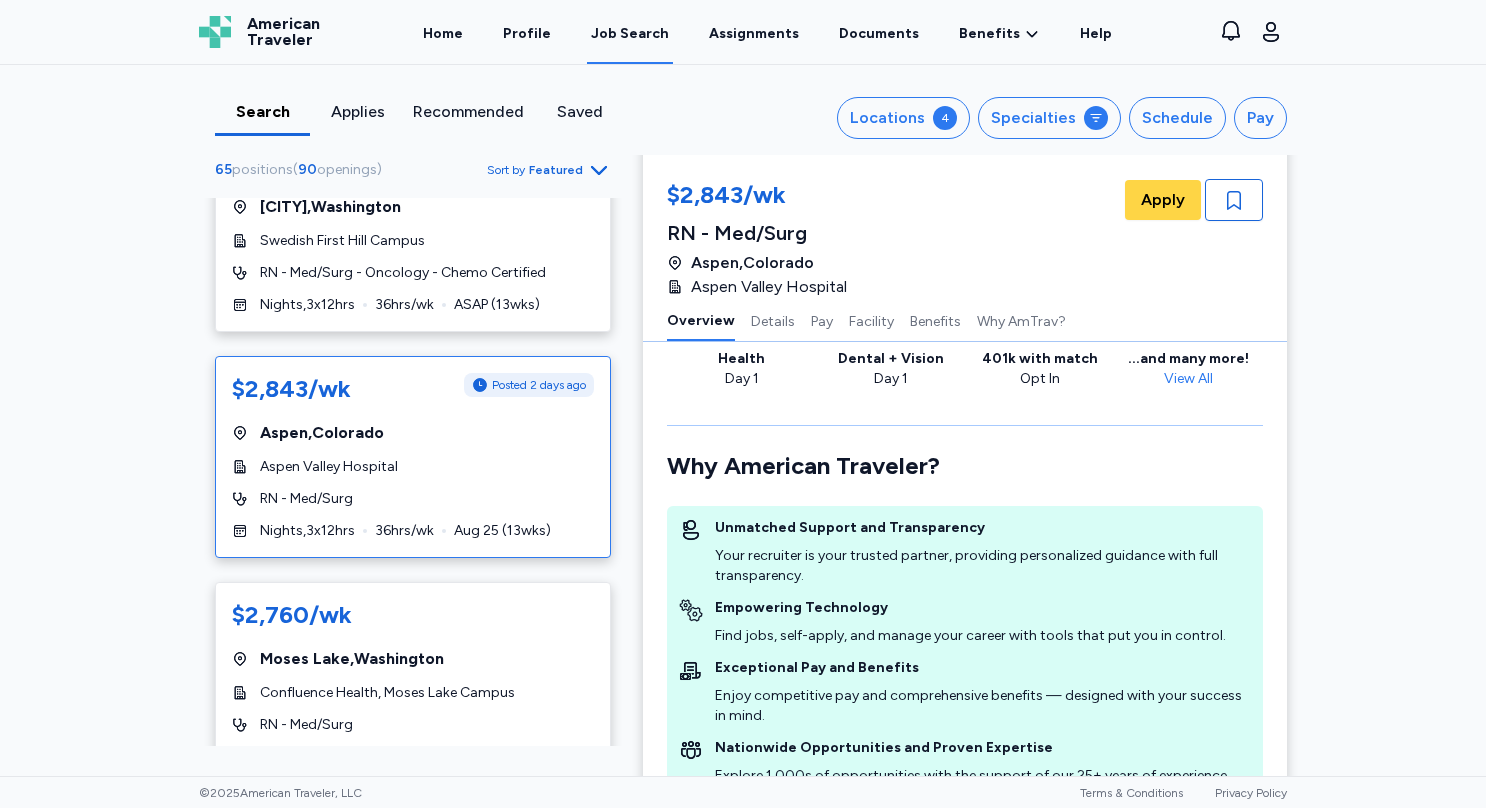 scroll, scrollTop: 1, scrollLeft: 0, axis: vertical 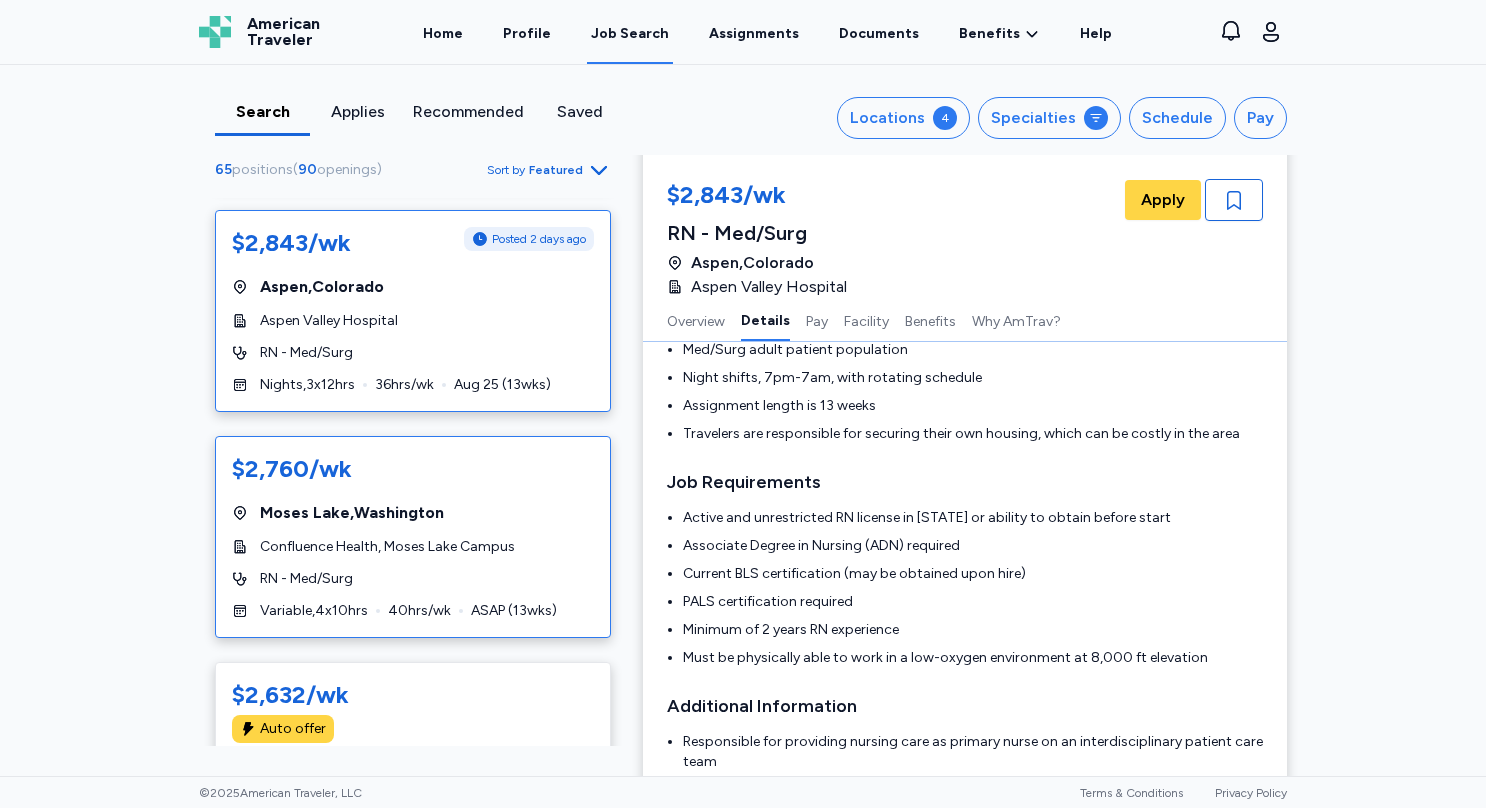 click on "[CITY] , [STATE]" at bounding box center (413, 513) 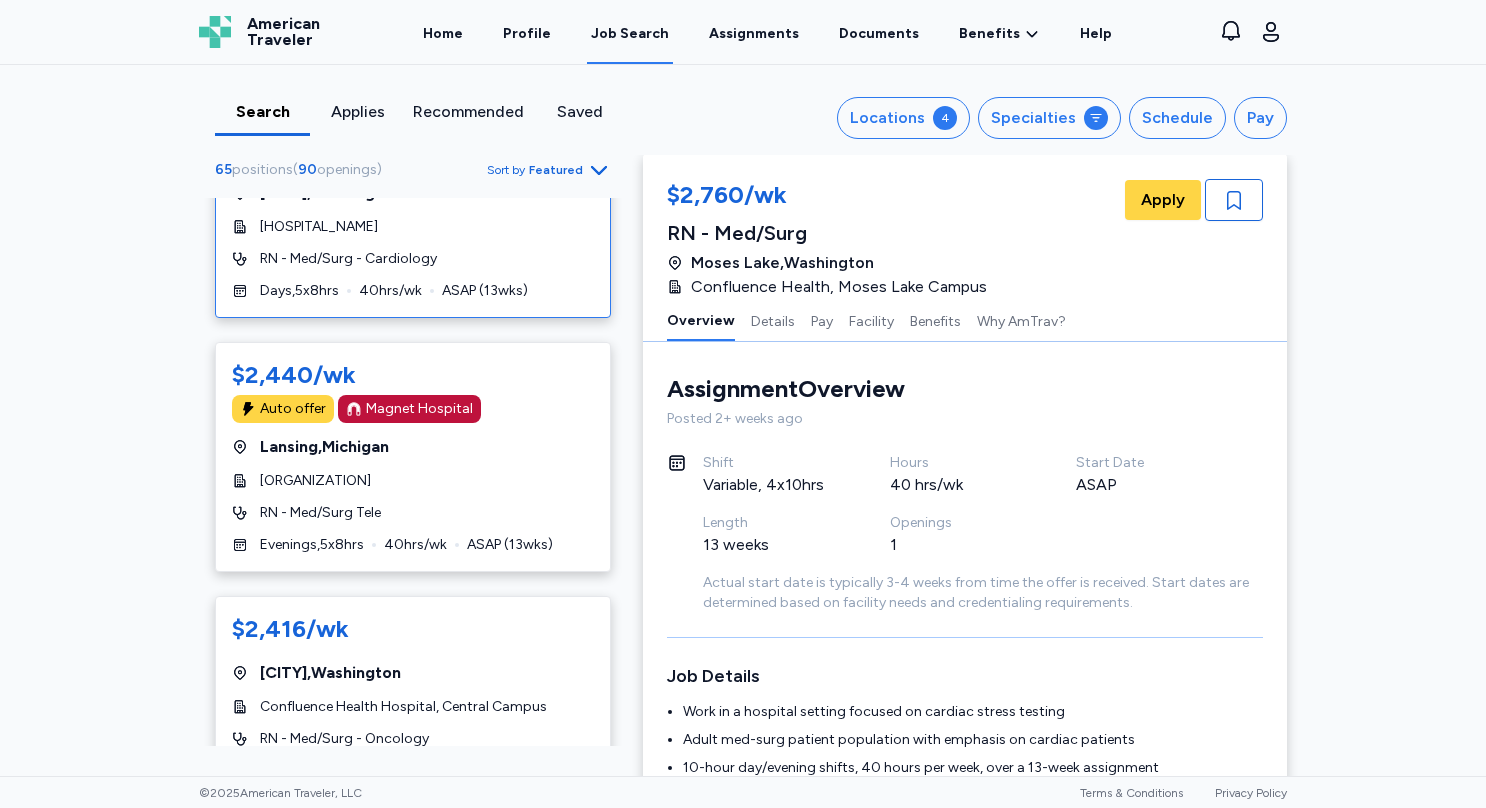 scroll, scrollTop: 1624, scrollLeft: 0, axis: vertical 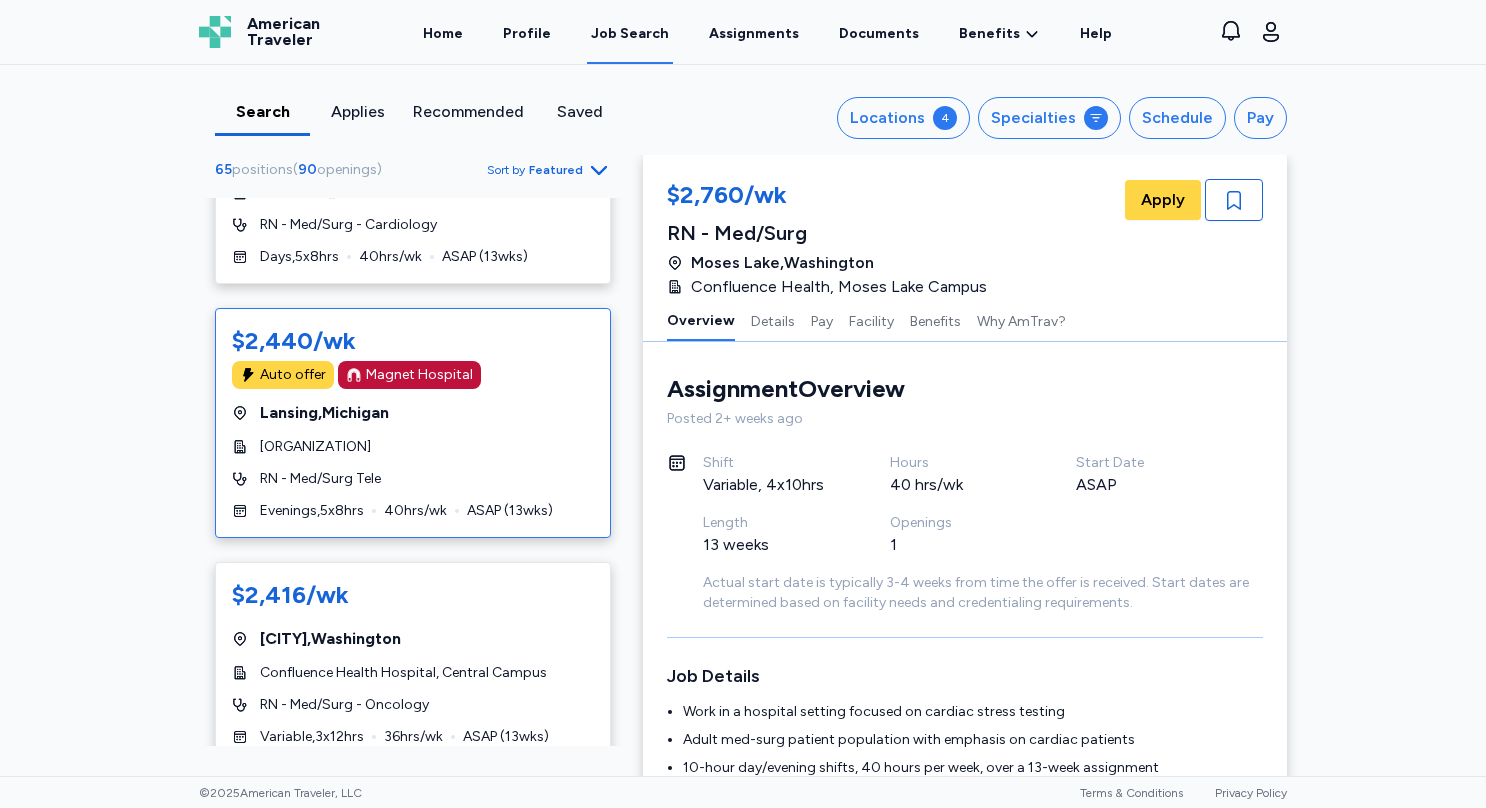 click on "[CITY] , [STATE]" at bounding box center (413, 413) 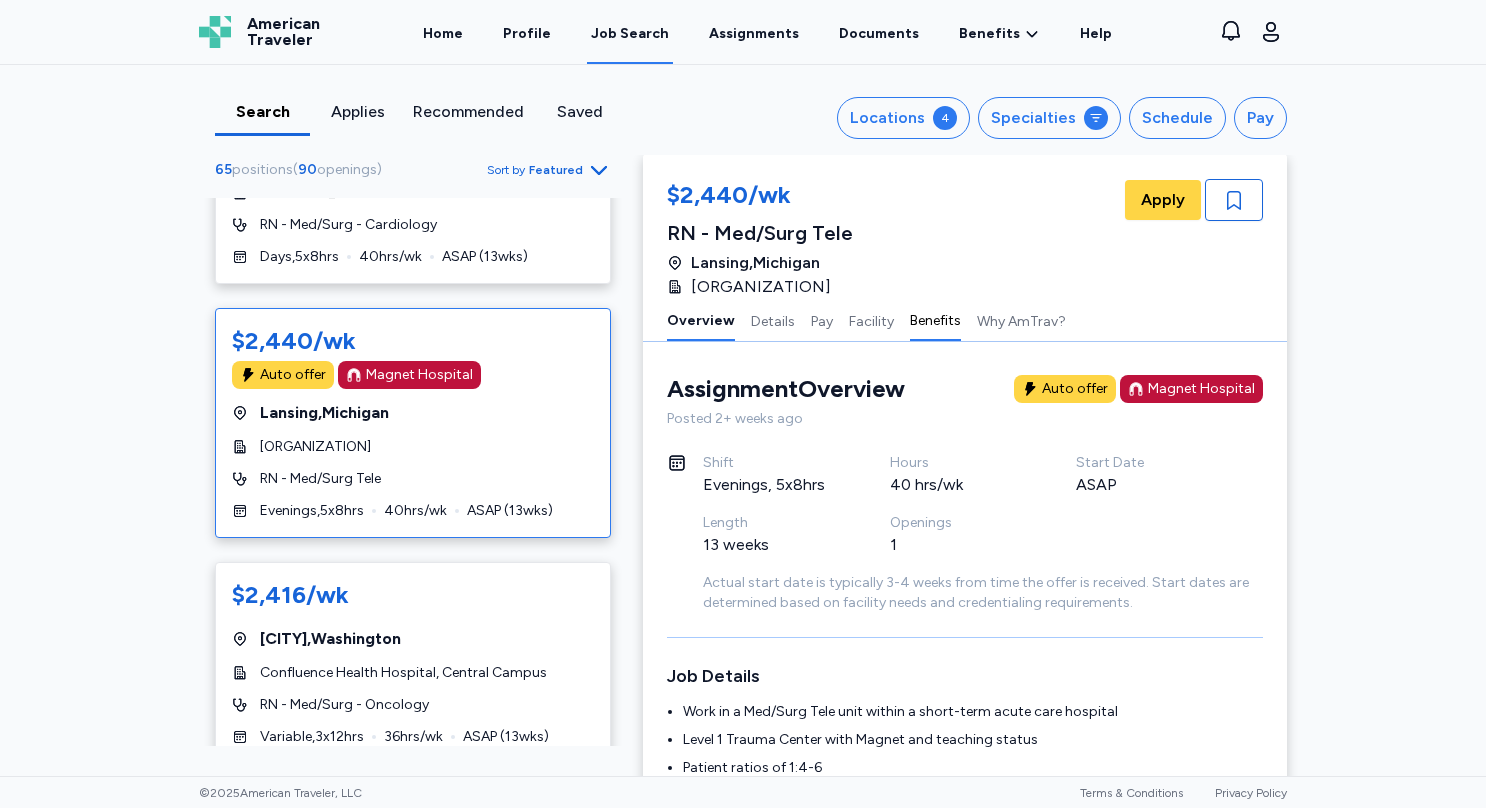 click on "Benefits" at bounding box center [935, 320] 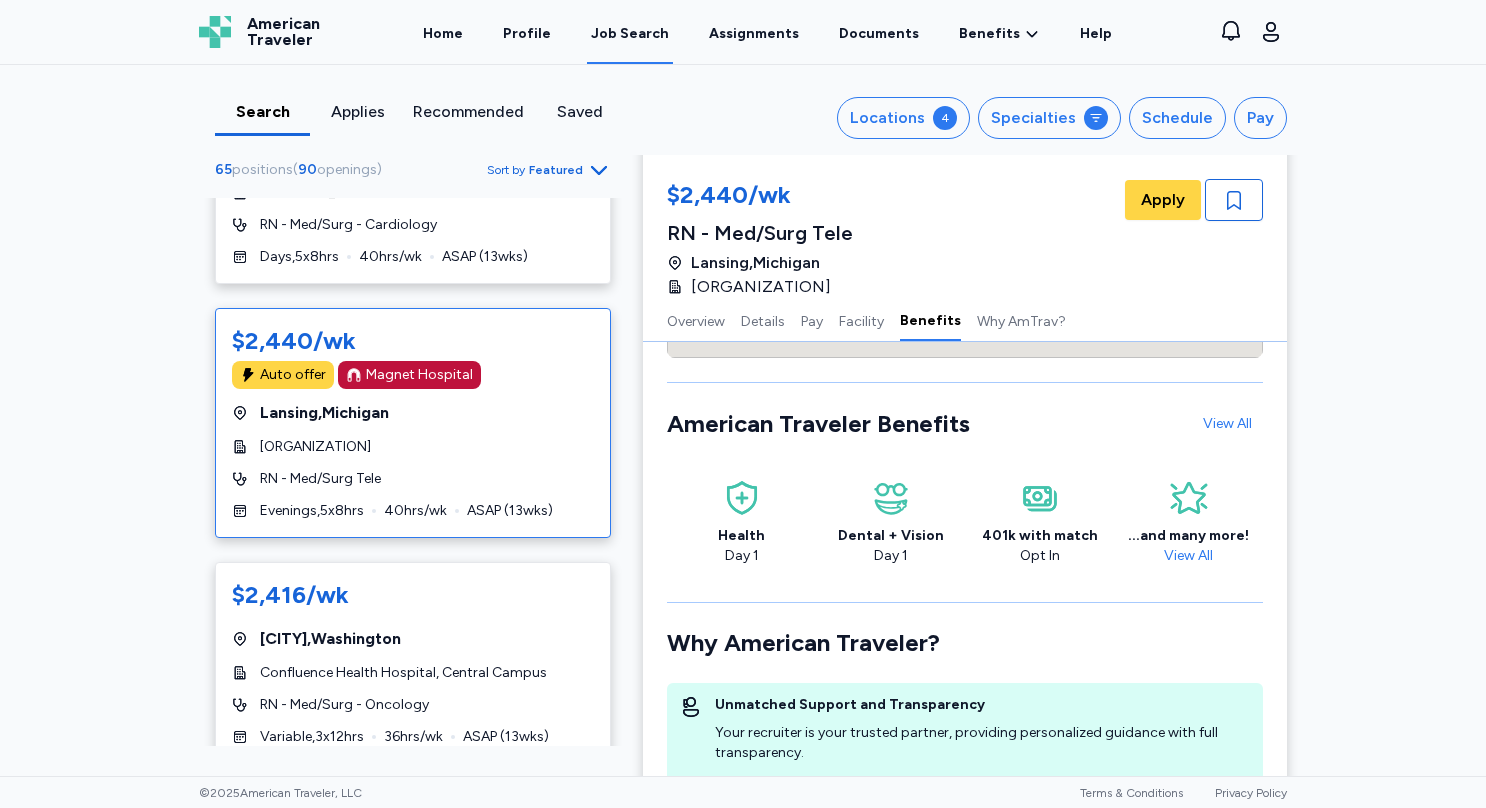 scroll, scrollTop: 2709, scrollLeft: 0, axis: vertical 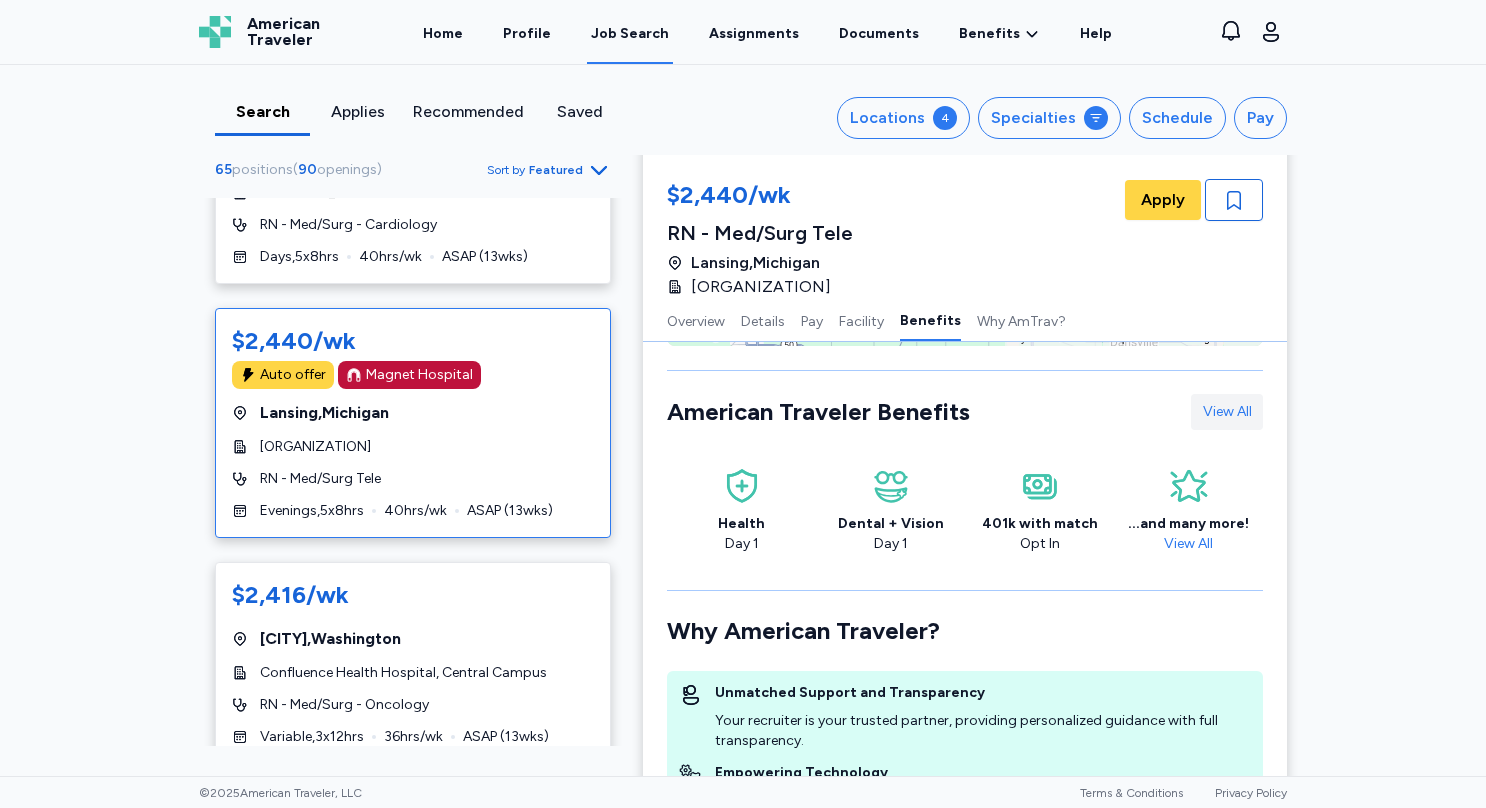 click on "View All" at bounding box center (1227, 412) 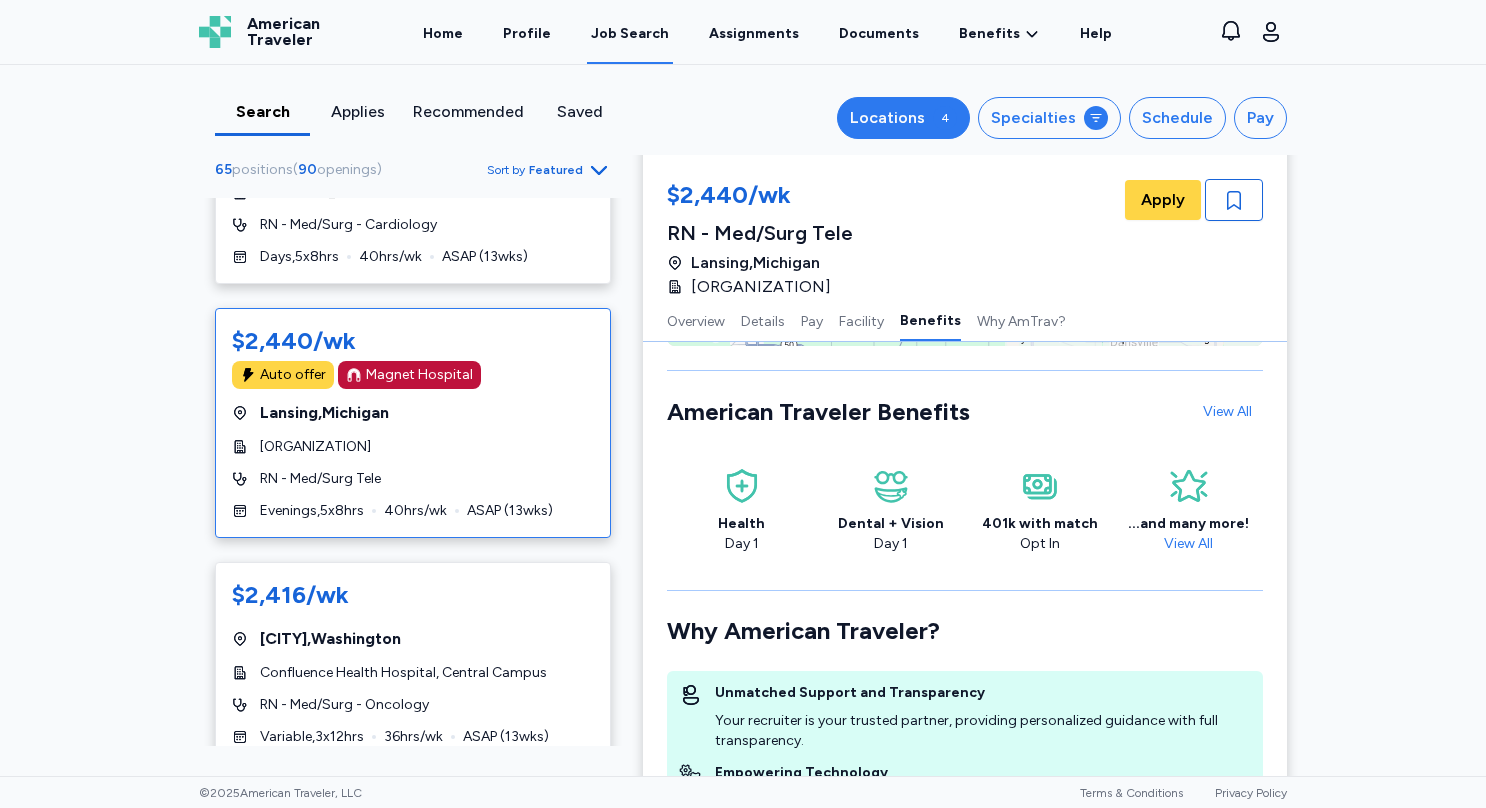 click on "Locations 4" at bounding box center (903, 118) 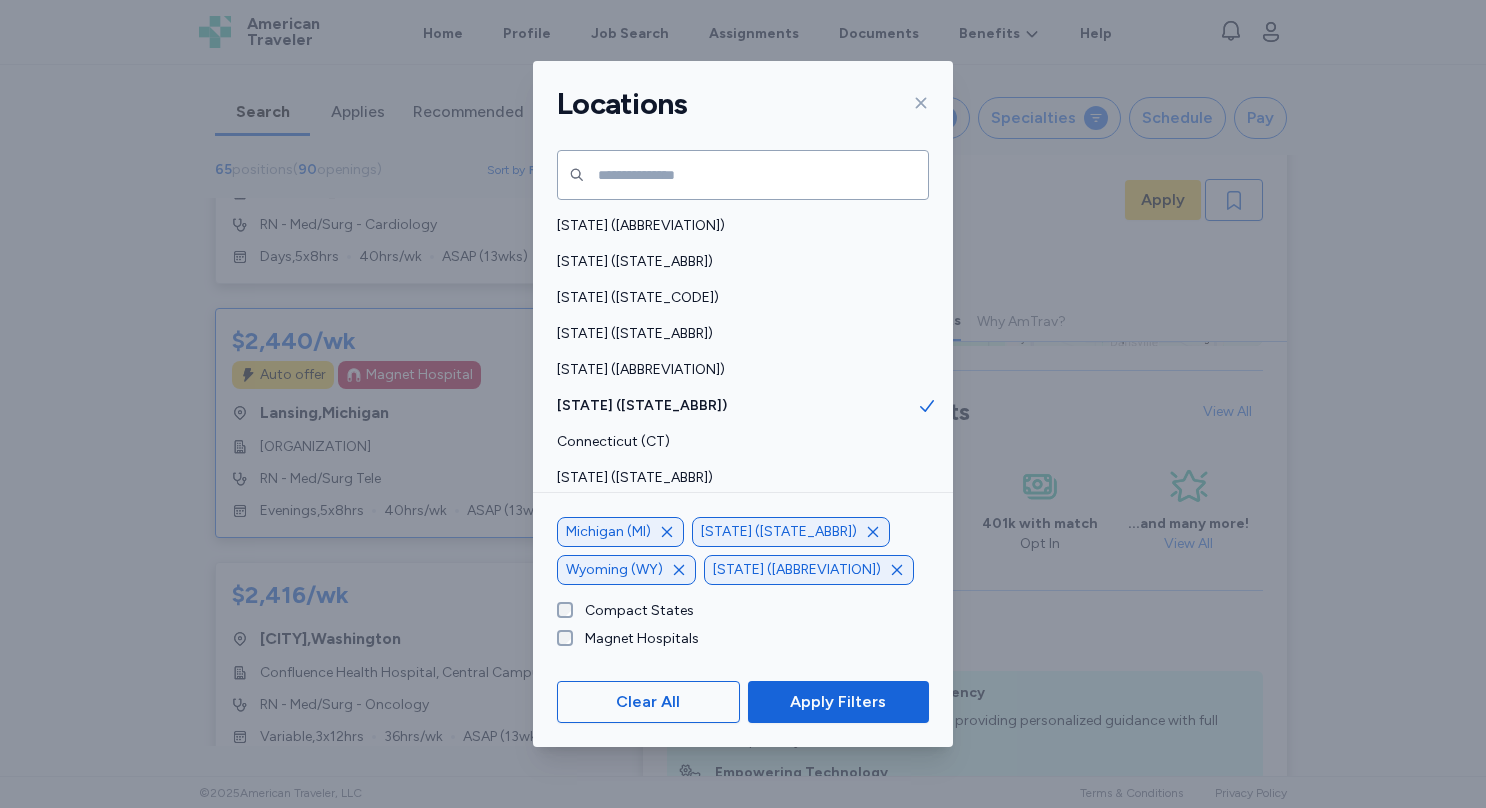 click 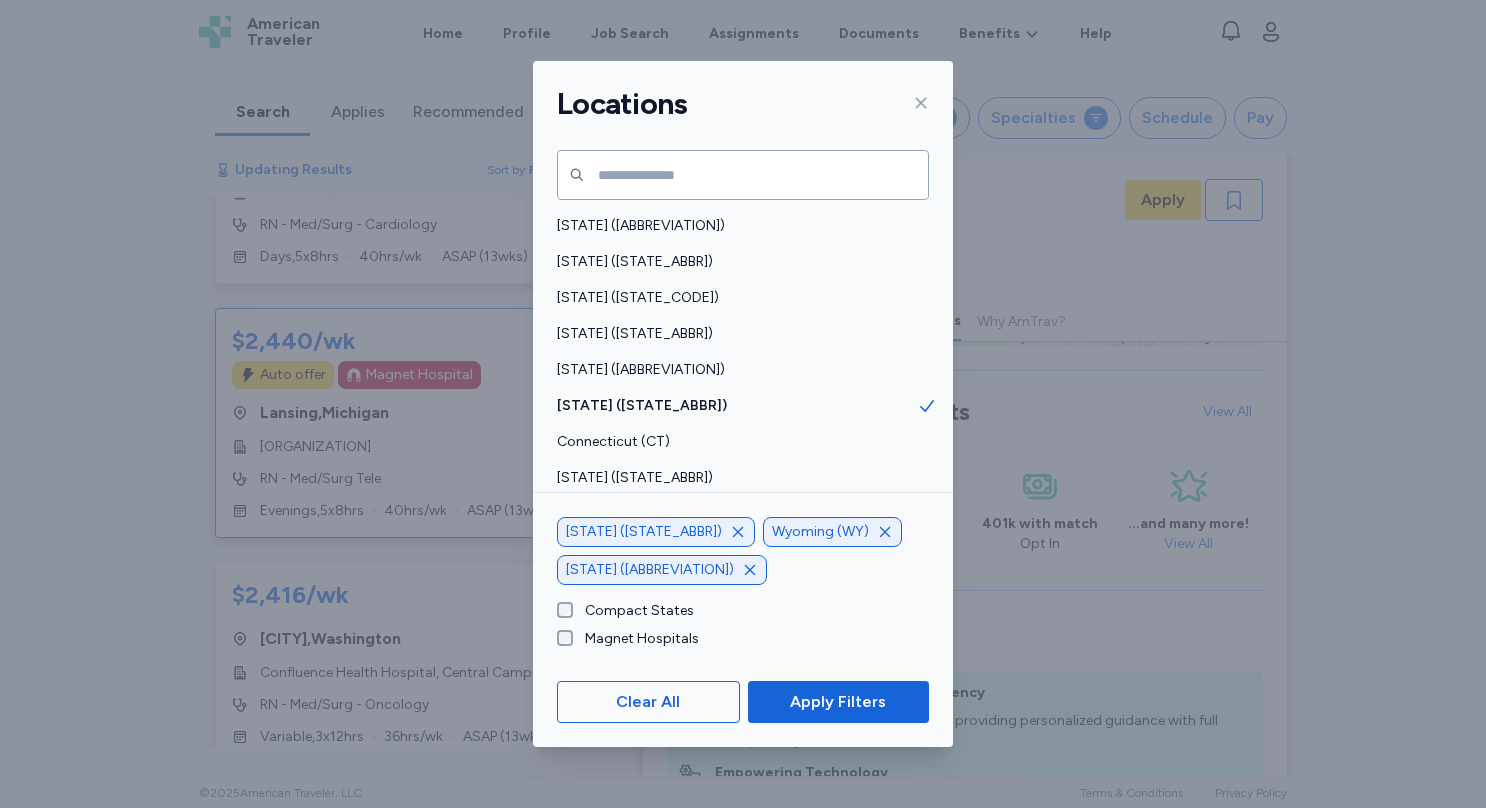 click 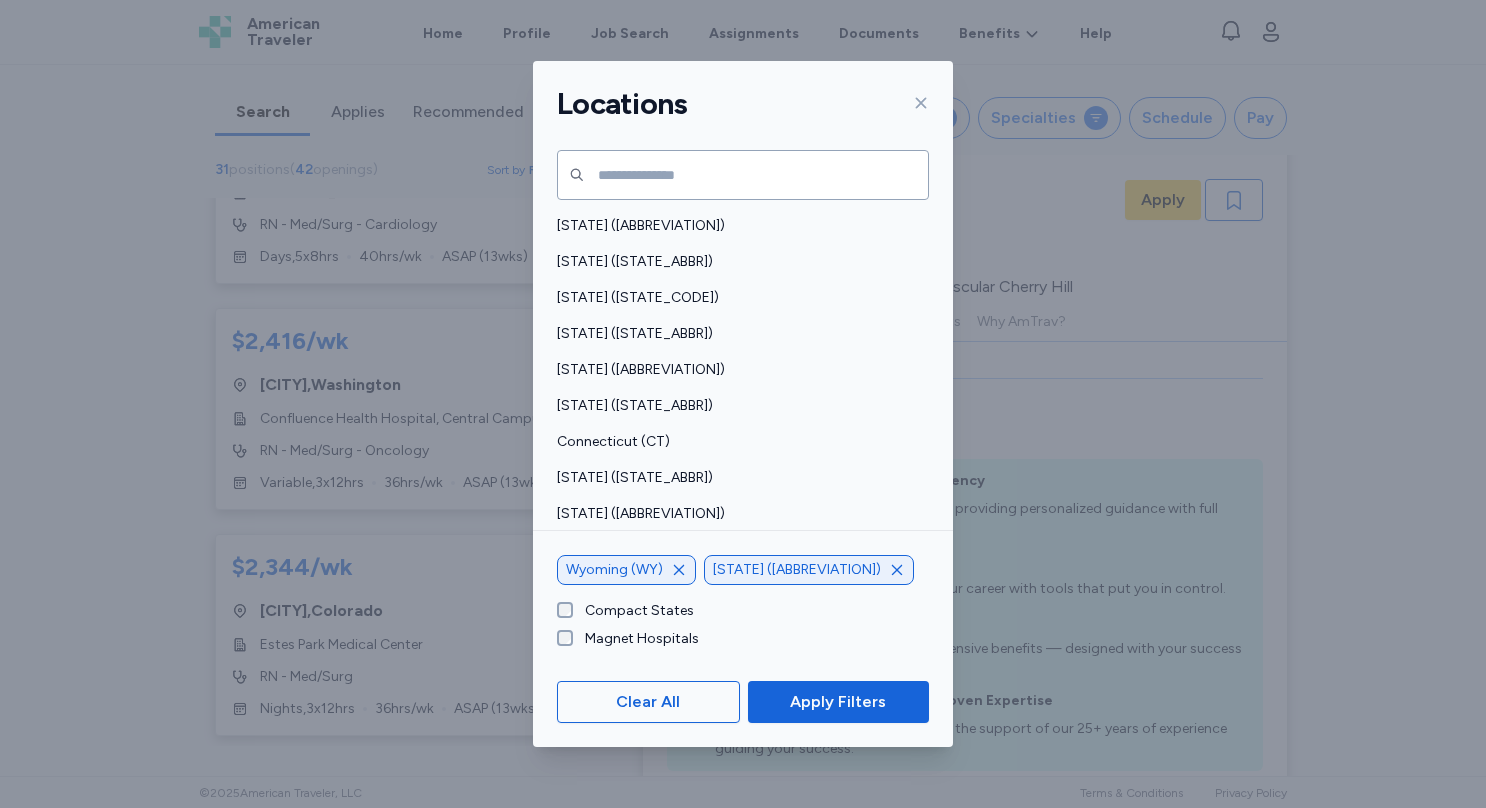 scroll, scrollTop: 1, scrollLeft: 0, axis: vertical 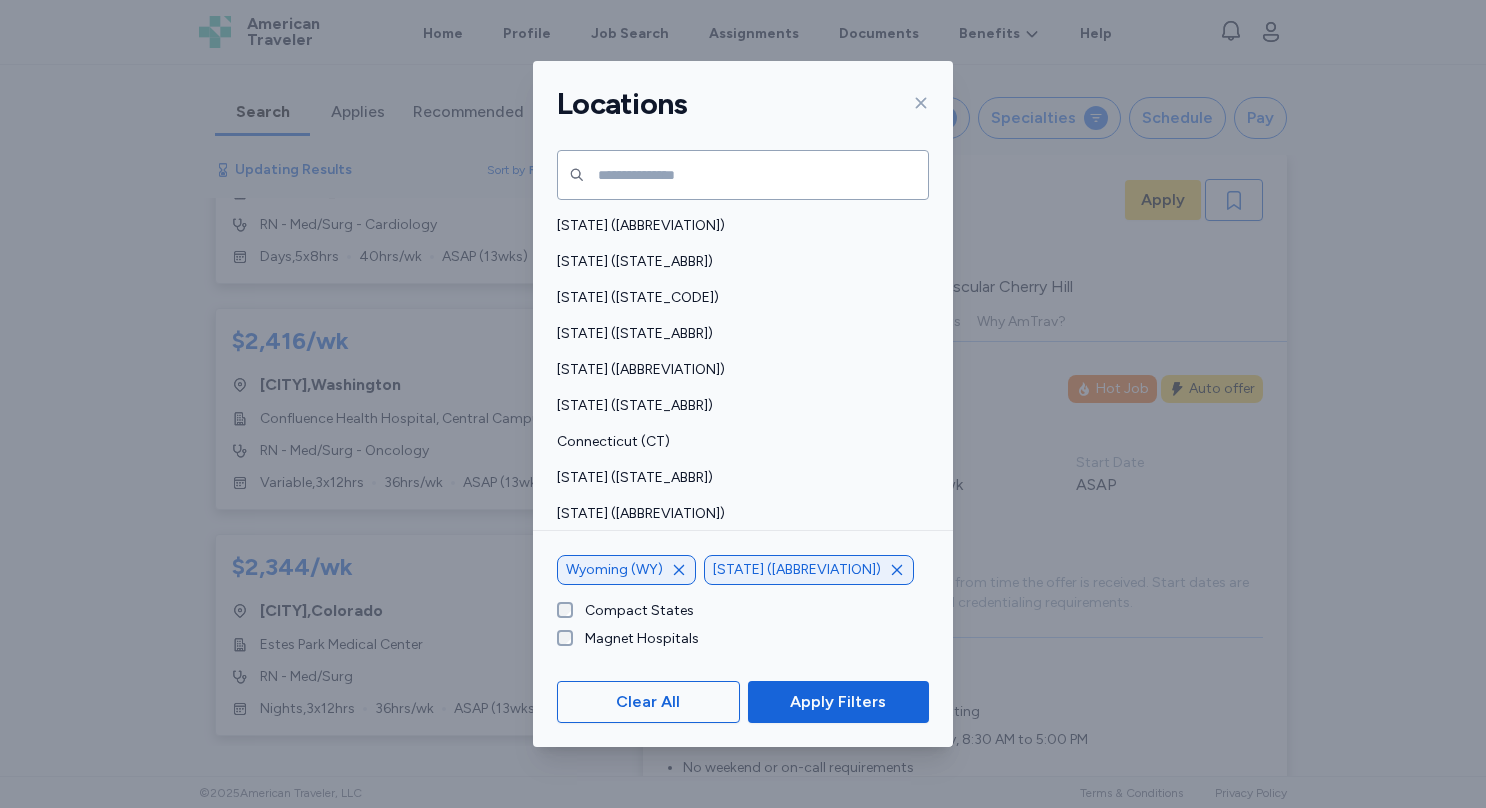 click 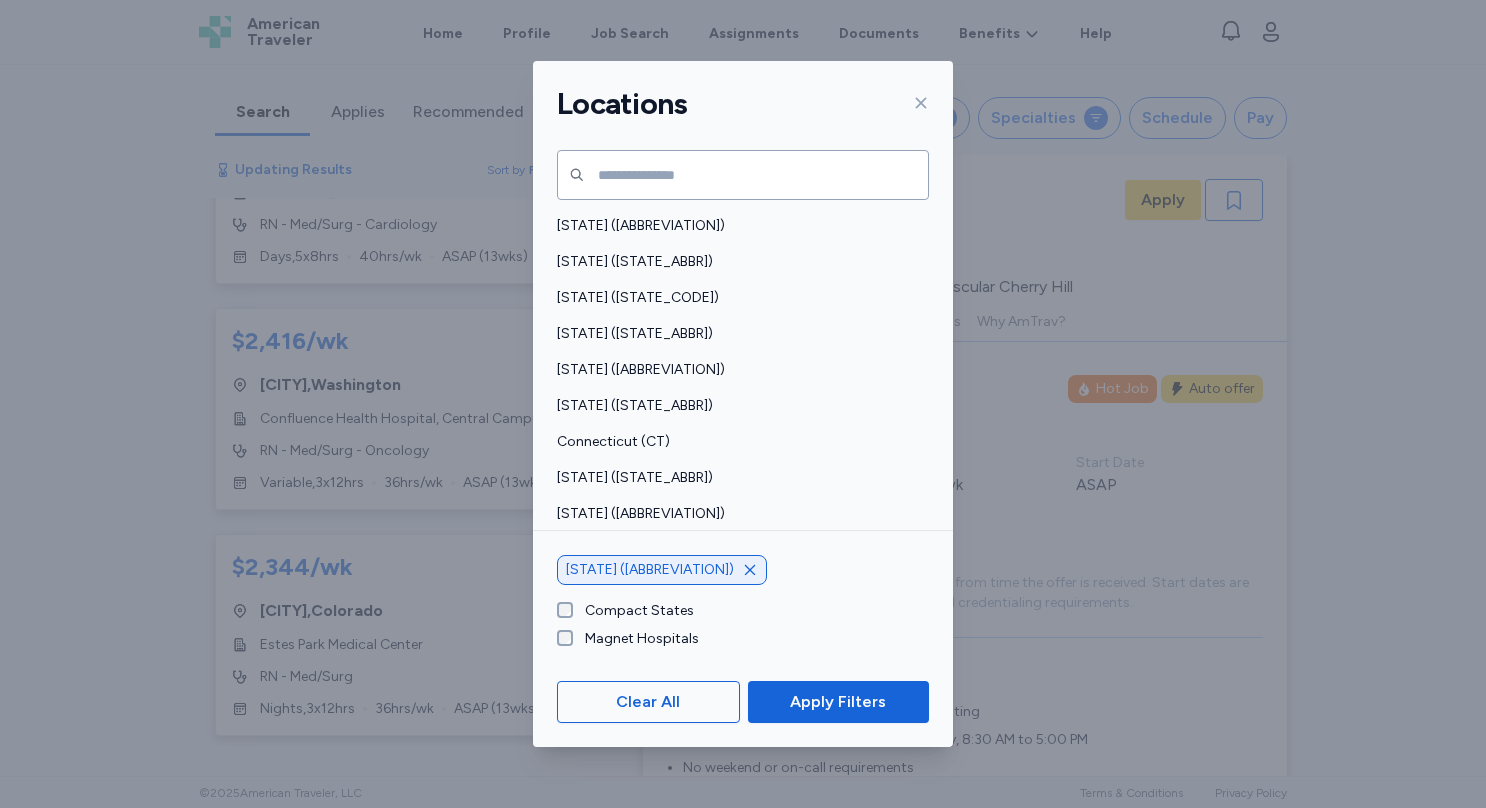 scroll, scrollTop: 1398, scrollLeft: 0, axis: vertical 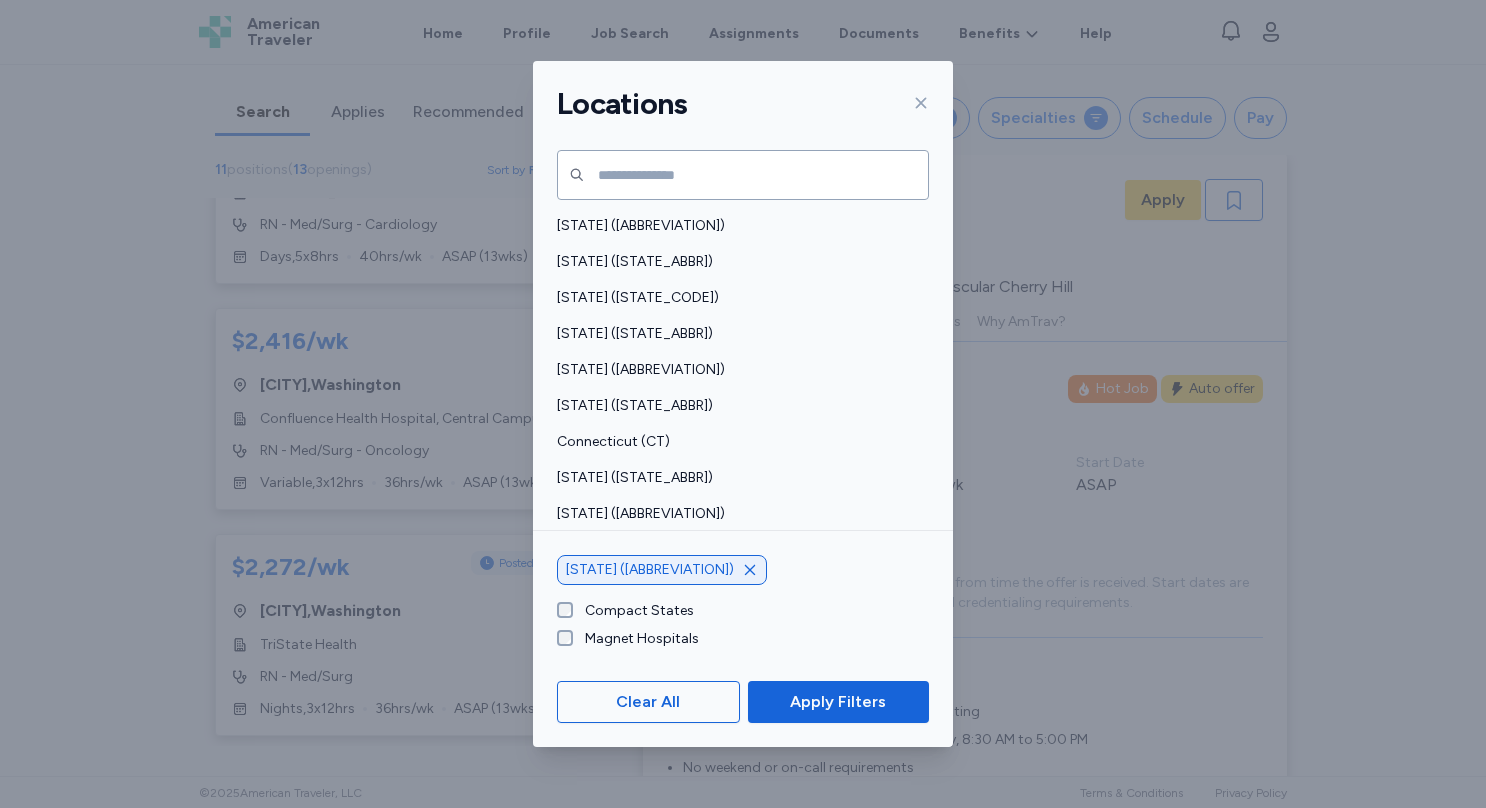 click 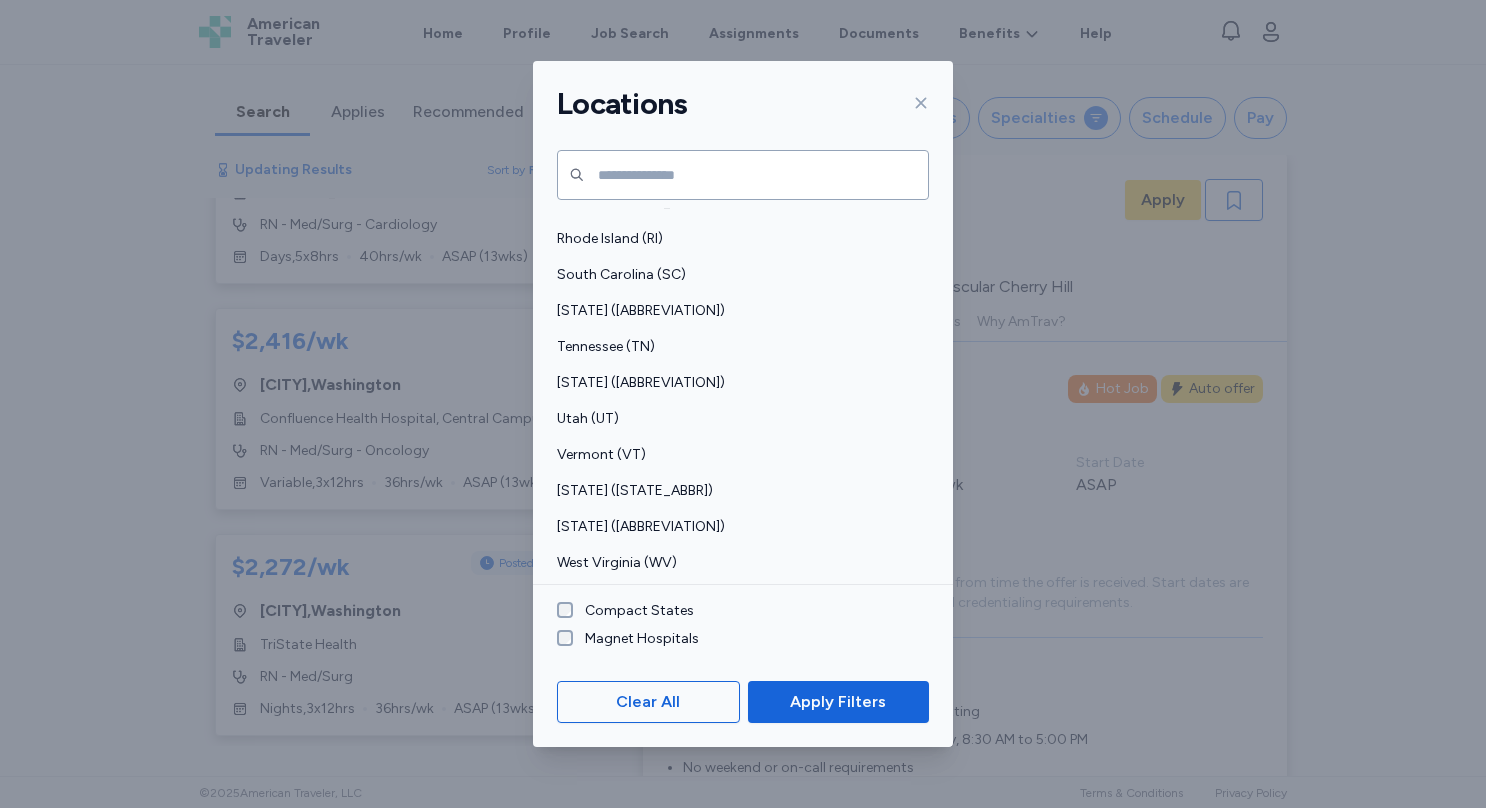 scroll, scrollTop: 1458, scrollLeft: 0, axis: vertical 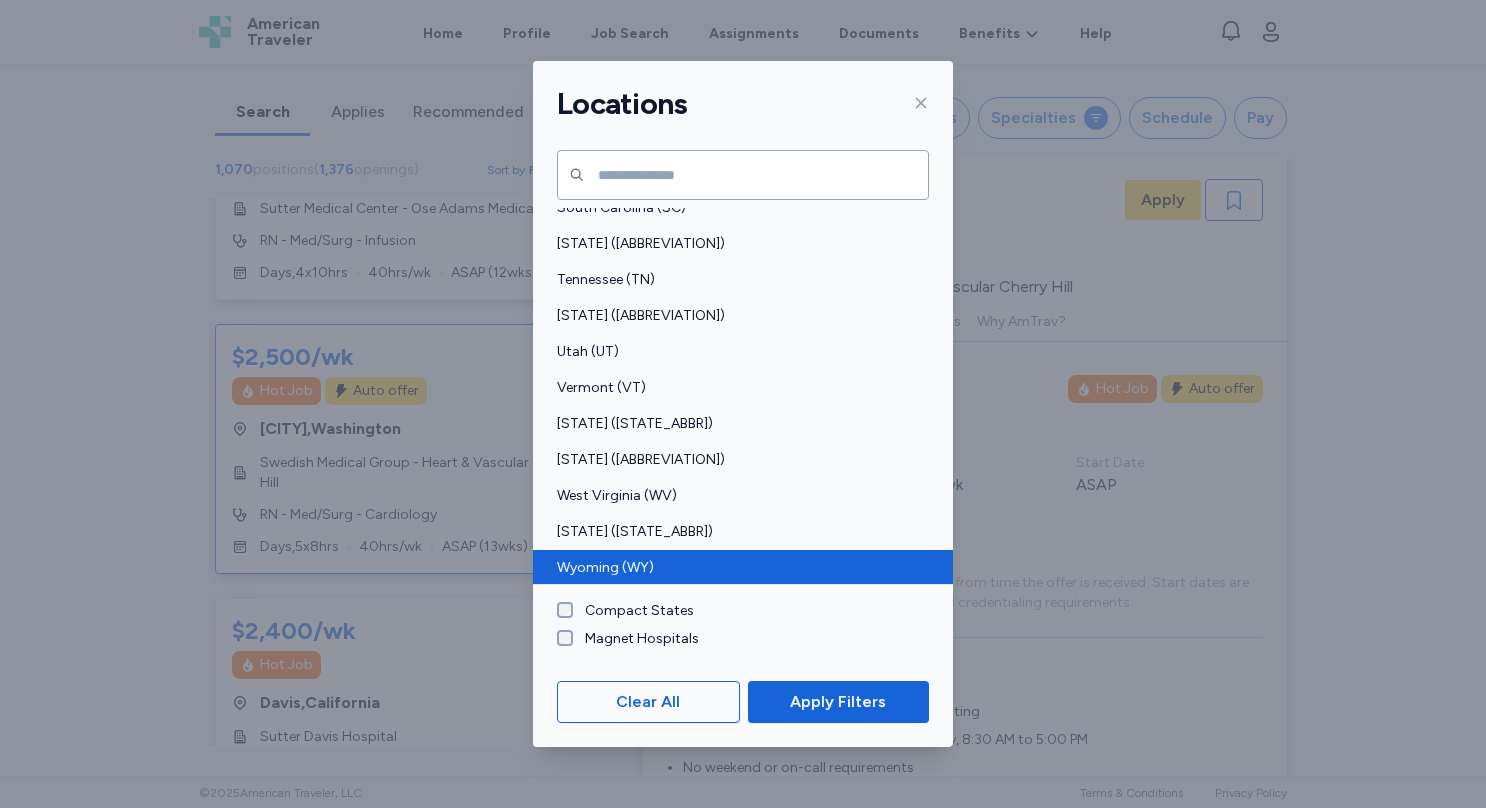 click on "Wyoming (WY)" at bounding box center [737, 568] 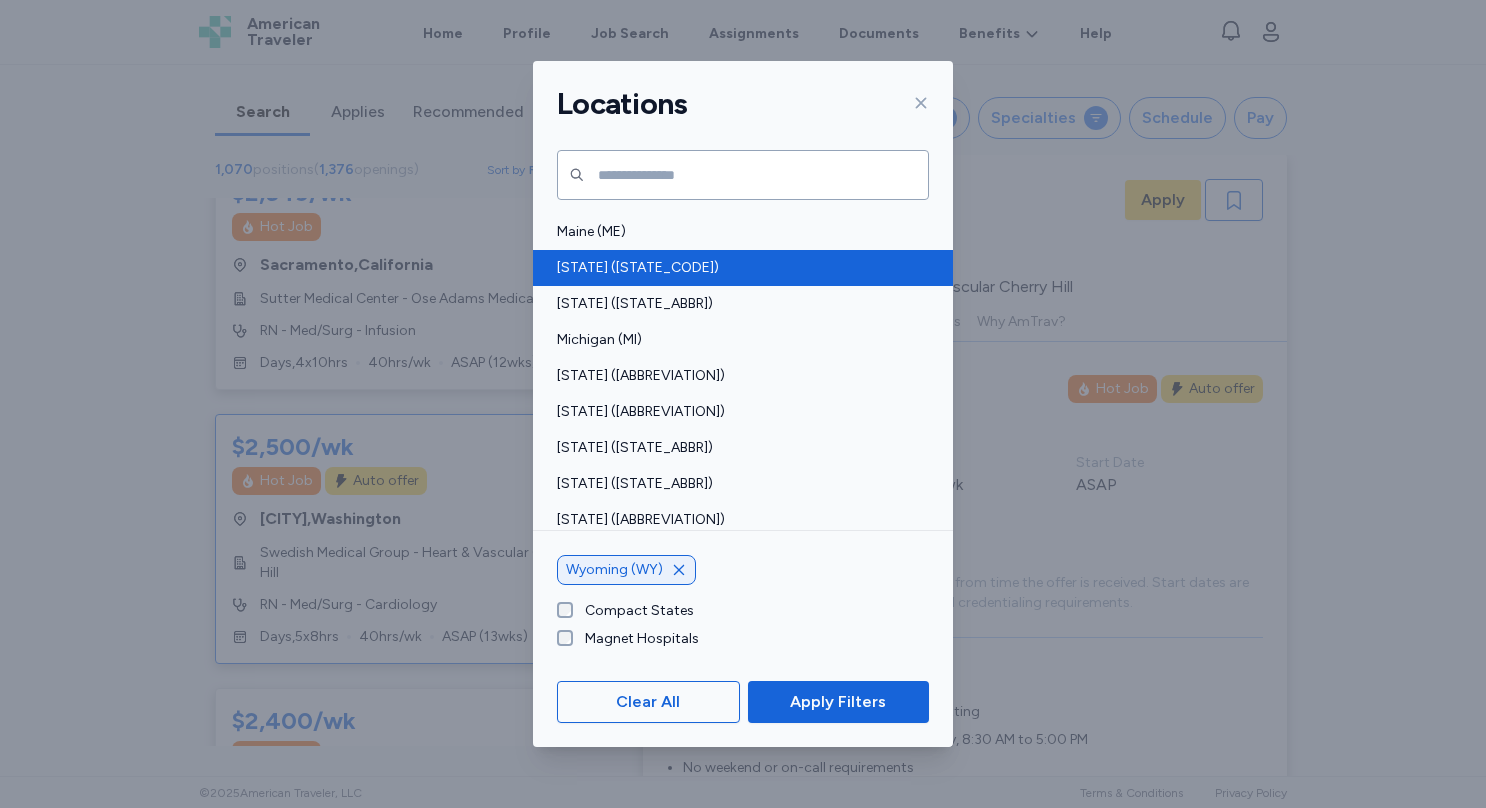 scroll, scrollTop: 716, scrollLeft: 0, axis: vertical 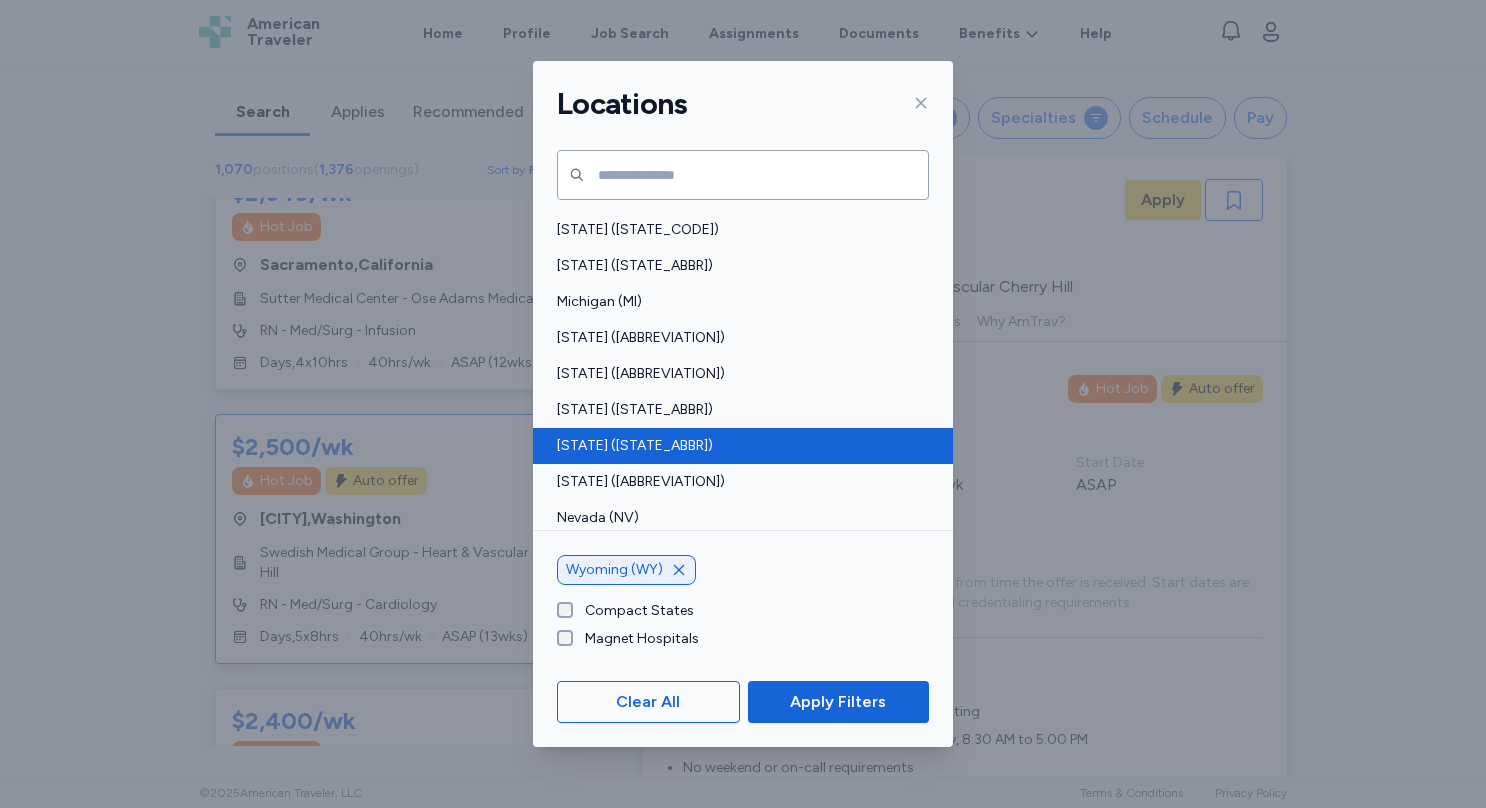 click on "[STATE] ([STATE_ABBR])" at bounding box center (737, 446) 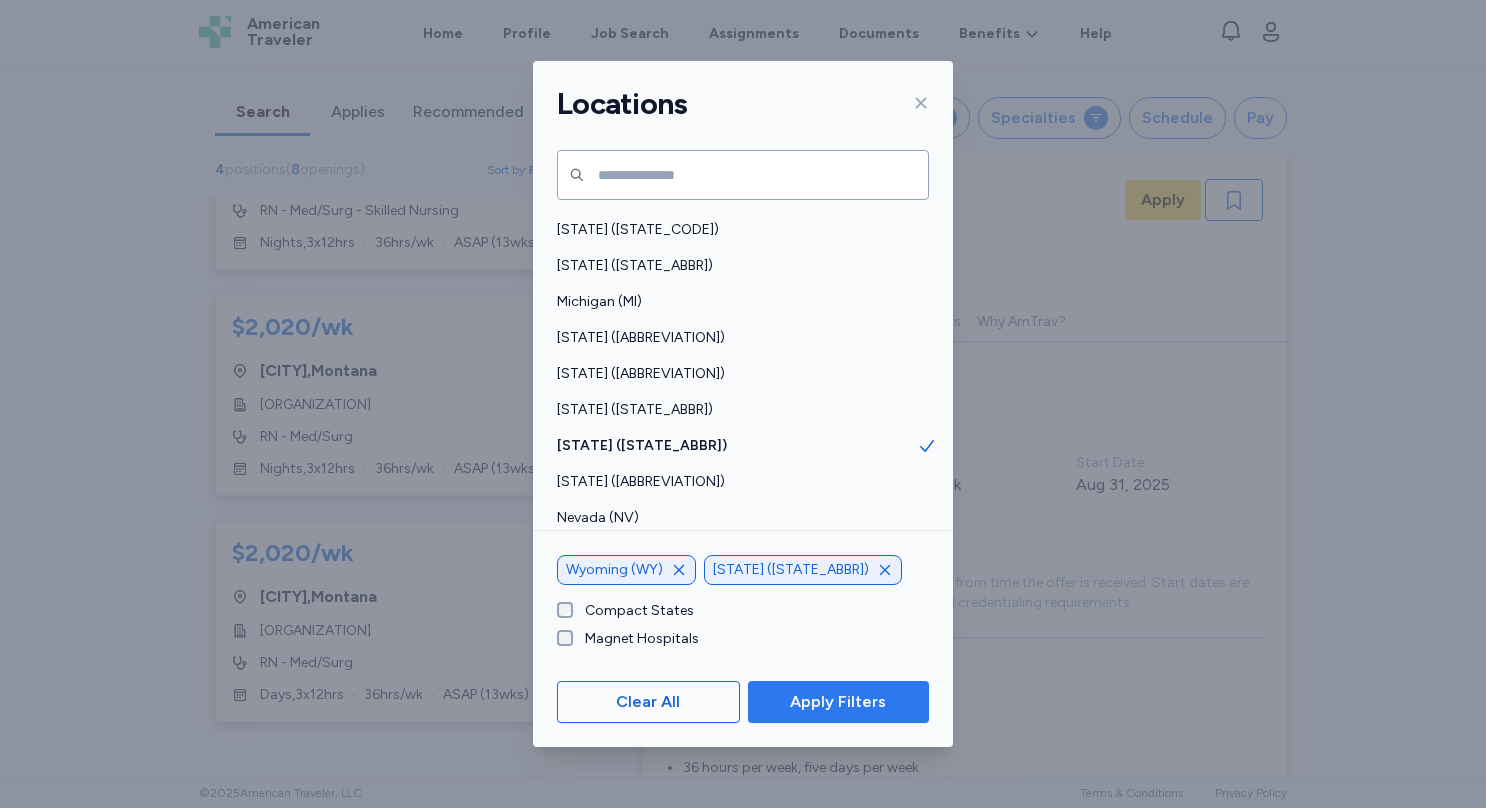 scroll, scrollTop: 353, scrollLeft: 0, axis: vertical 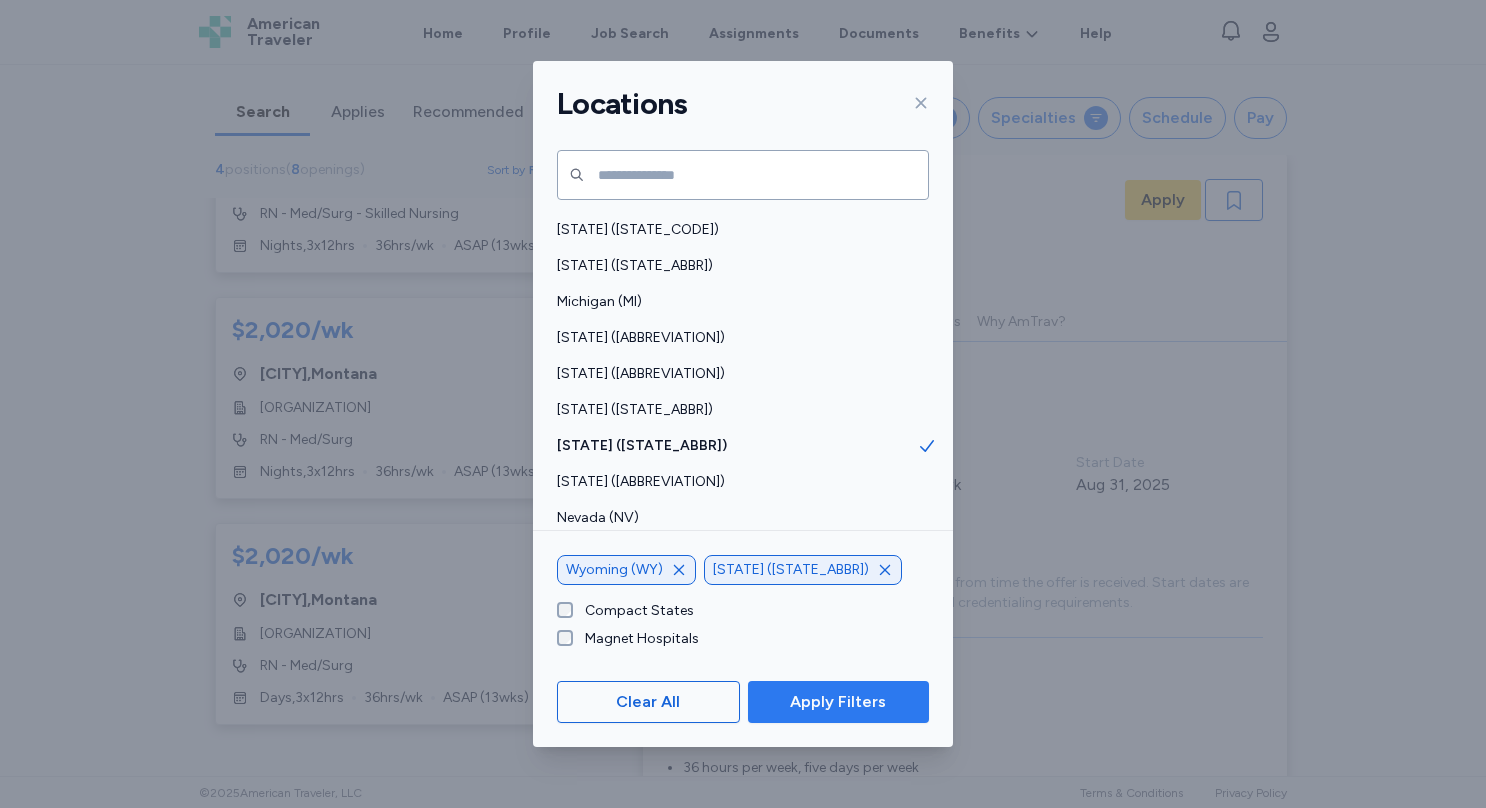 click on "Apply Filters" at bounding box center (838, 702) 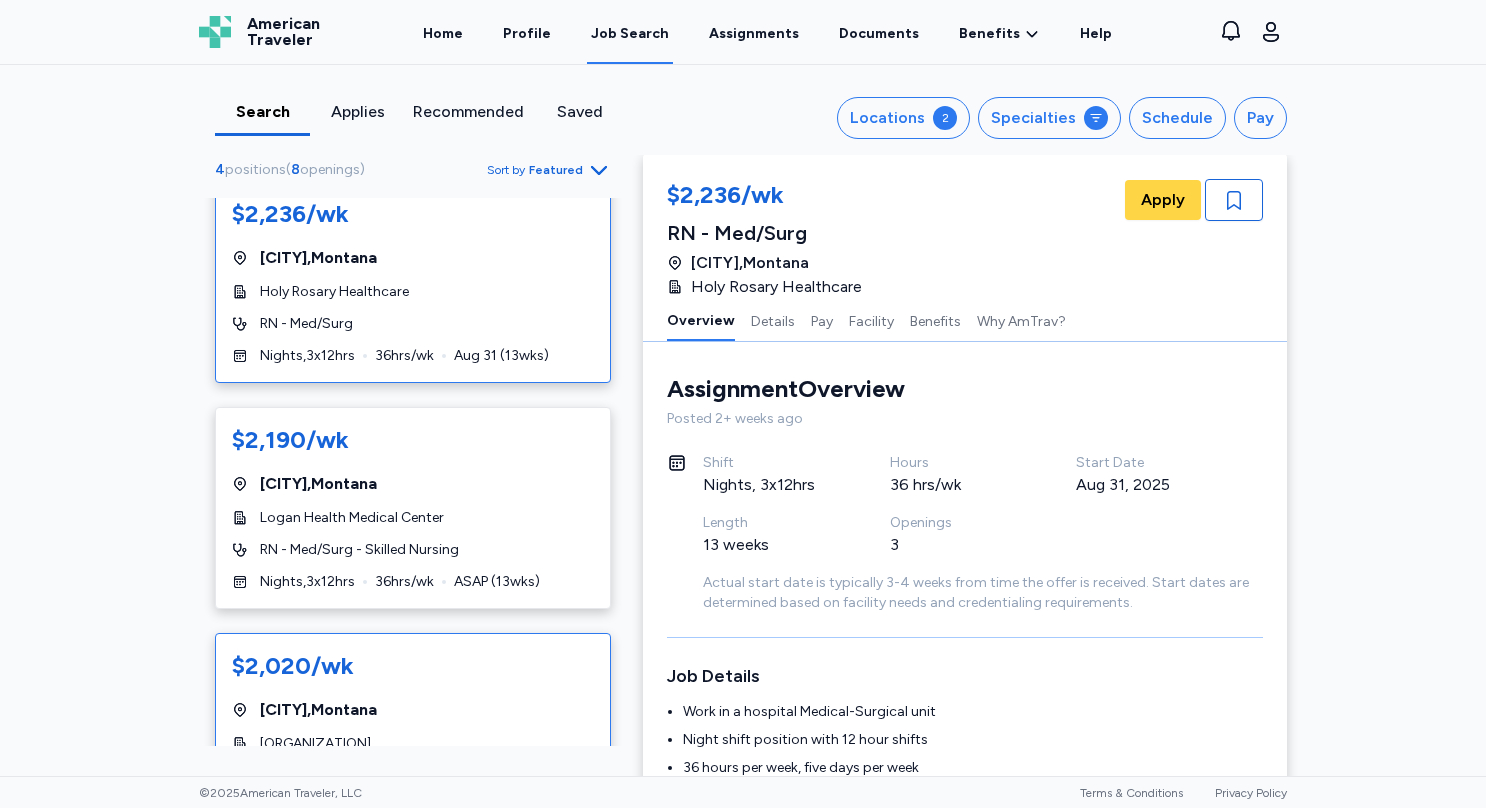 scroll, scrollTop: 18, scrollLeft: 0, axis: vertical 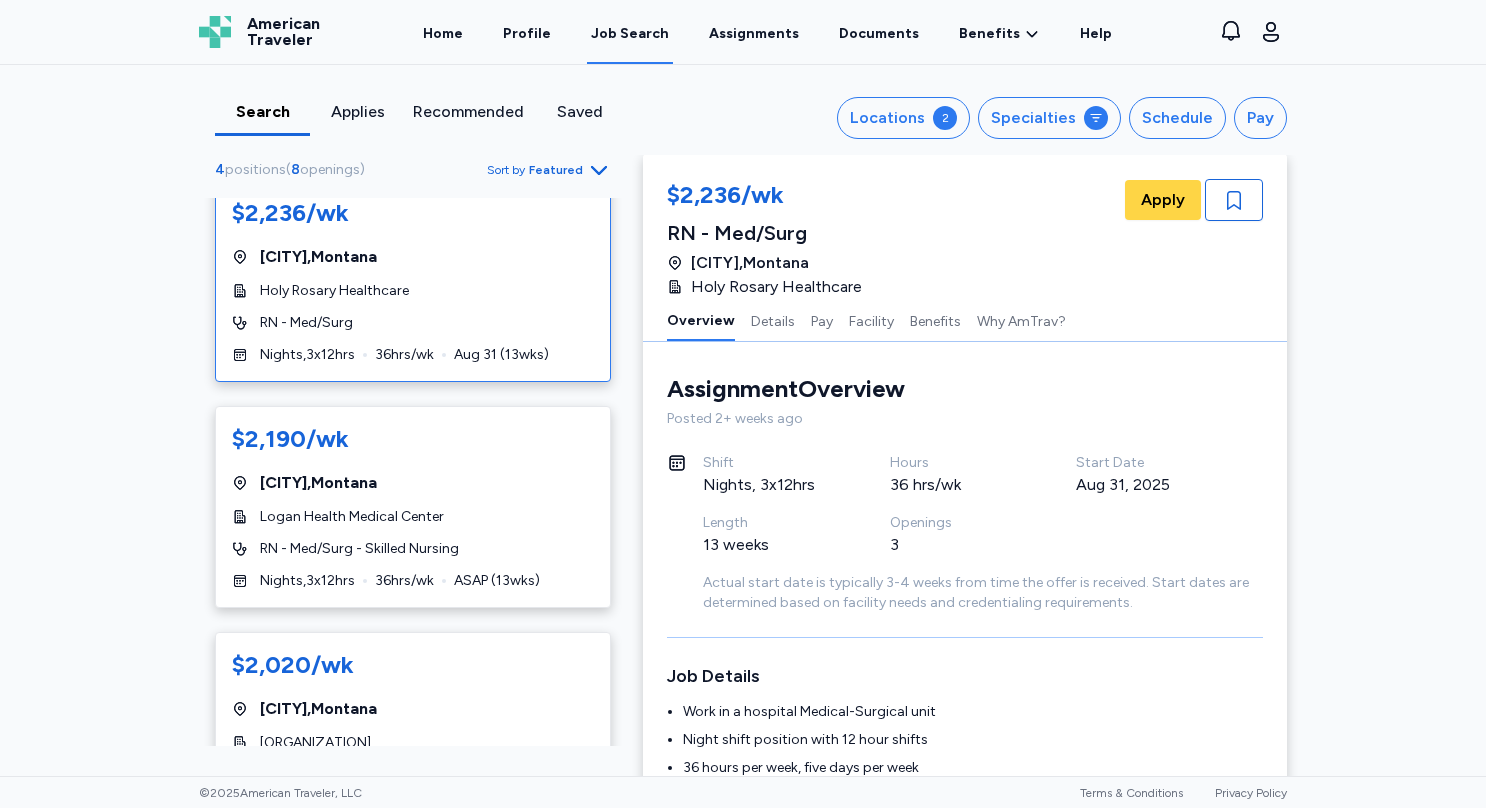 click on "Aug 31 ( 13 wks)" at bounding box center (501, 355) 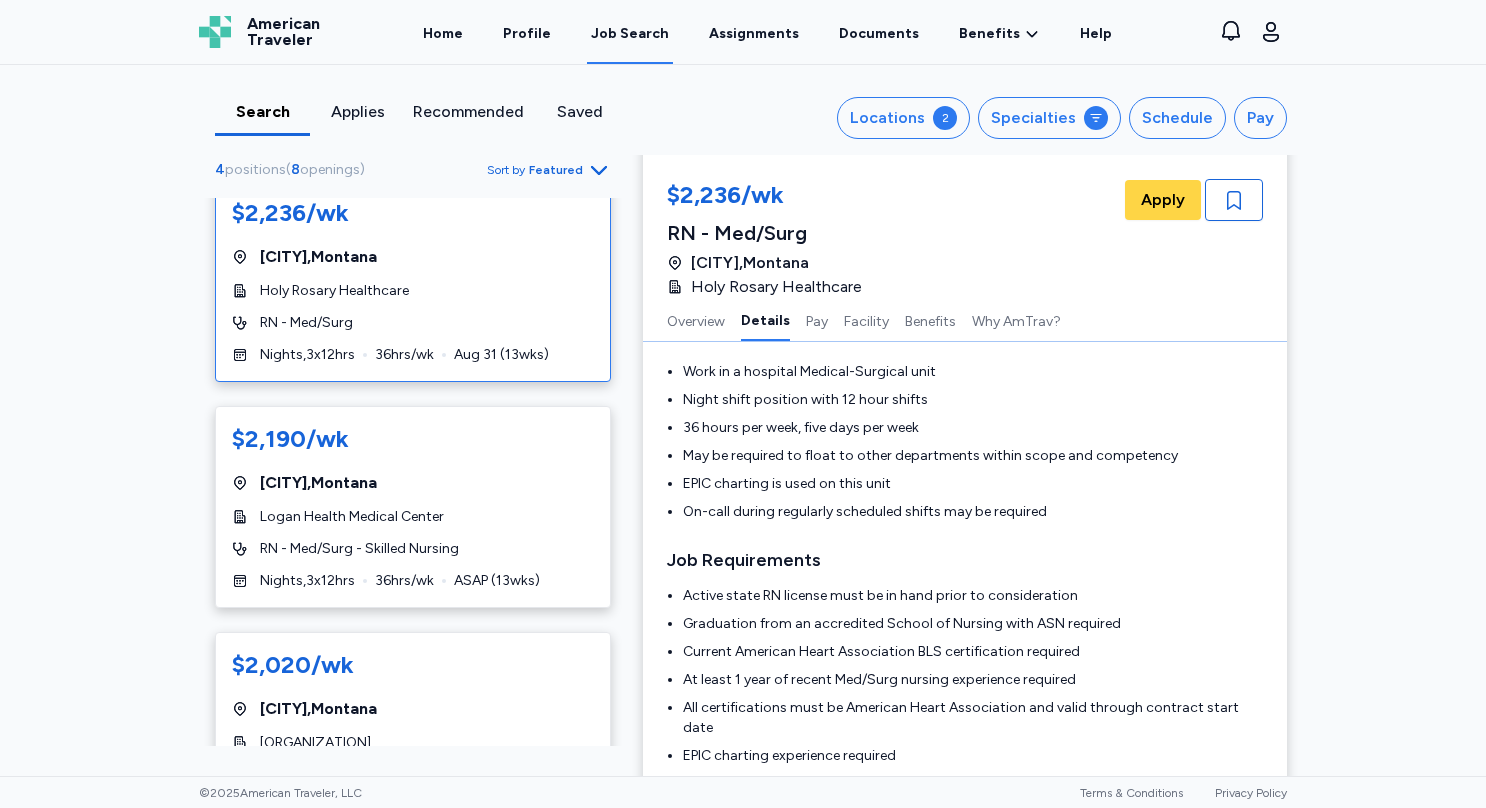 scroll, scrollTop: 471, scrollLeft: 0, axis: vertical 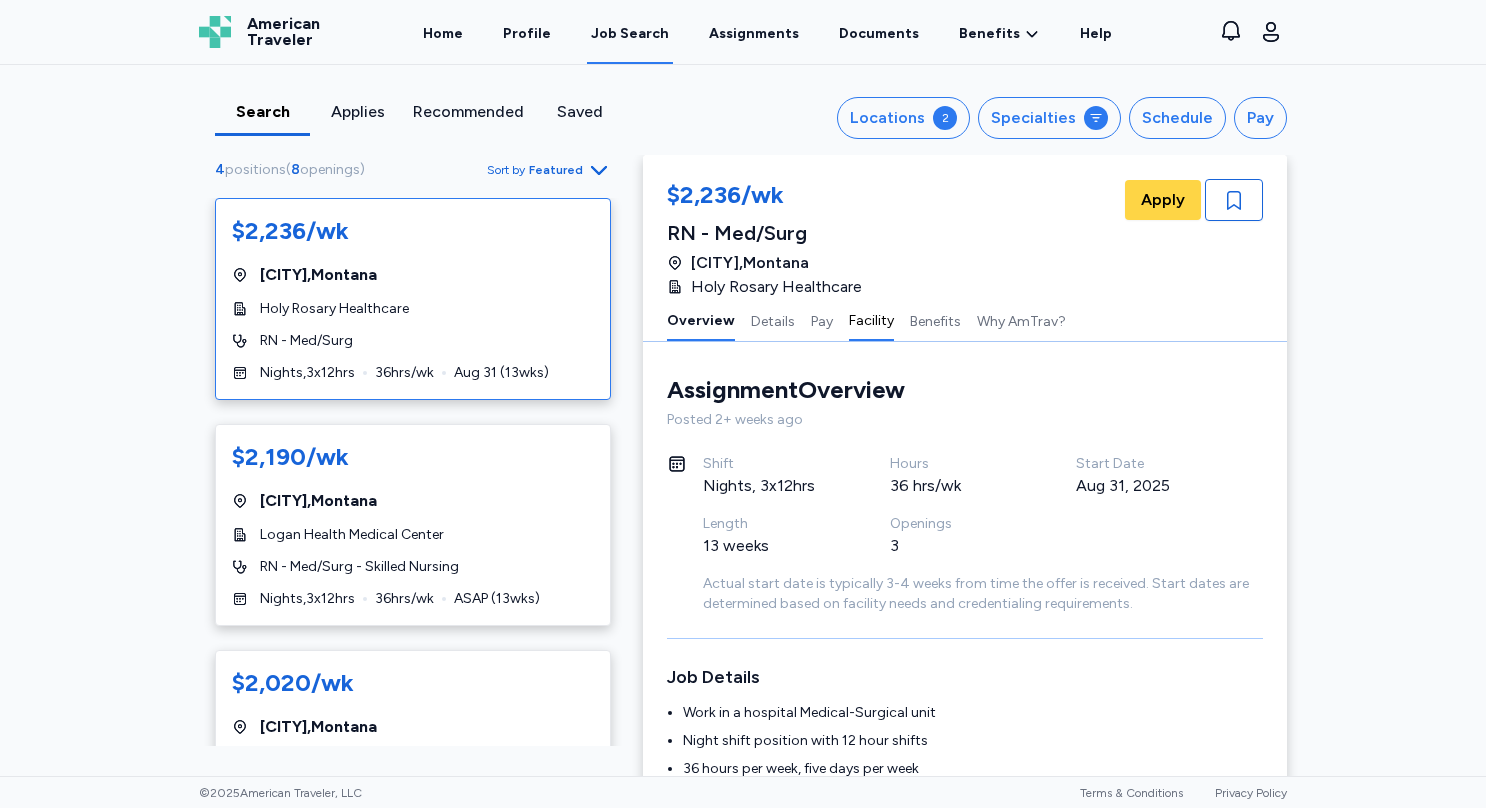 click on "Facility" at bounding box center (871, 320) 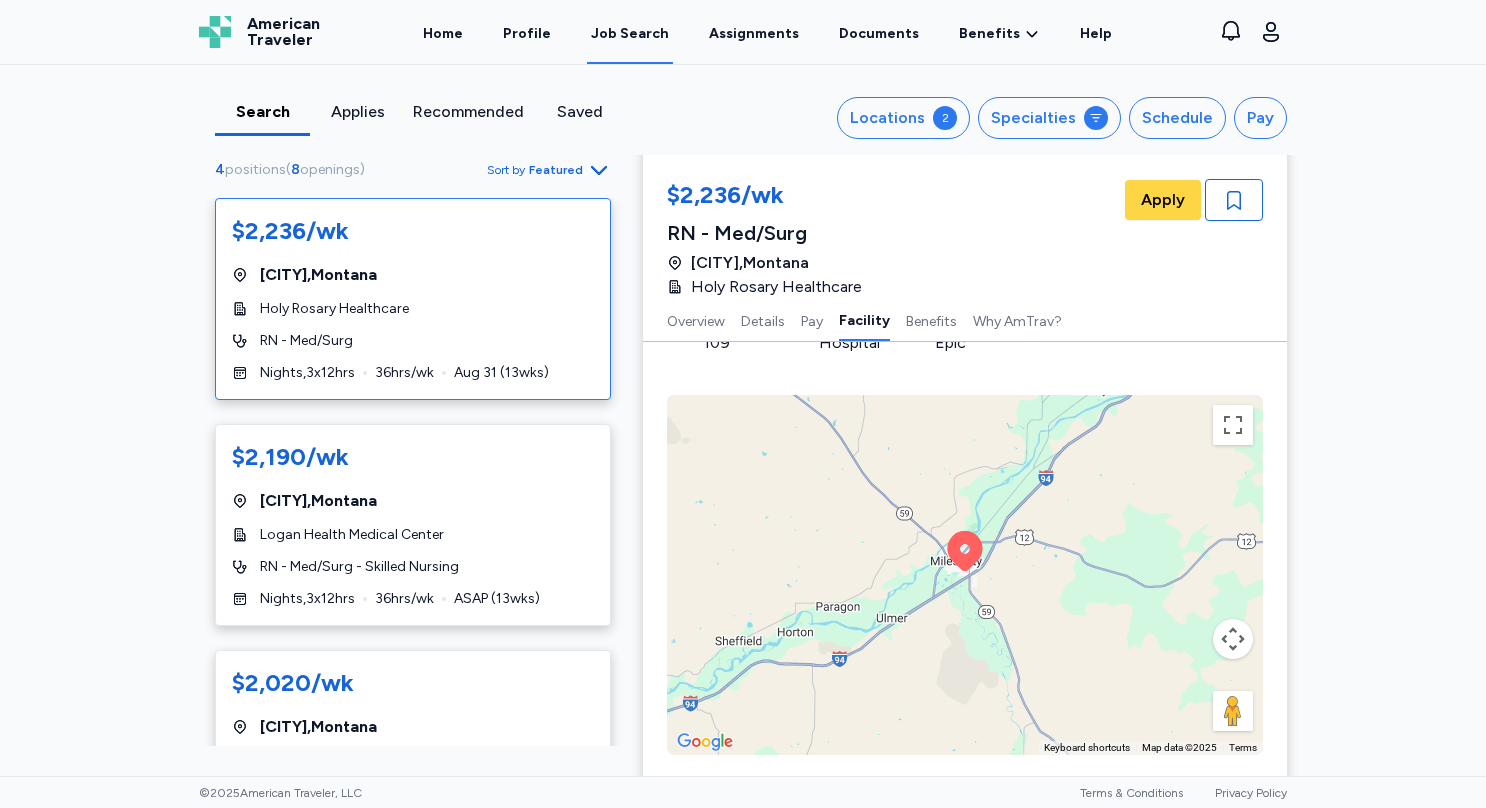 scroll, scrollTop: 2046, scrollLeft: 0, axis: vertical 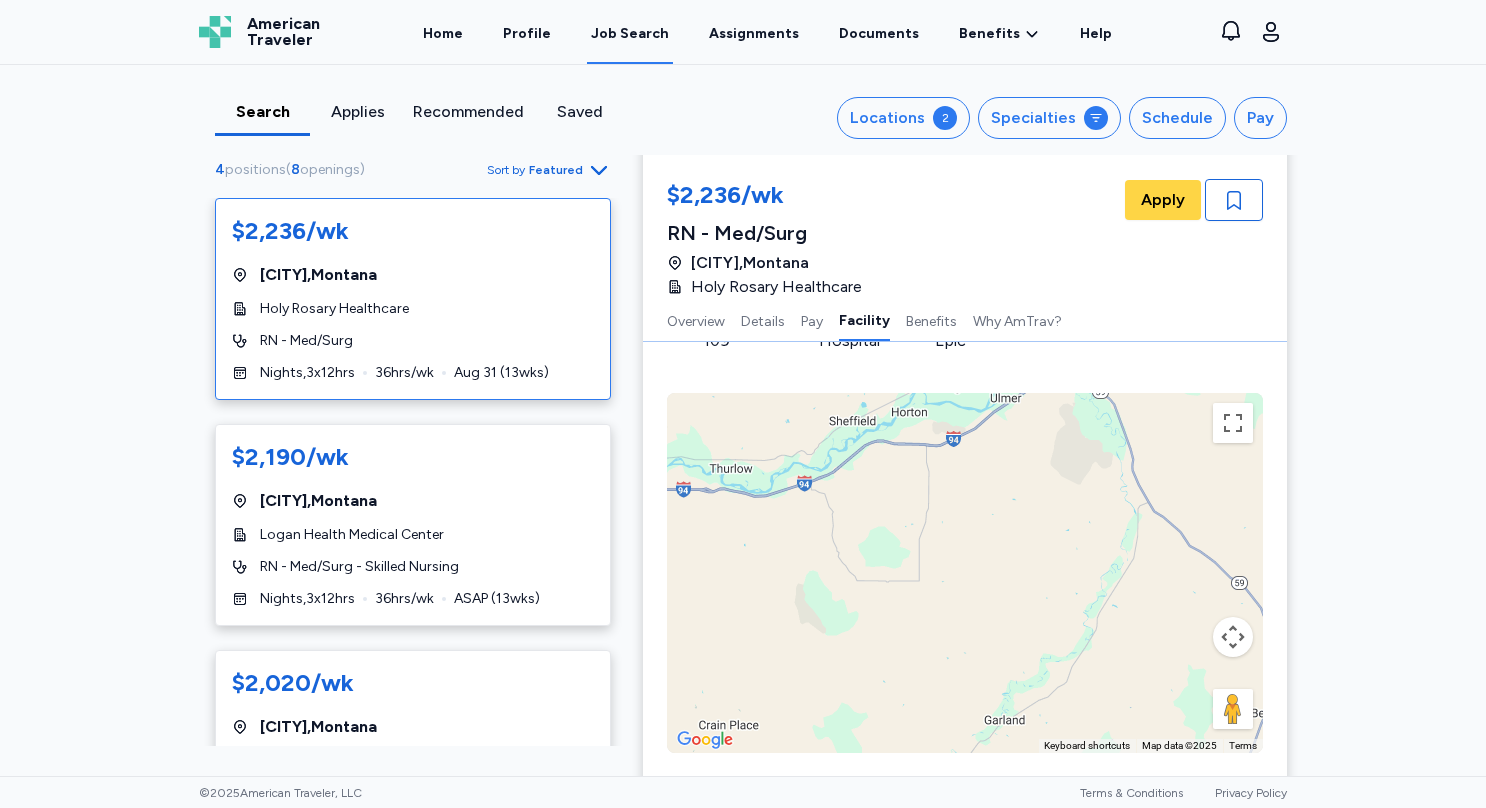 drag, startPoint x: 903, startPoint y: 584, endPoint x: 1019, endPoint y: 362, distance: 250.47954 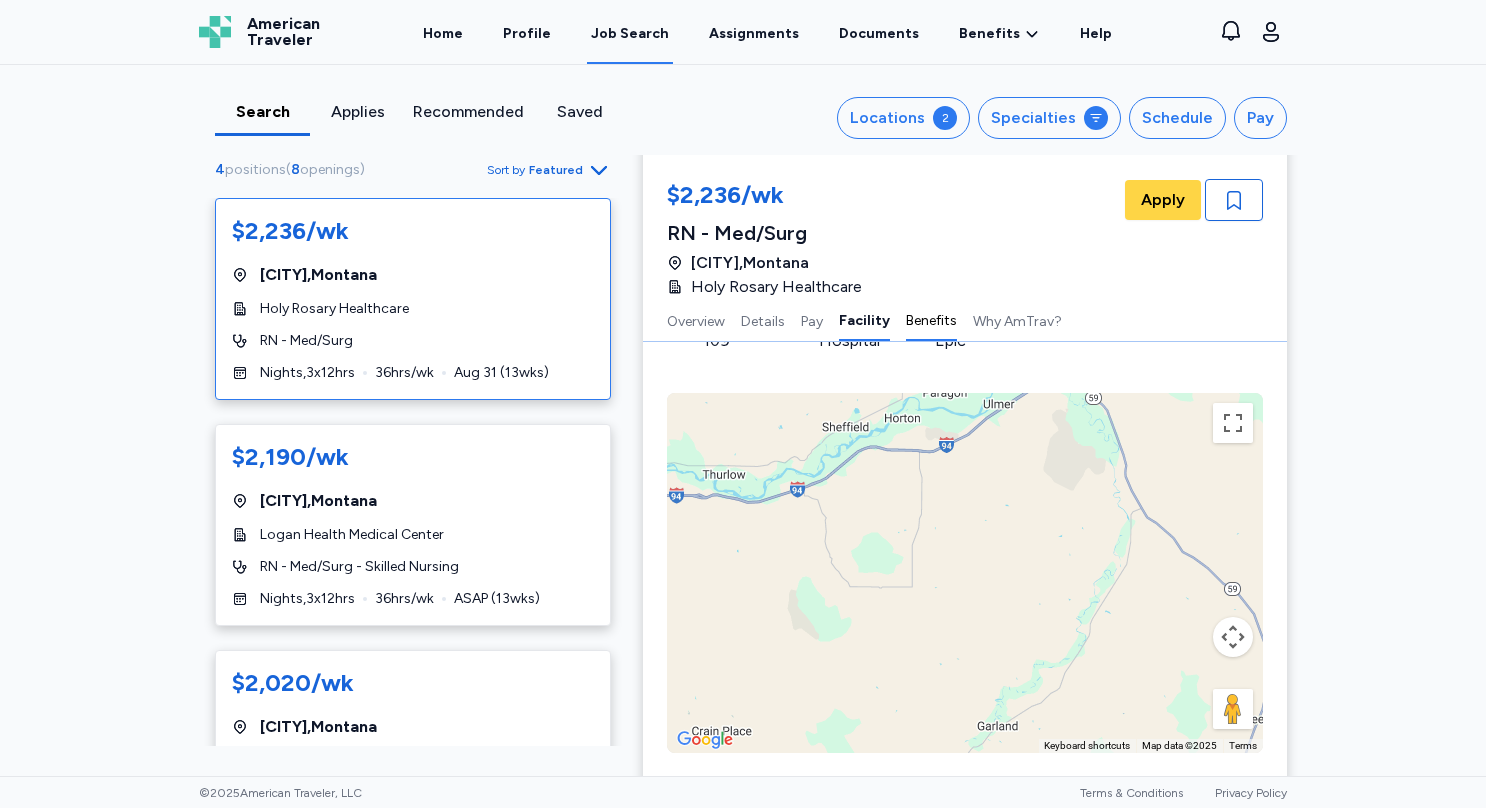 click on "Benefits" at bounding box center [931, 320] 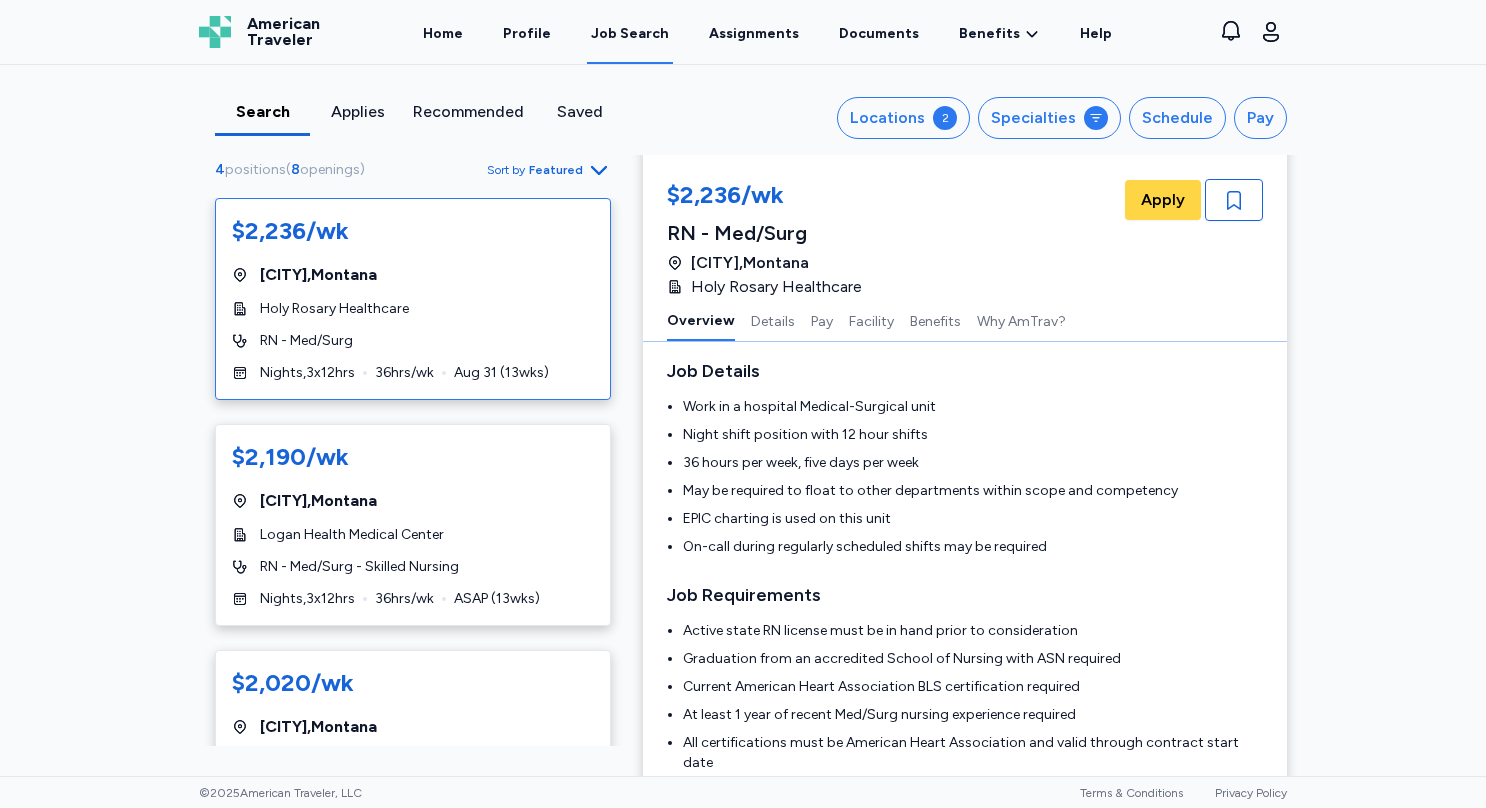 scroll, scrollTop: 0, scrollLeft: 0, axis: both 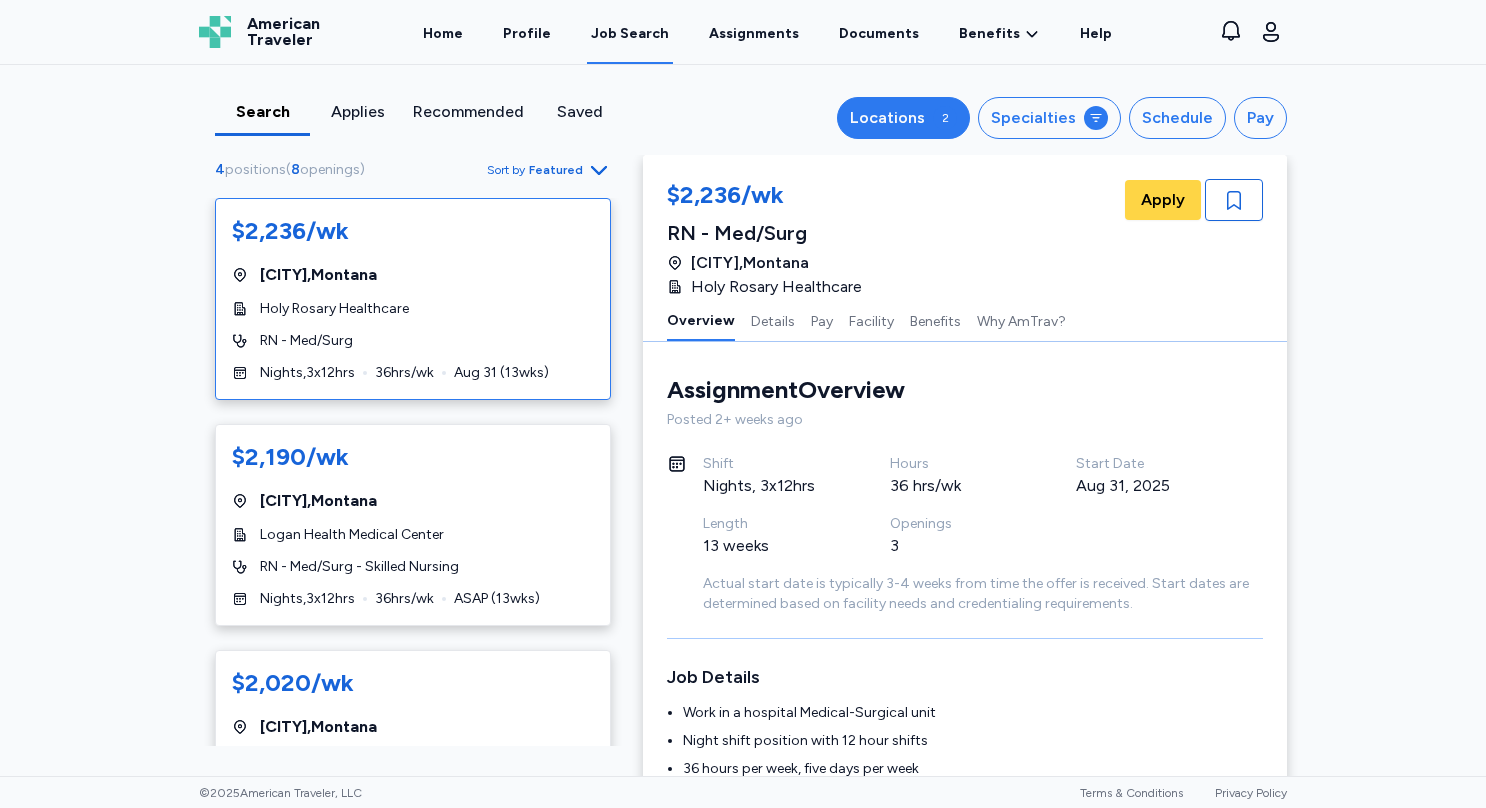 click on "Locations 2" at bounding box center [903, 118] 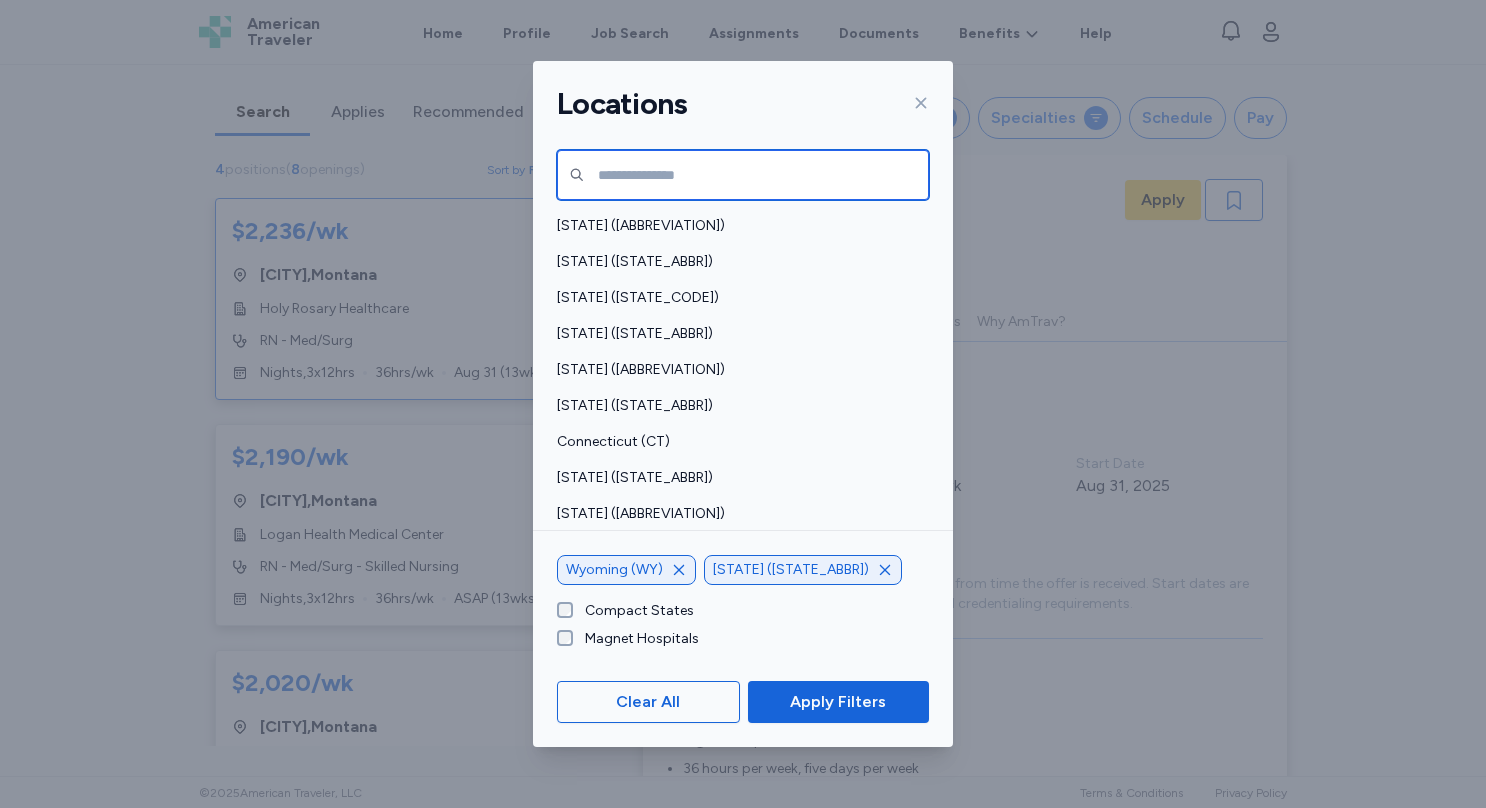 click at bounding box center (743, 175) 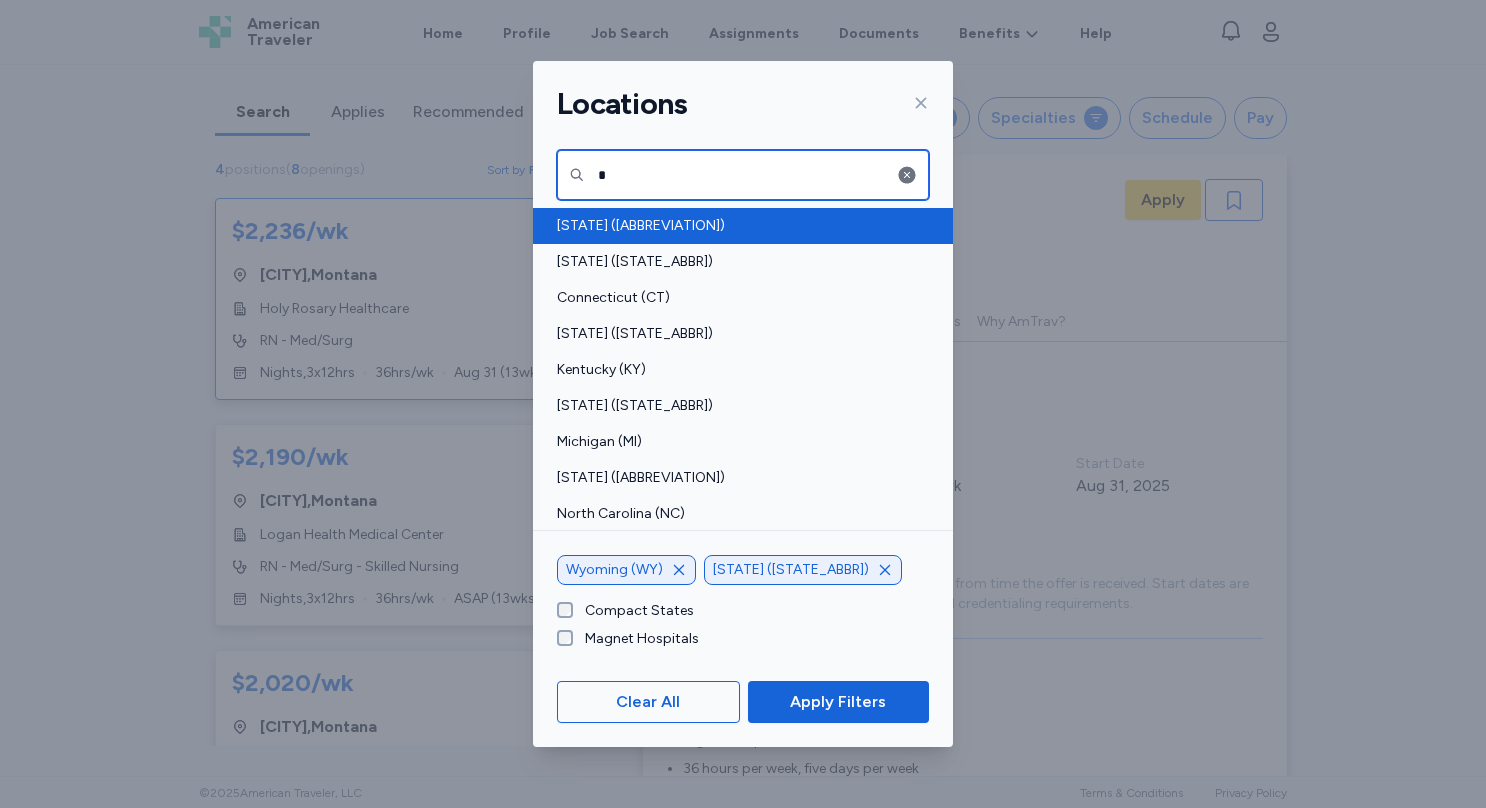 type on "*" 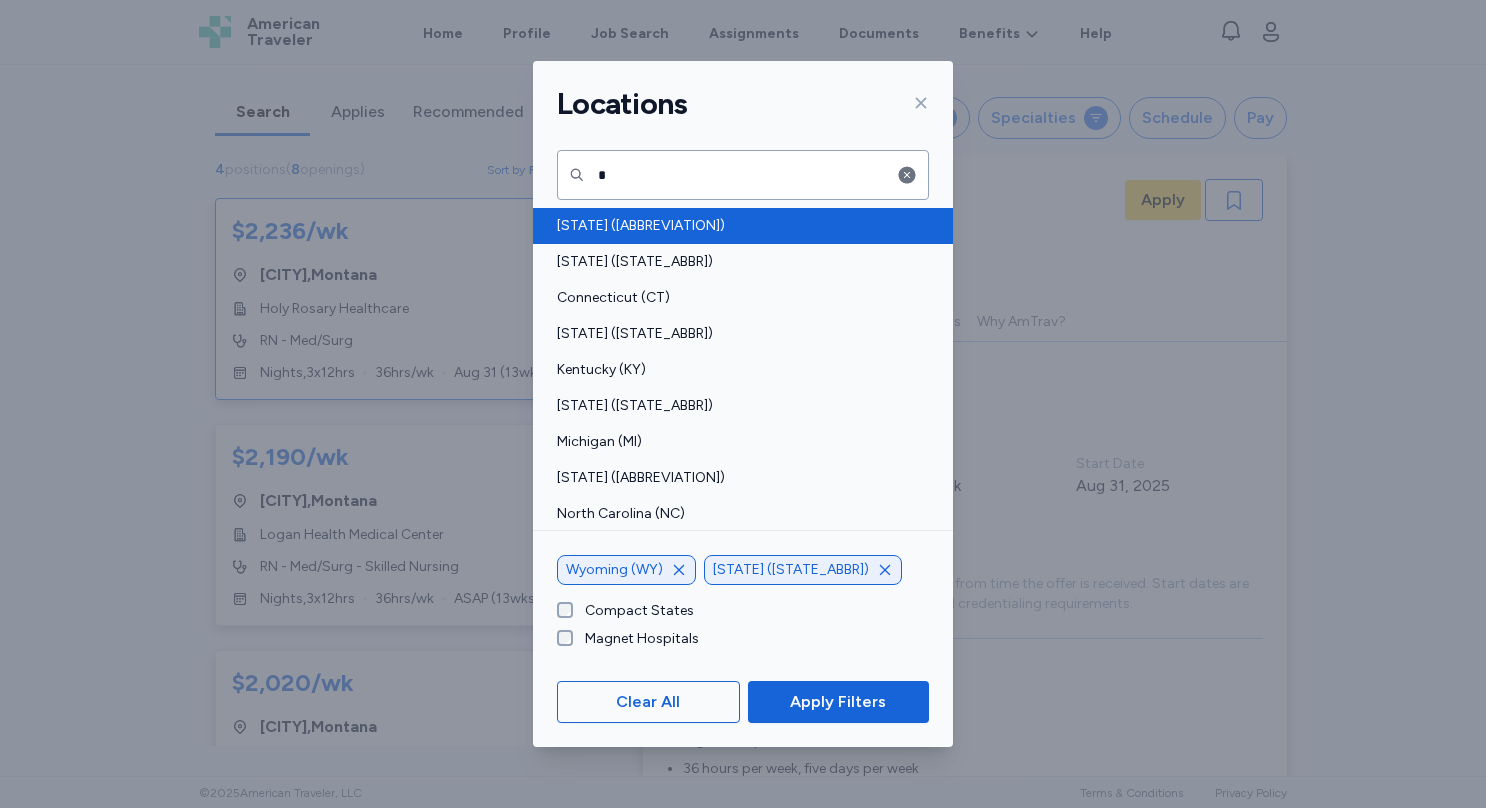 click on "[STATE] ([ABBREVIATION])" at bounding box center (737, 226) 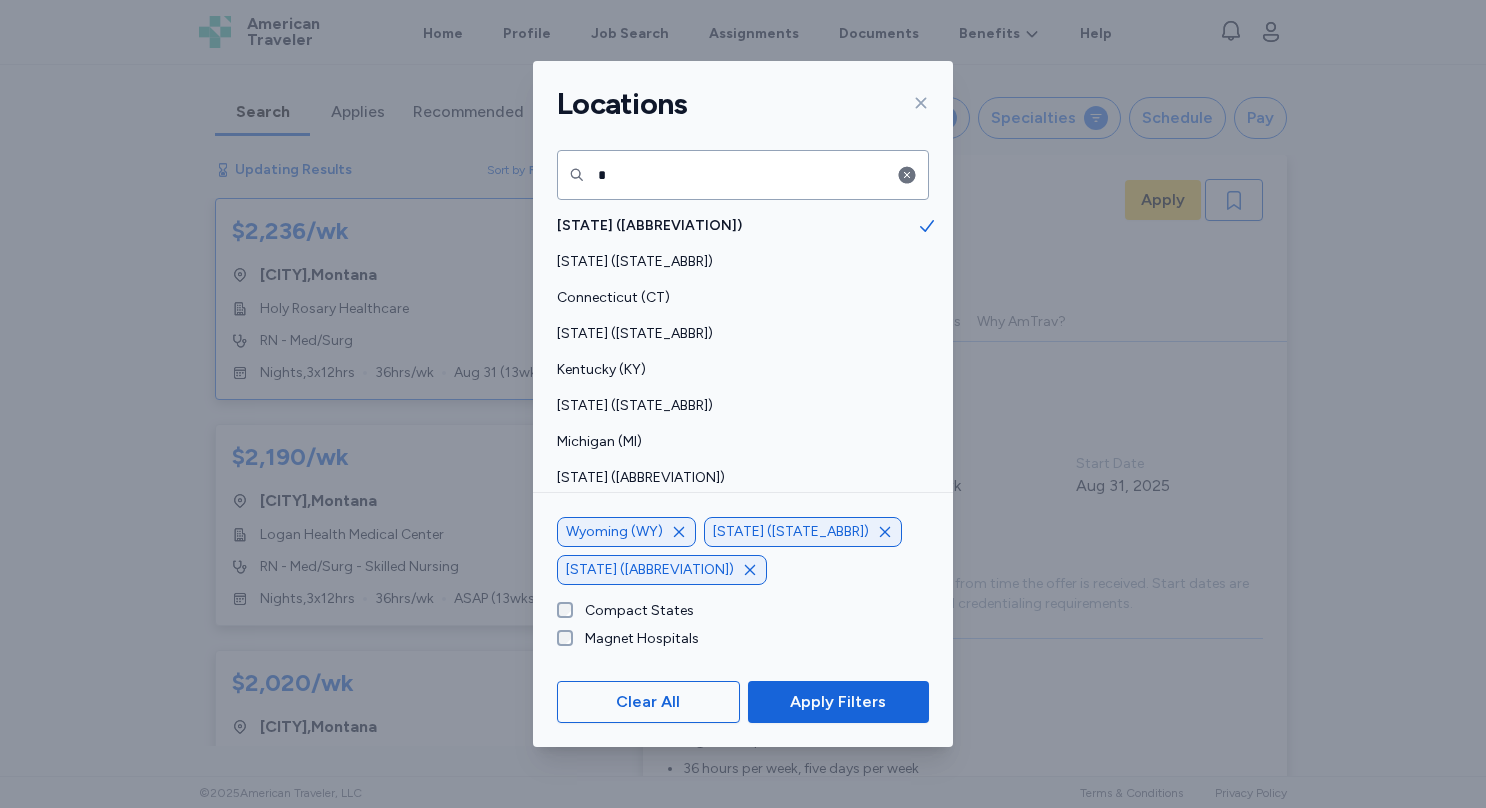 click 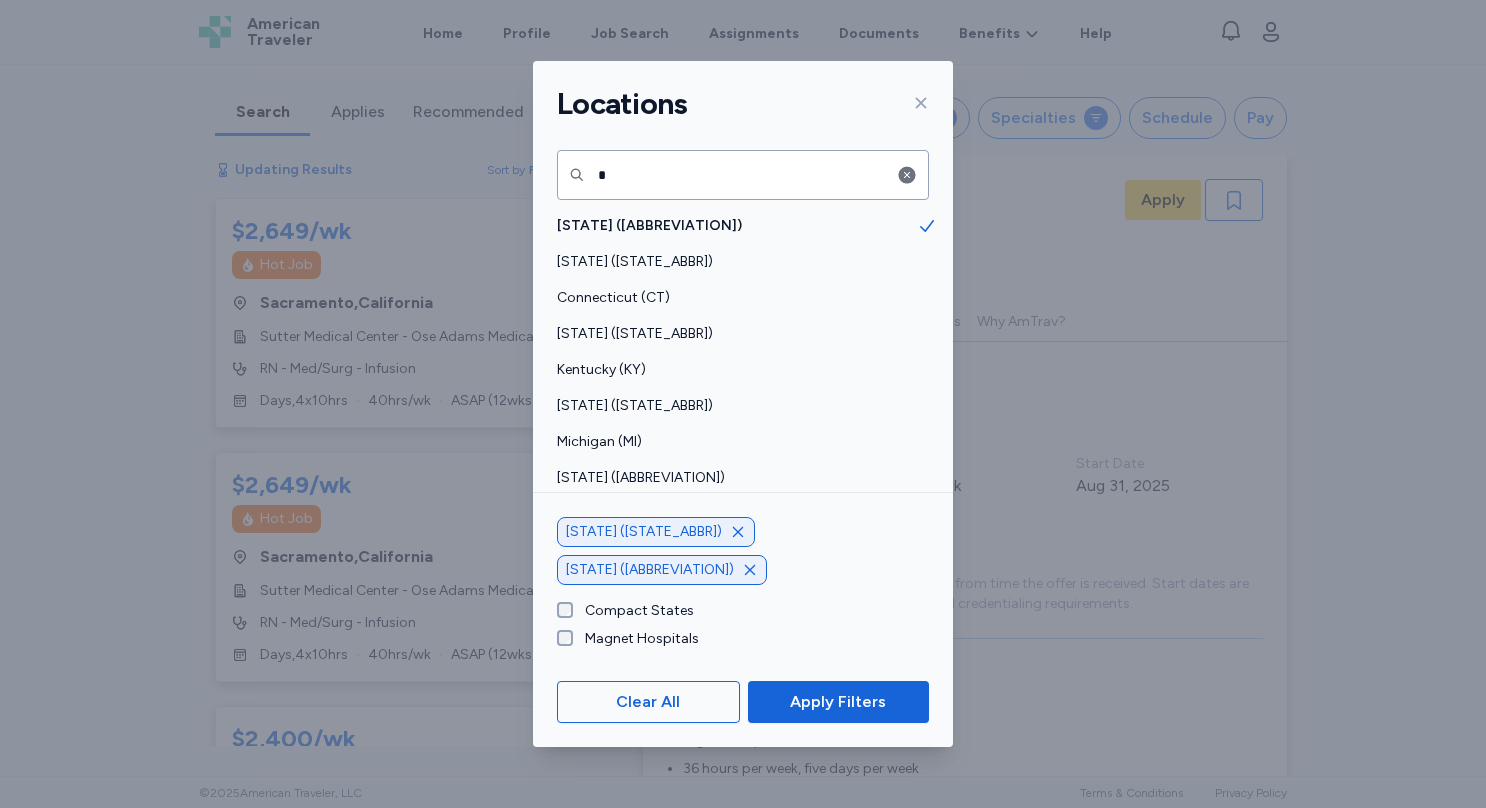 click on "[STATE] ([ABBREVIATION])" at bounding box center [662, 570] 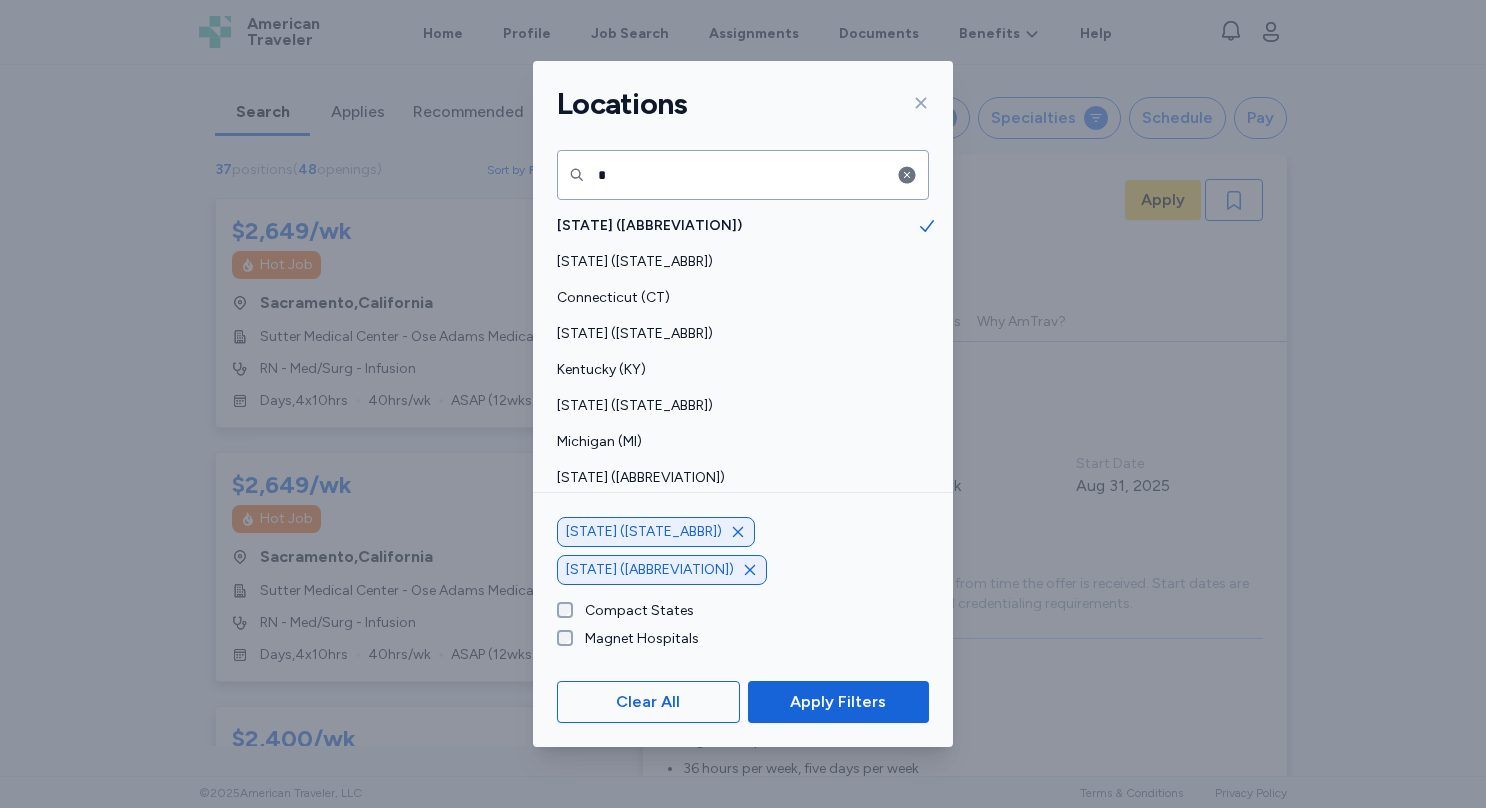 click 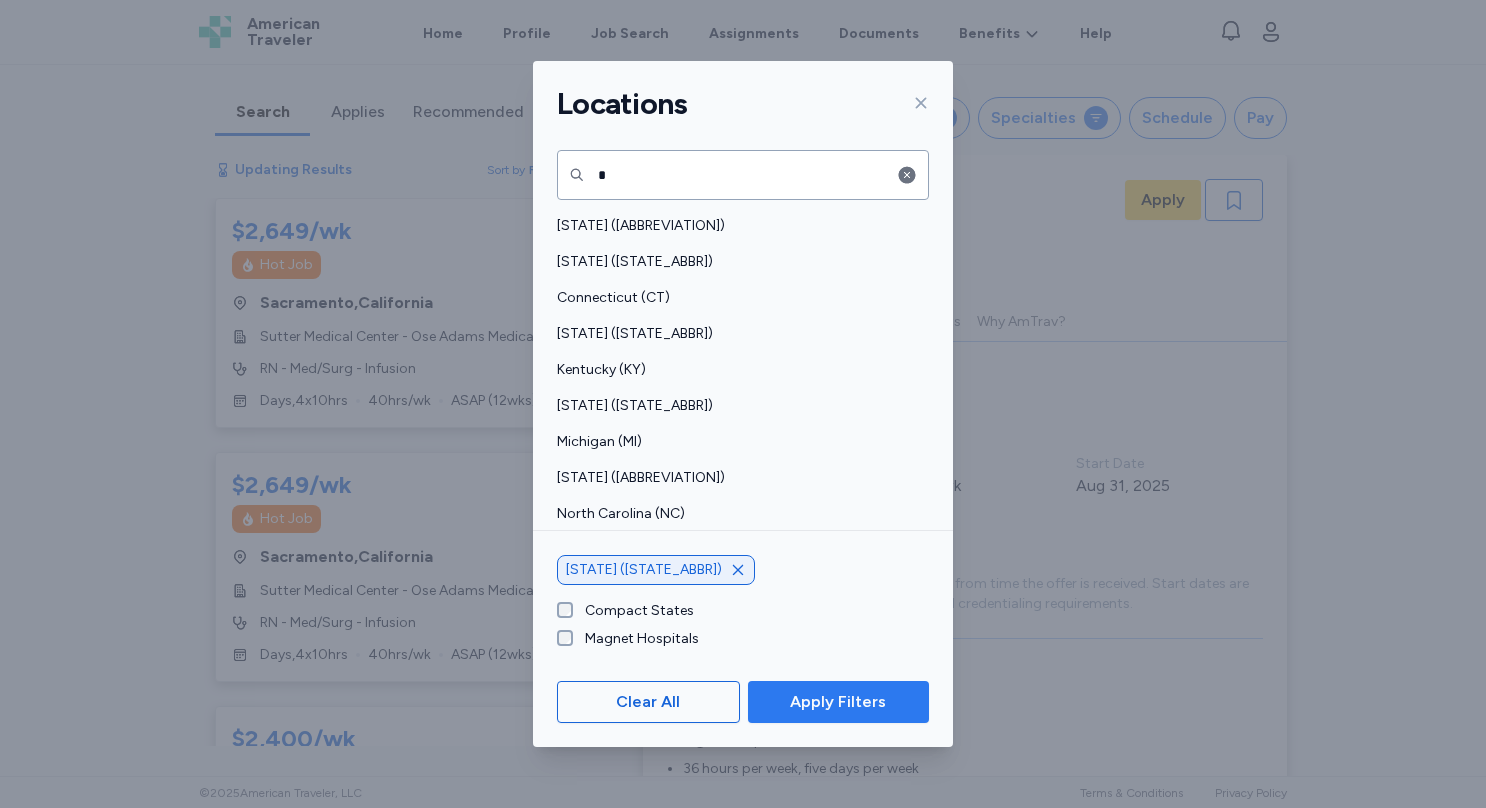 click on "Apply Filters" at bounding box center (838, 702) 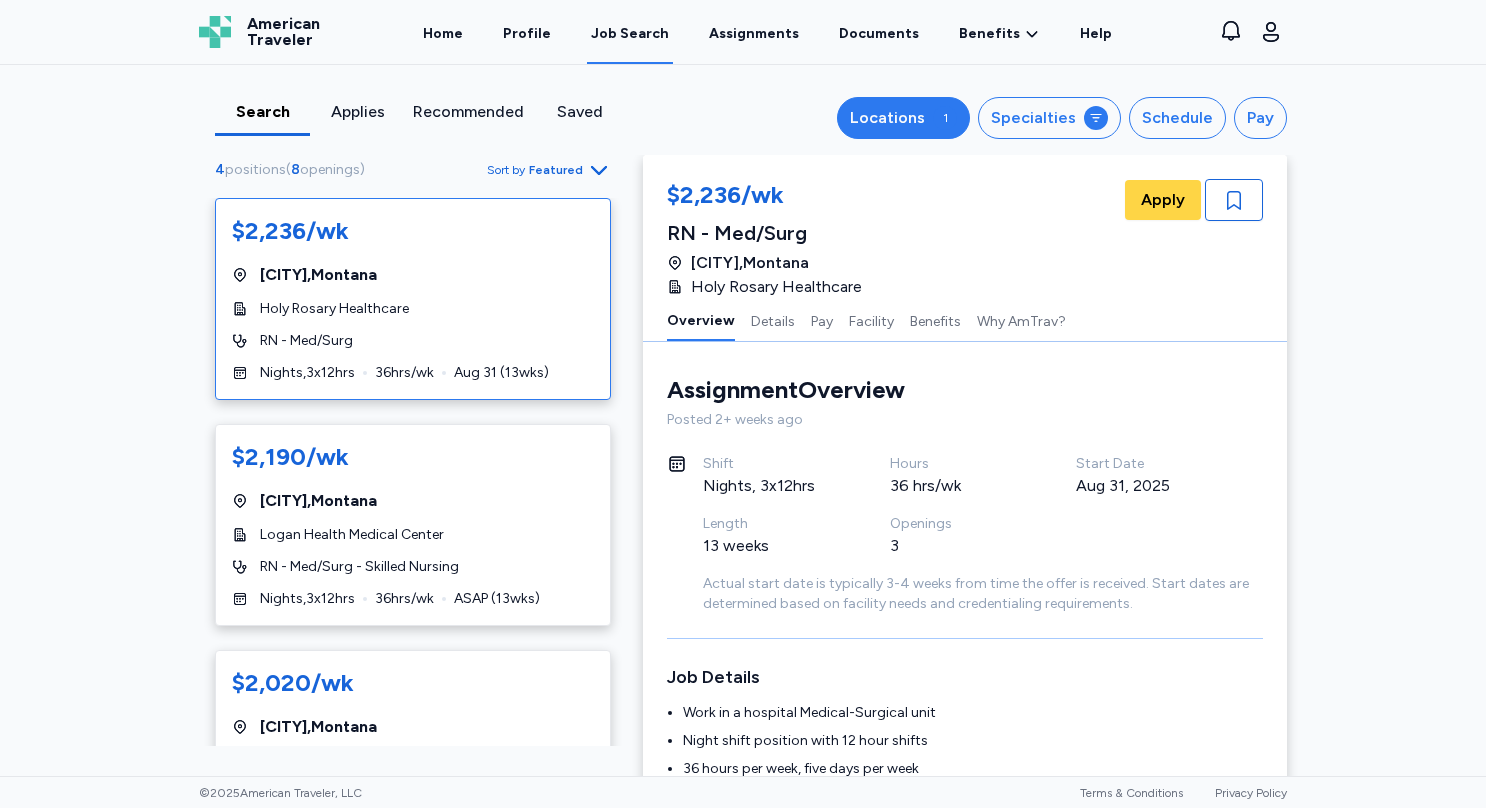 click on "Locations 1" at bounding box center (903, 118) 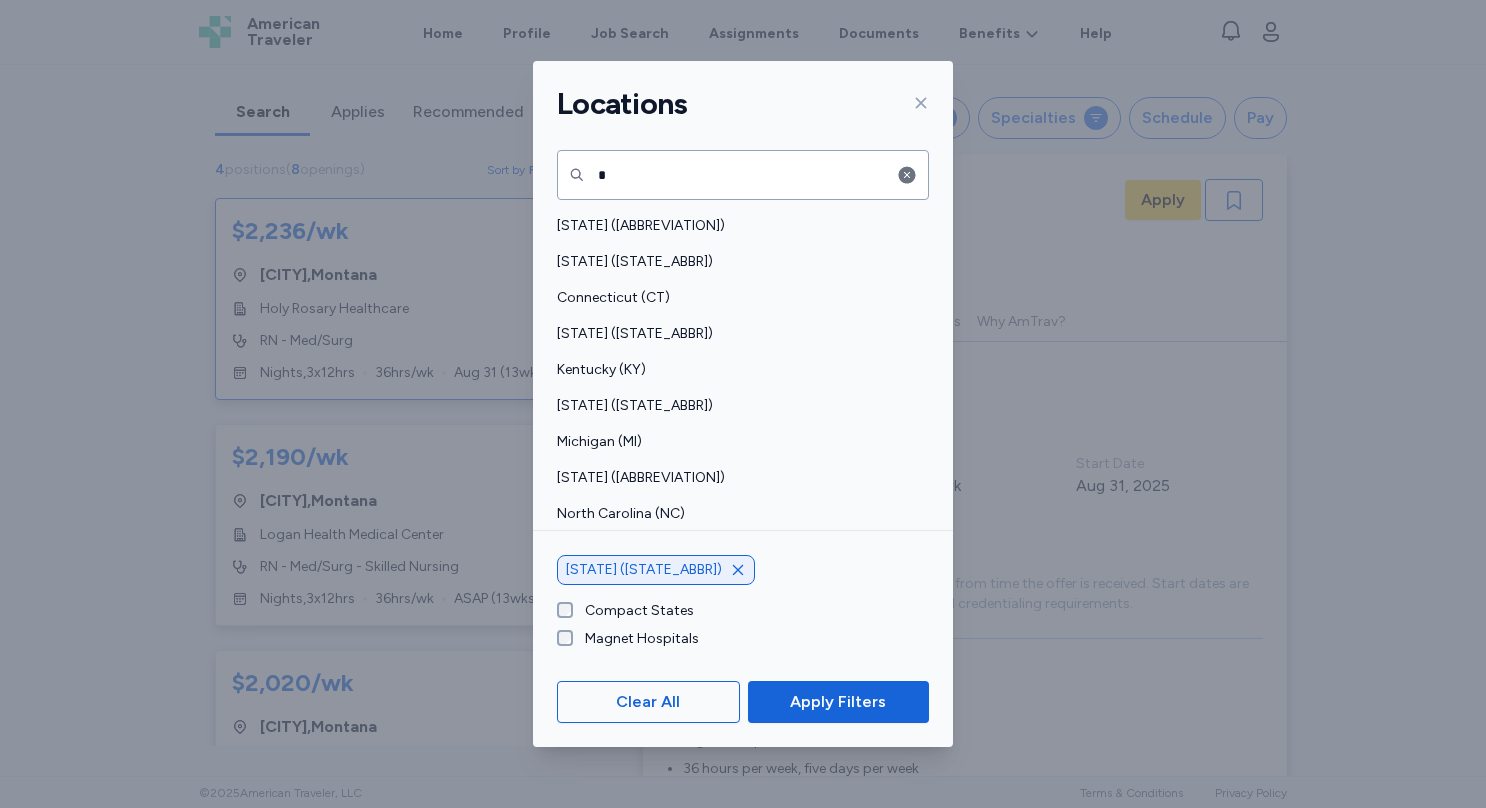 click 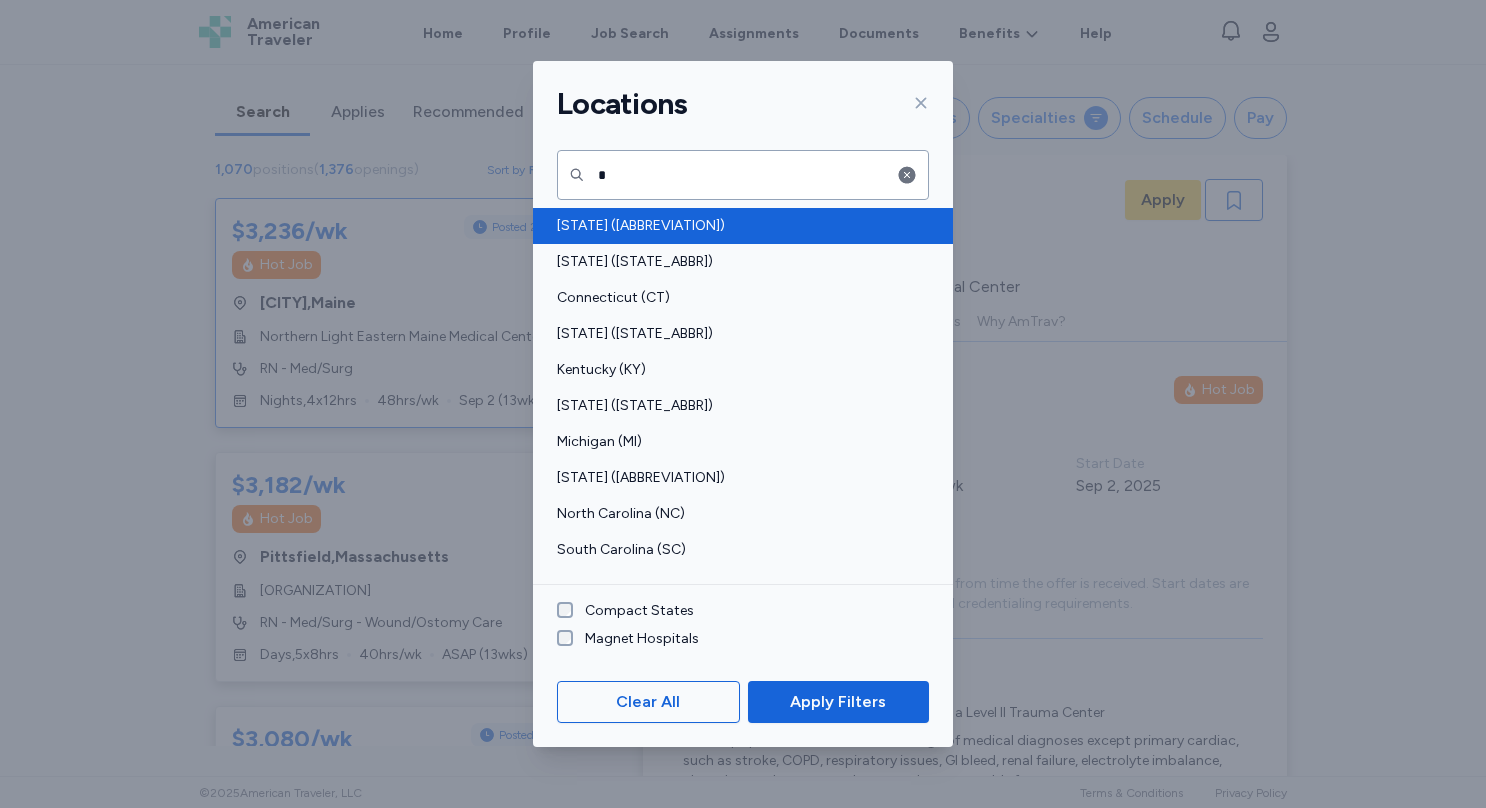 scroll, scrollTop: 1, scrollLeft: 0, axis: vertical 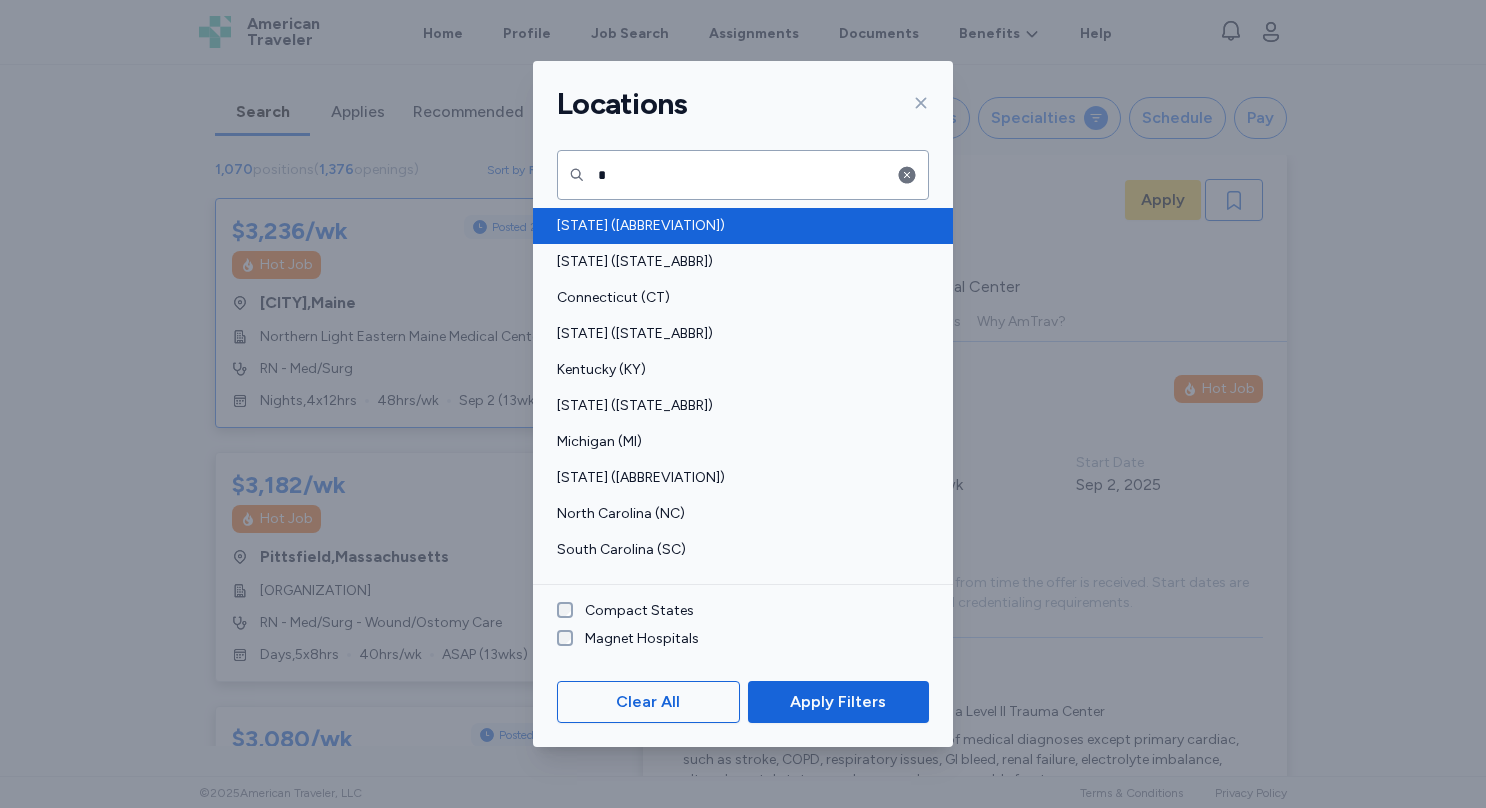 click on "[STATE] ([ABBREVIATION])" at bounding box center [743, 226] 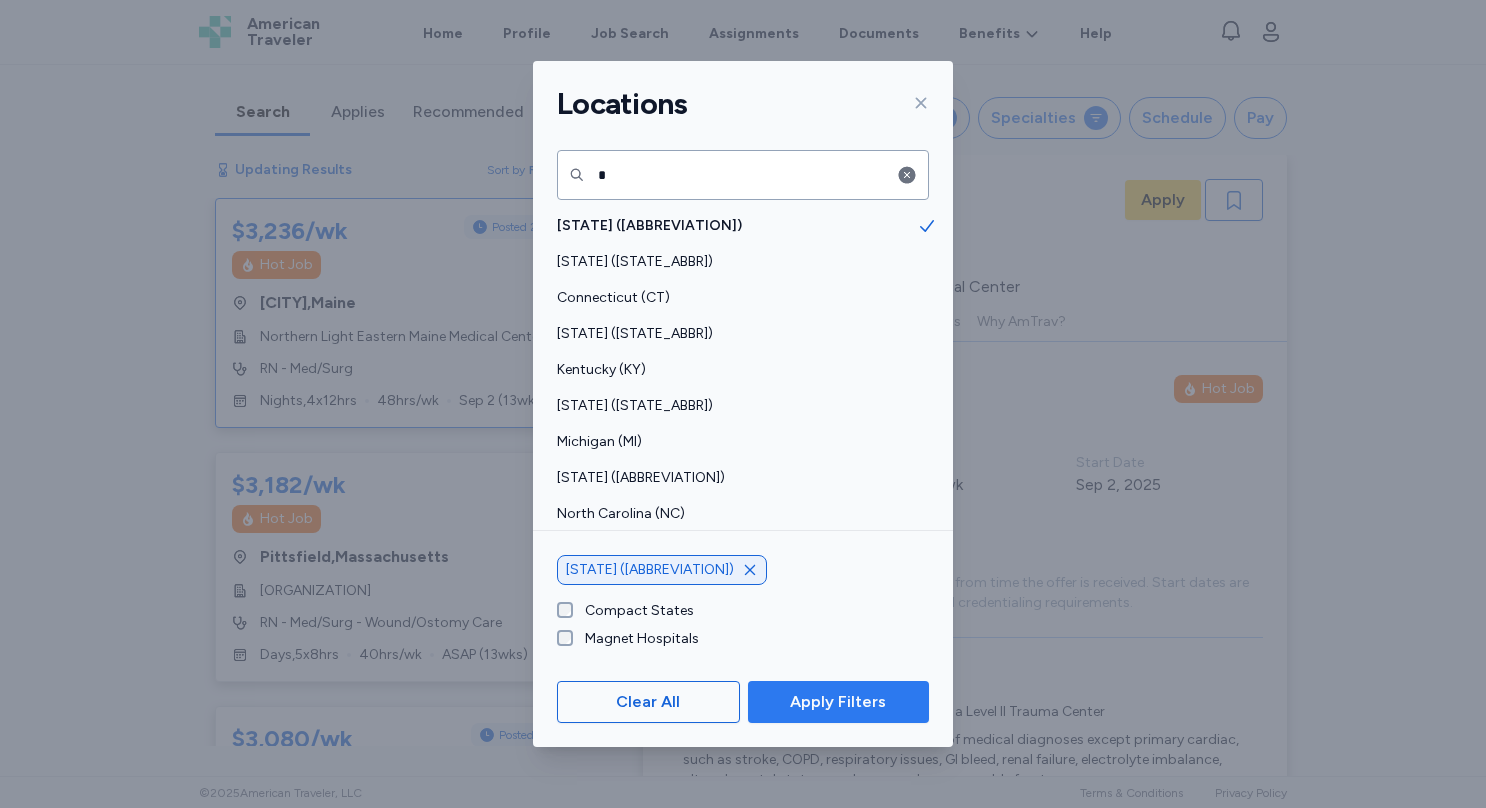 click on "Apply Filters" at bounding box center [838, 702] 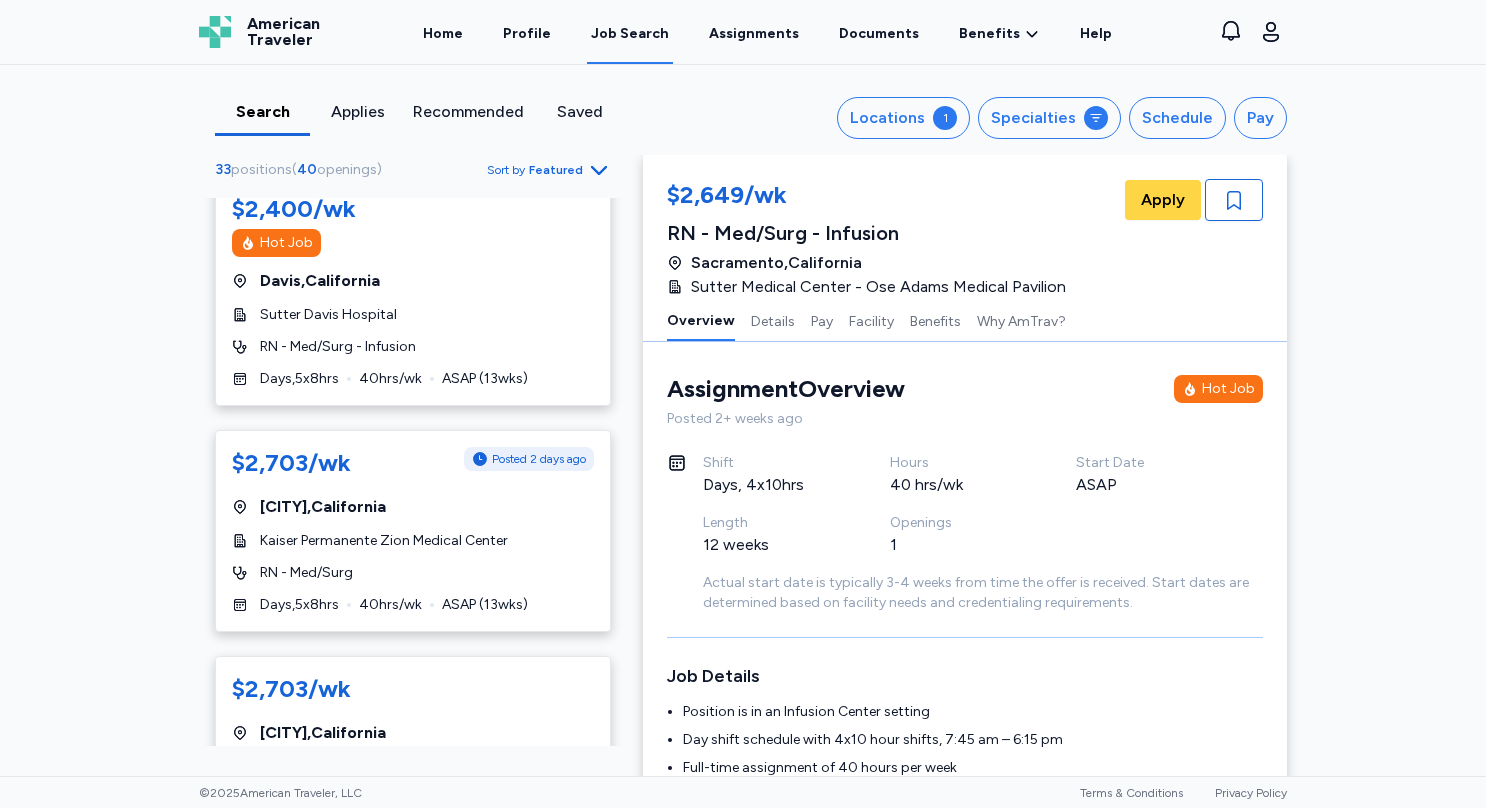 scroll, scrollTop: 590, scrollLeft: 0, axis: vertical 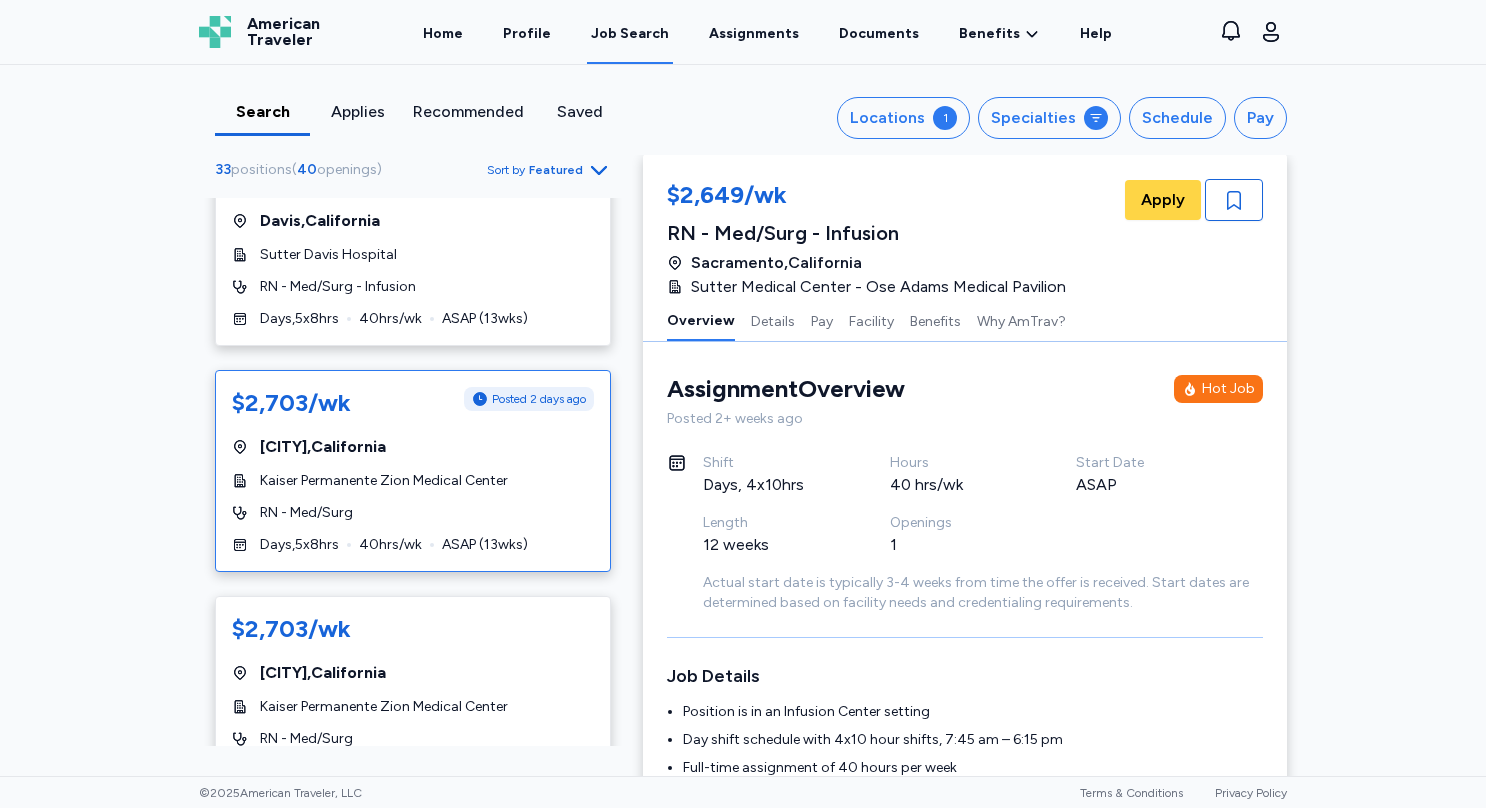 click on "[PAY_PER_WEEK] Posted [NUMBER] days ago [CITY] , [STATE] [LOCATION] [JOB_TITLE] [SHIFT] , [NUMBER] x [NUMBER] hrs [NUMBER] hrs/wk [DATE] ( [NUMBER] wks)" at bounding box center [413, 471] 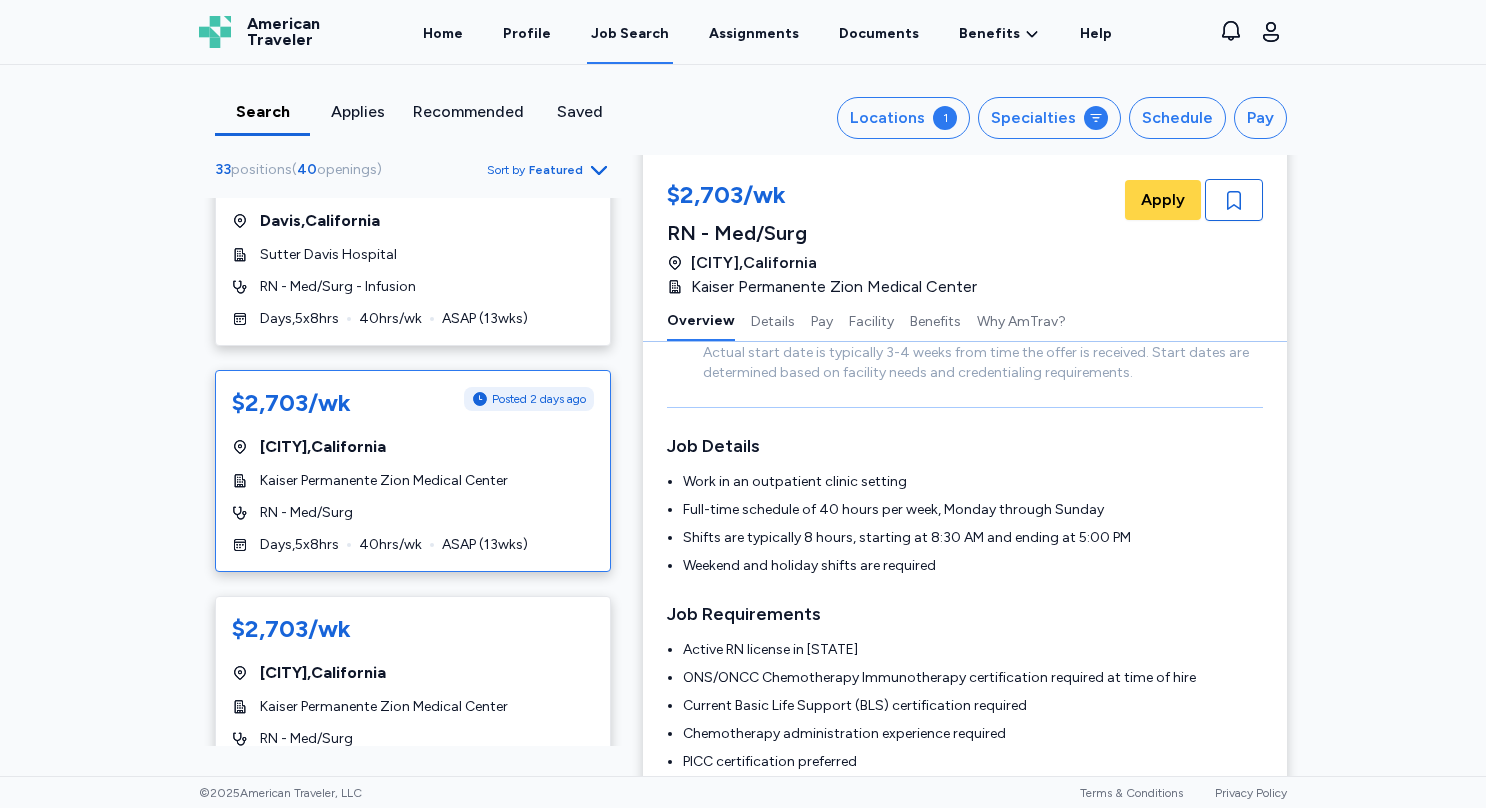 scroll, scrollTop: 284, scrollLeft: 0, axis: vertical 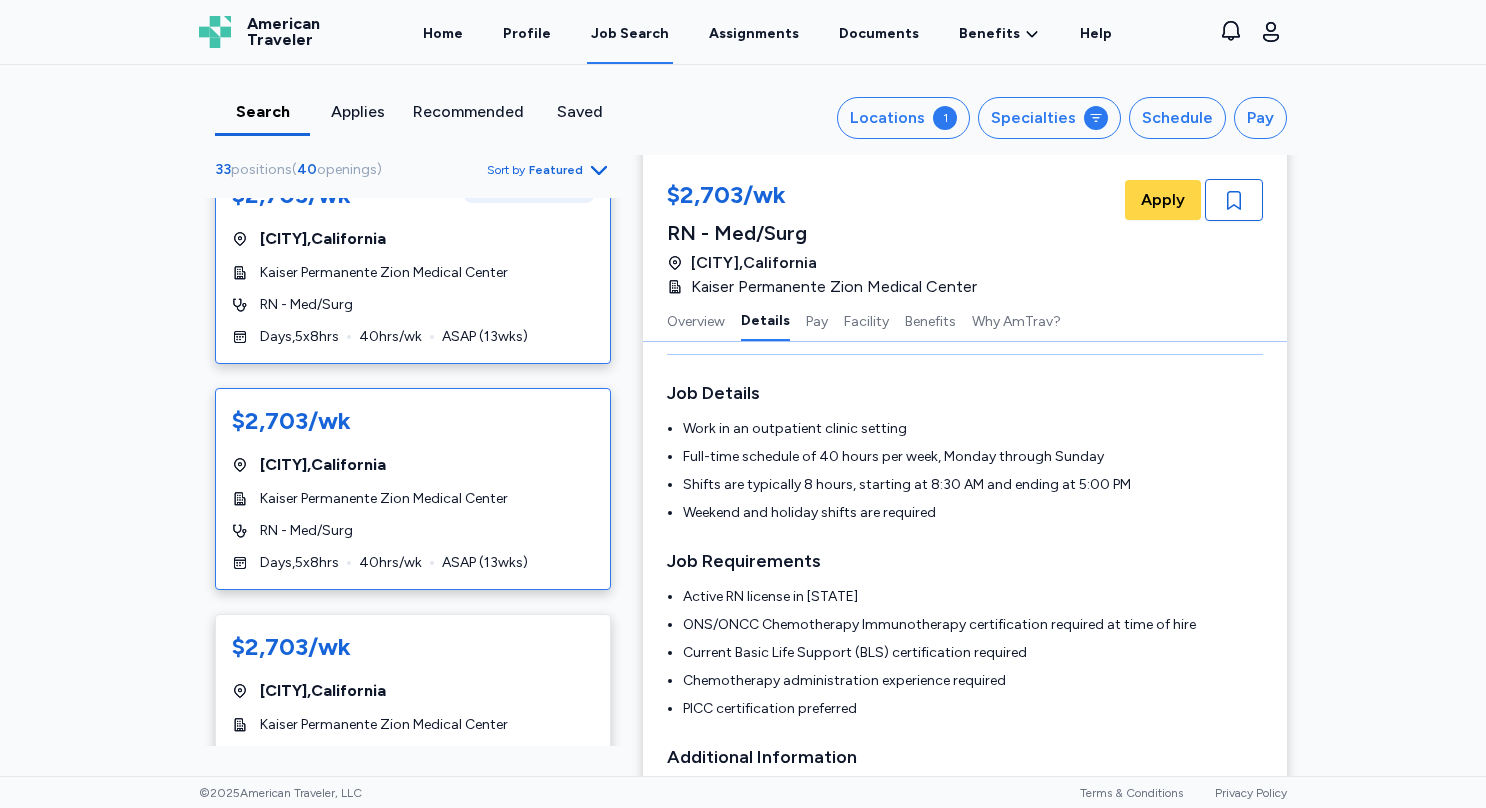 click on "$2,703/wk [CITY] , [STATE] [ORGANIZATION] [ORGANIZATION] RN - Med/Surg Days , 5 x 8 hrs 40 hrs/wk ASAP ( 13 wks)" at bounding box center [413, 489] 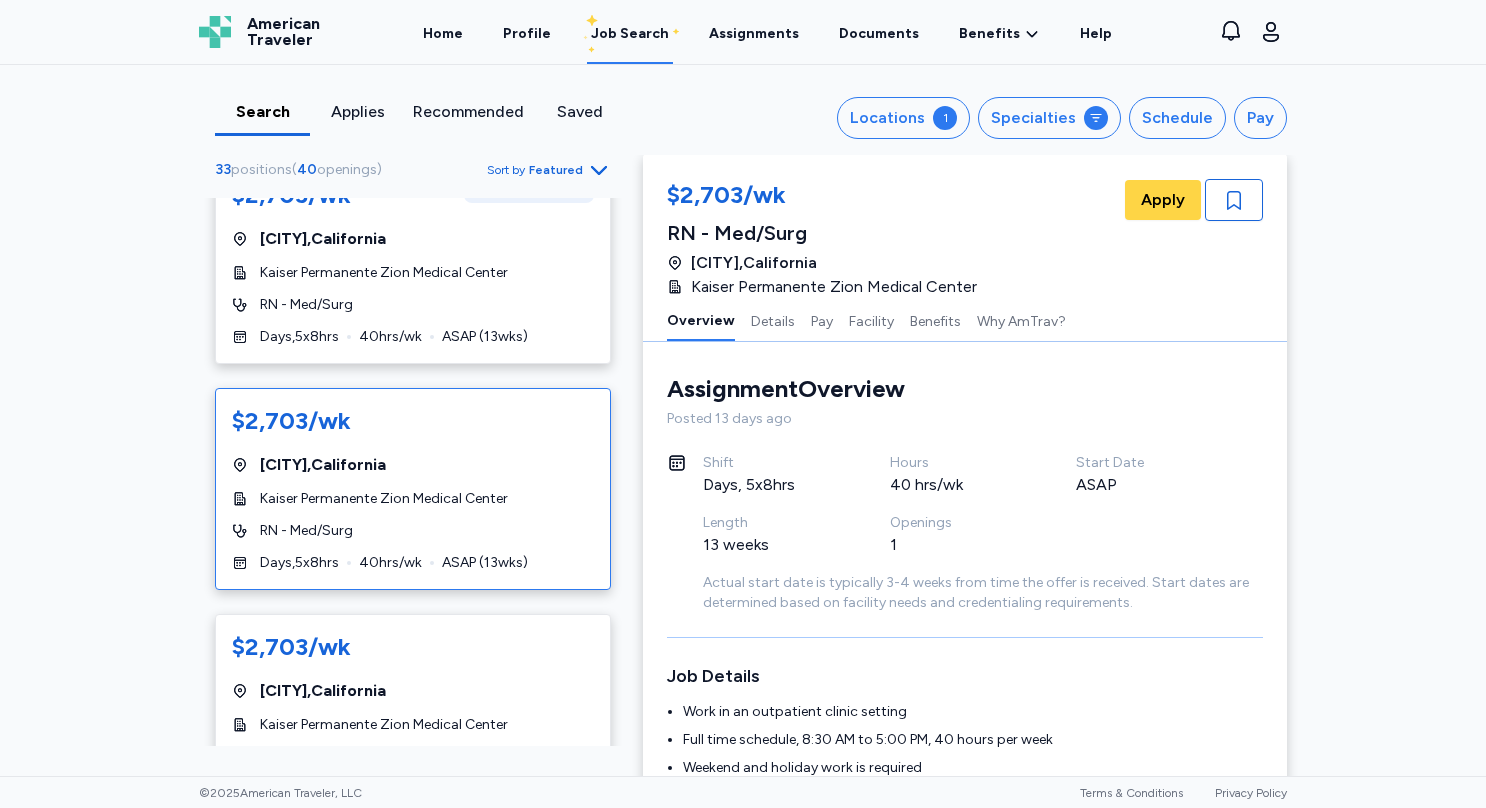 scroll, scrollTop: 237, scrollLeft: 0, axis: vertical 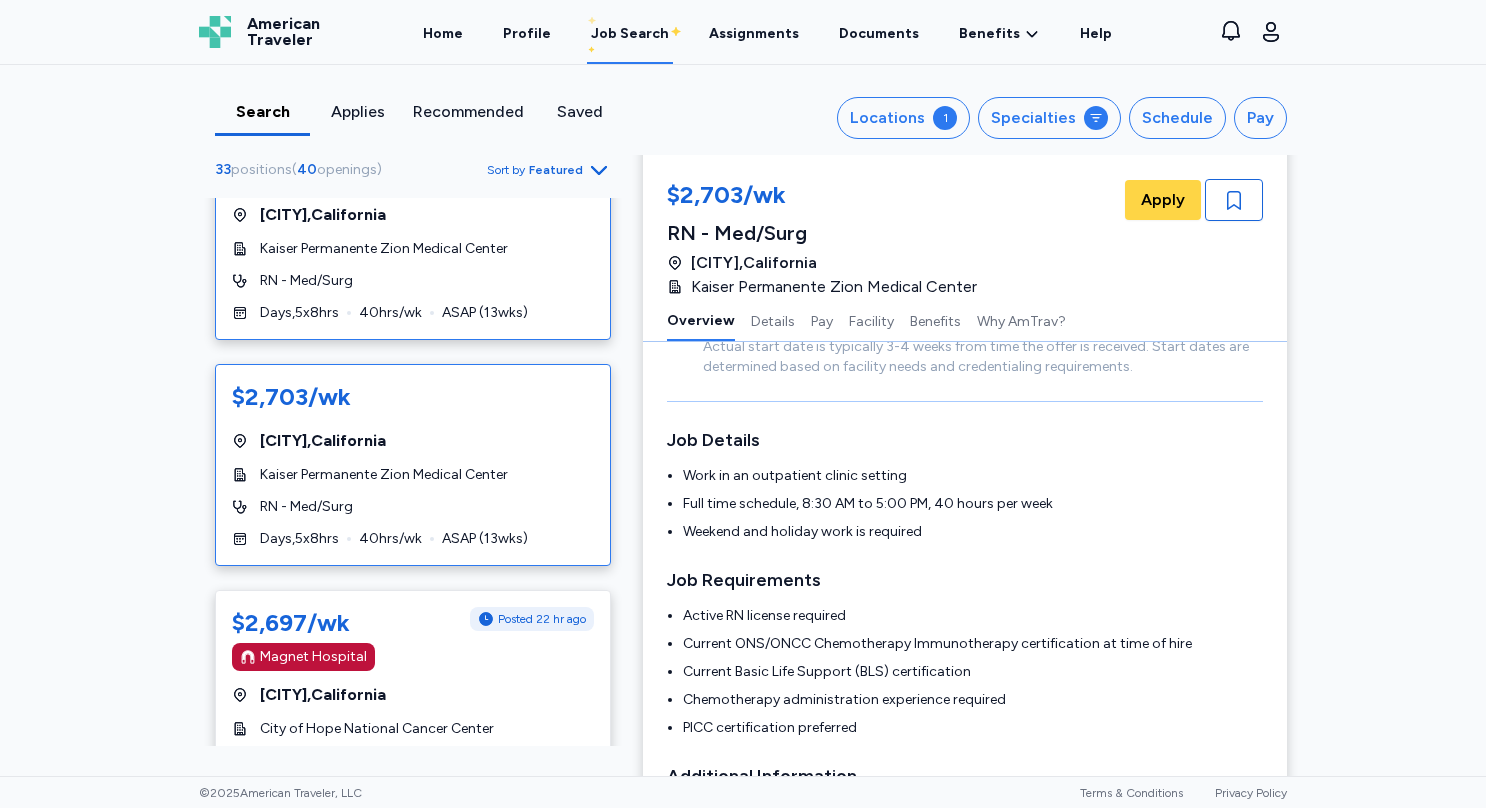 click on "RN - Med/Surg" at bounding box center (413, 507) 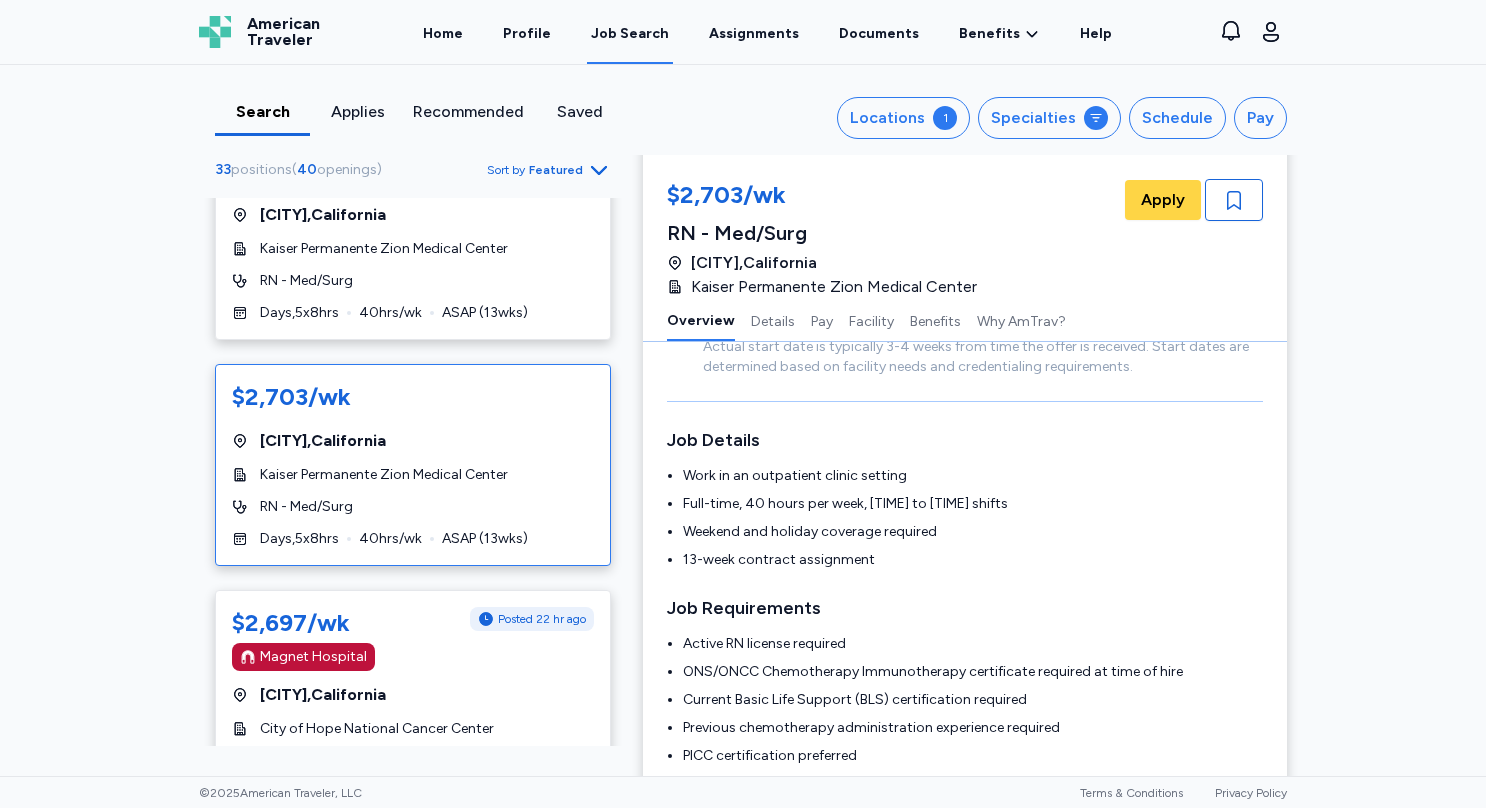 scroll, scrollTop: 1, scrollLeft: 0, axis: vertical 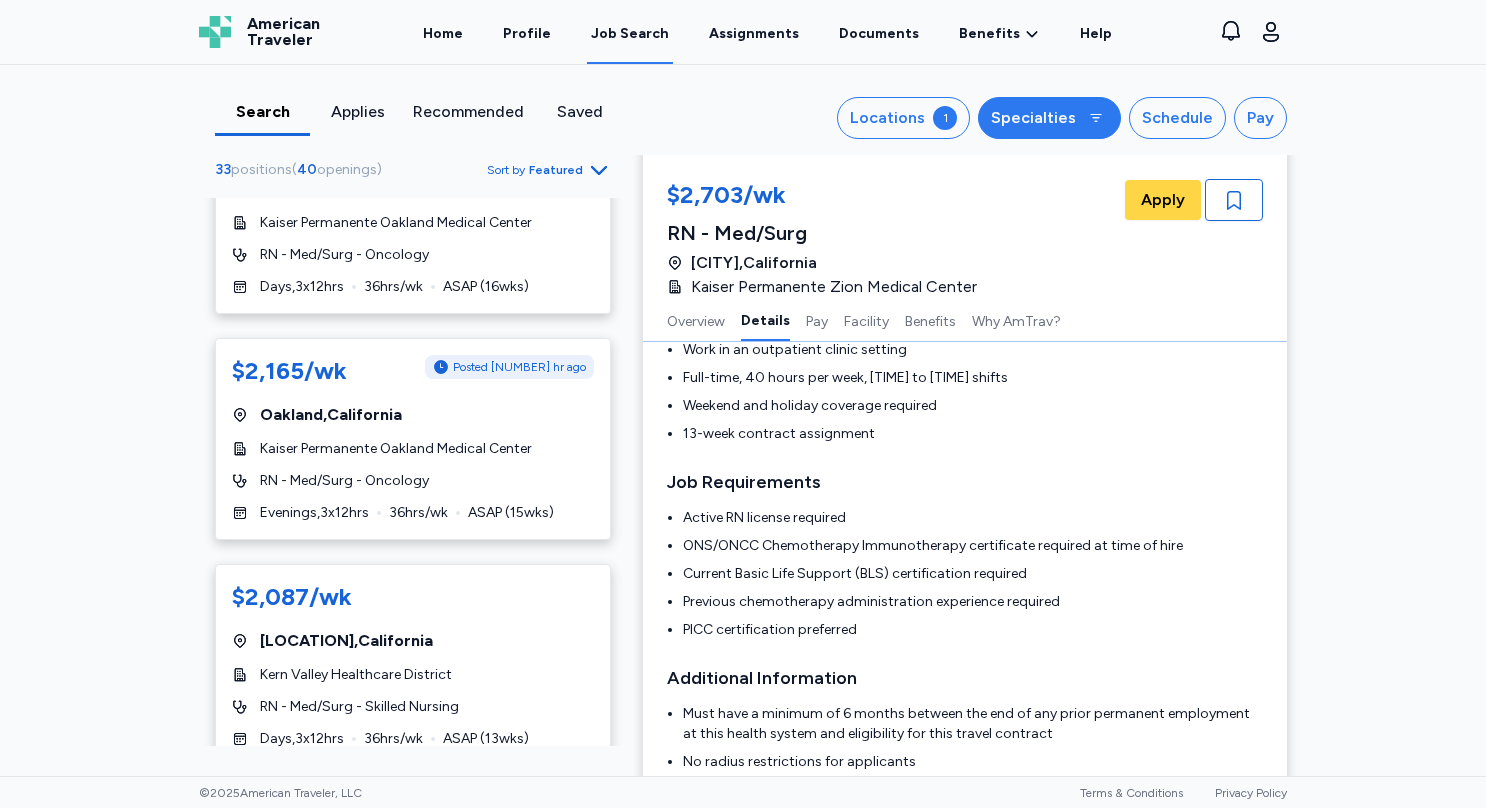 click on "Specialties" at bounding box center (1033, 118) 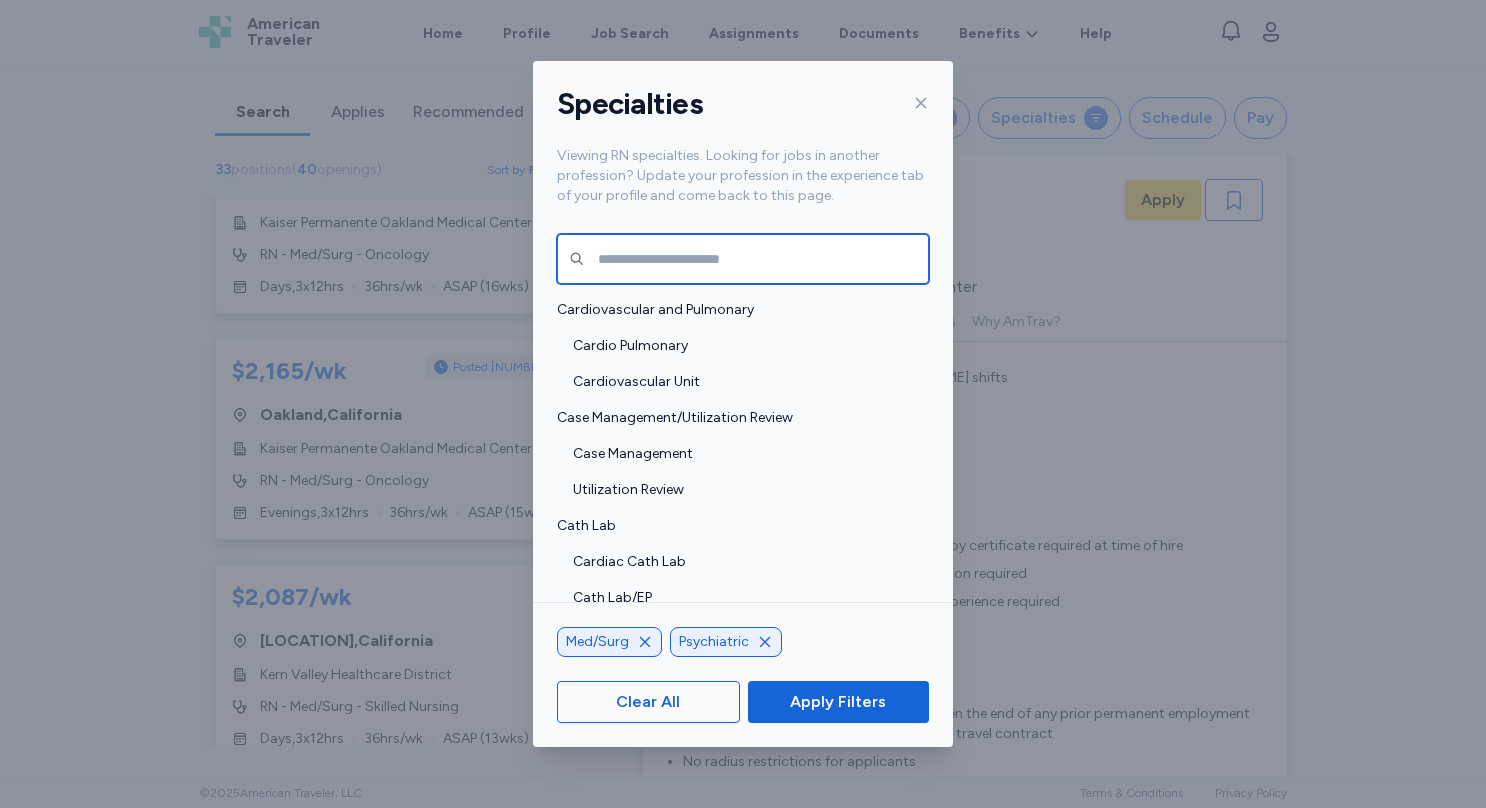 click at bounding box center [743, 259] 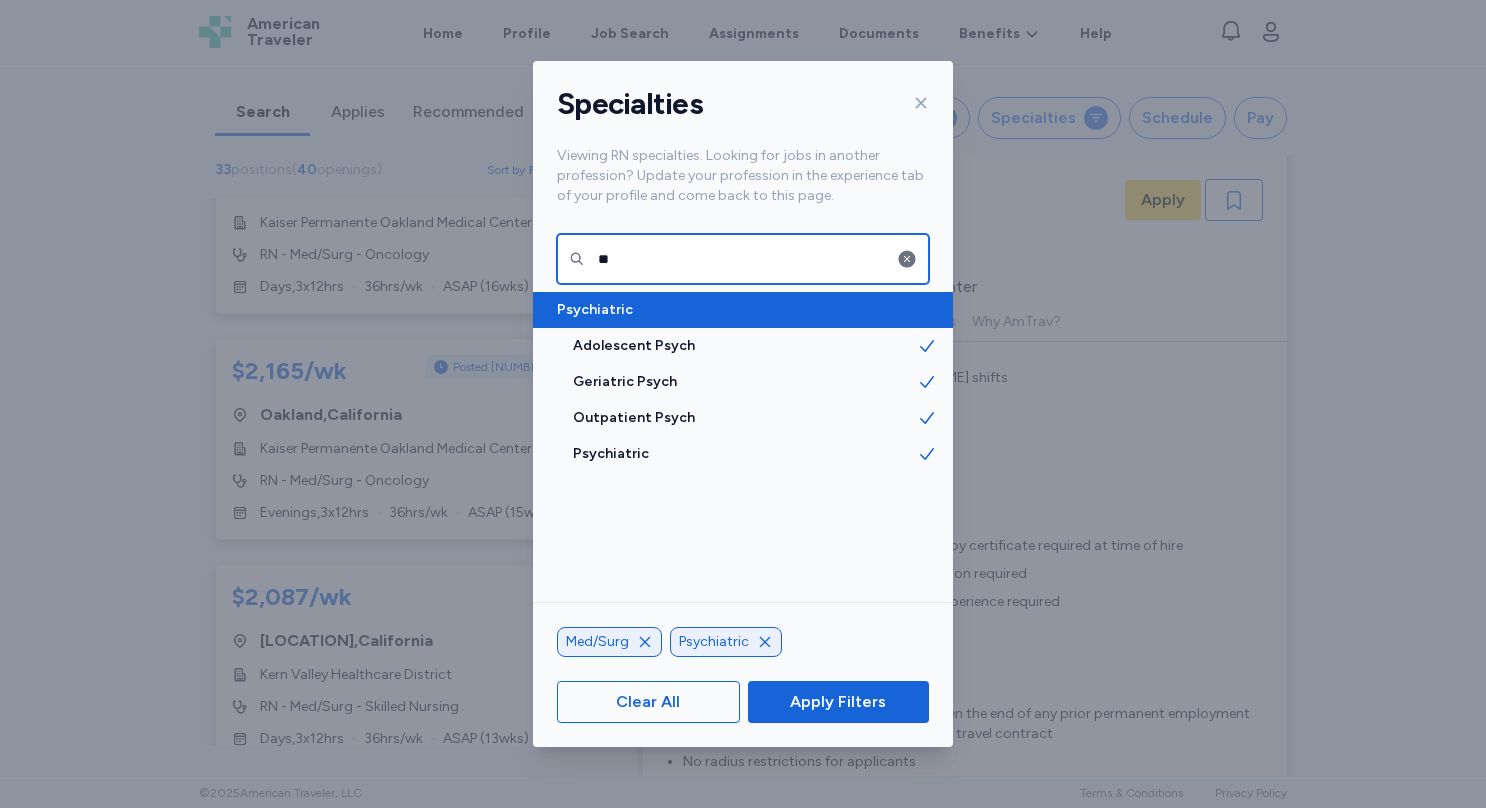 type on "**" 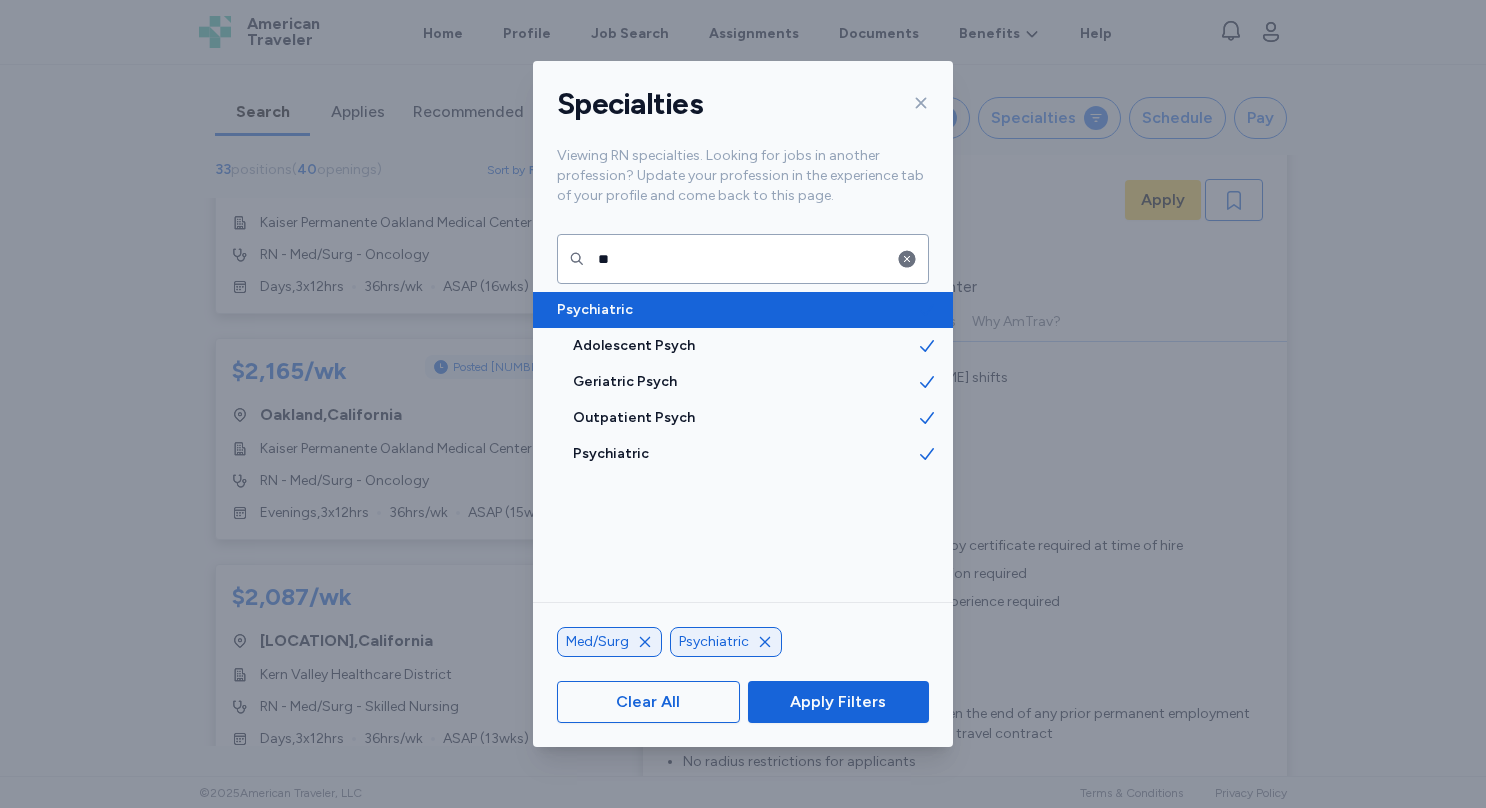click on "Psychiatric" at bounding box center (737, 310) 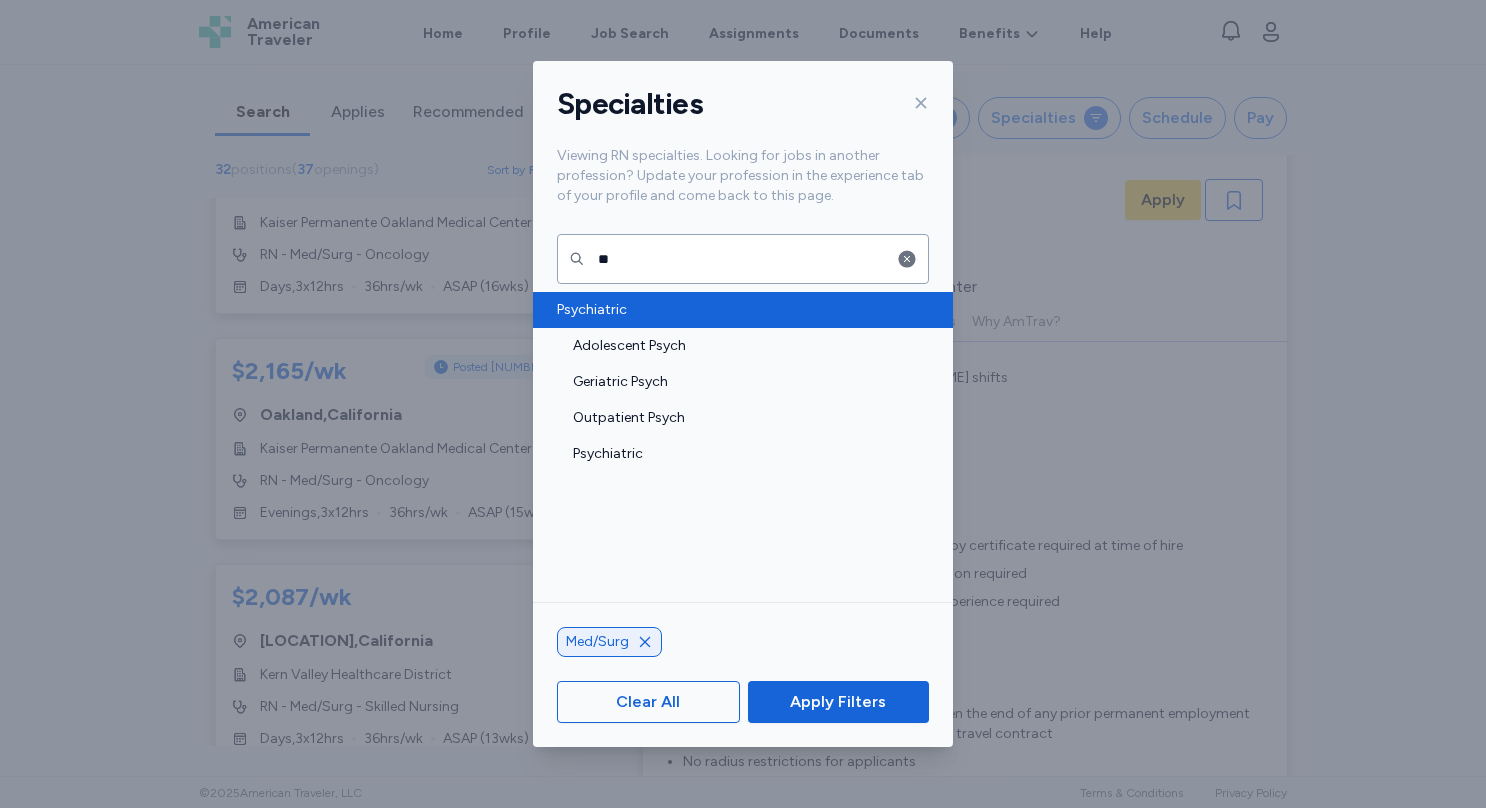 click on "Psychiatric" at bounding box center [743, 310] 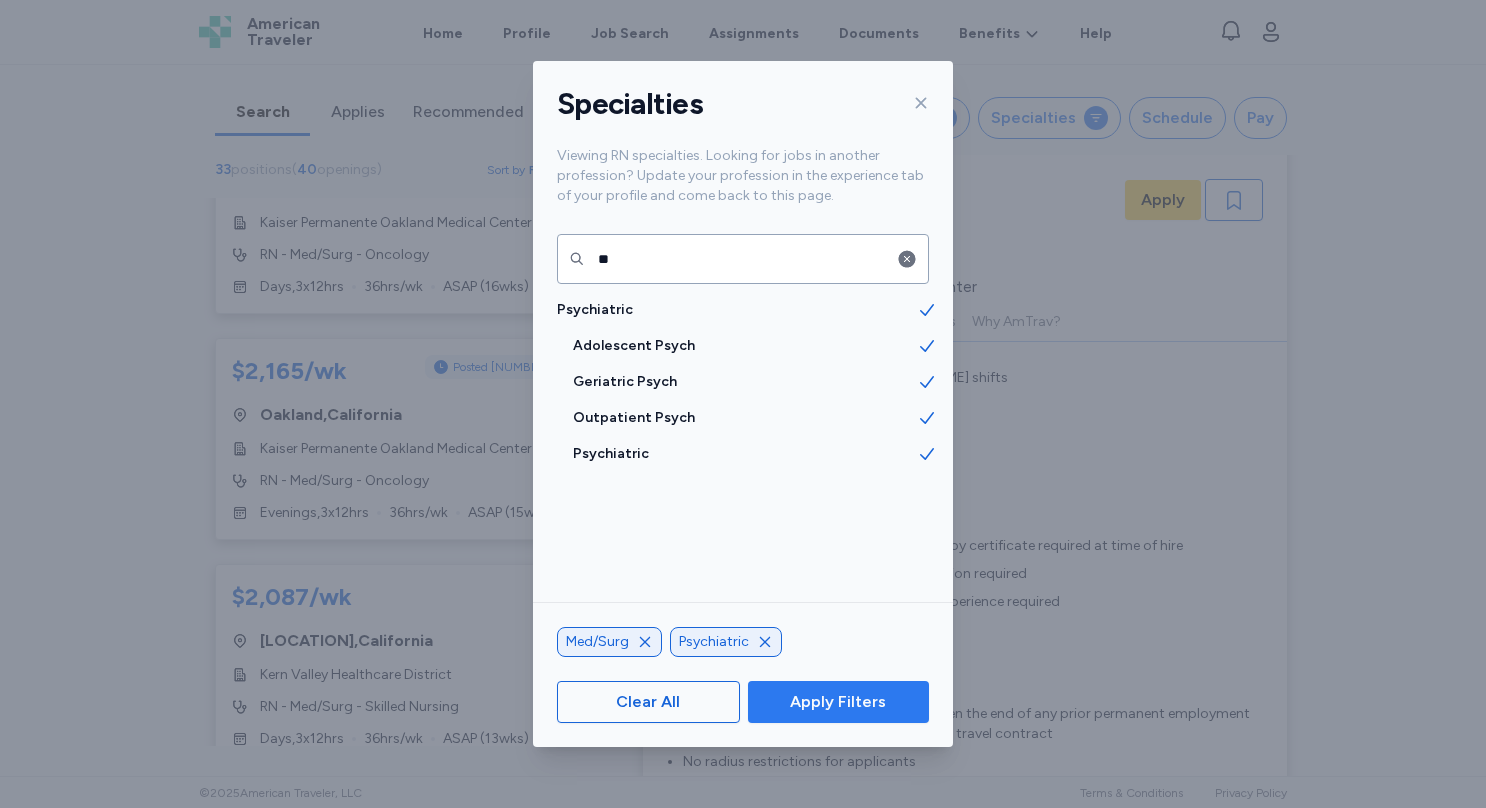 click on "Apply Filters" at bounding box center [838, 702] 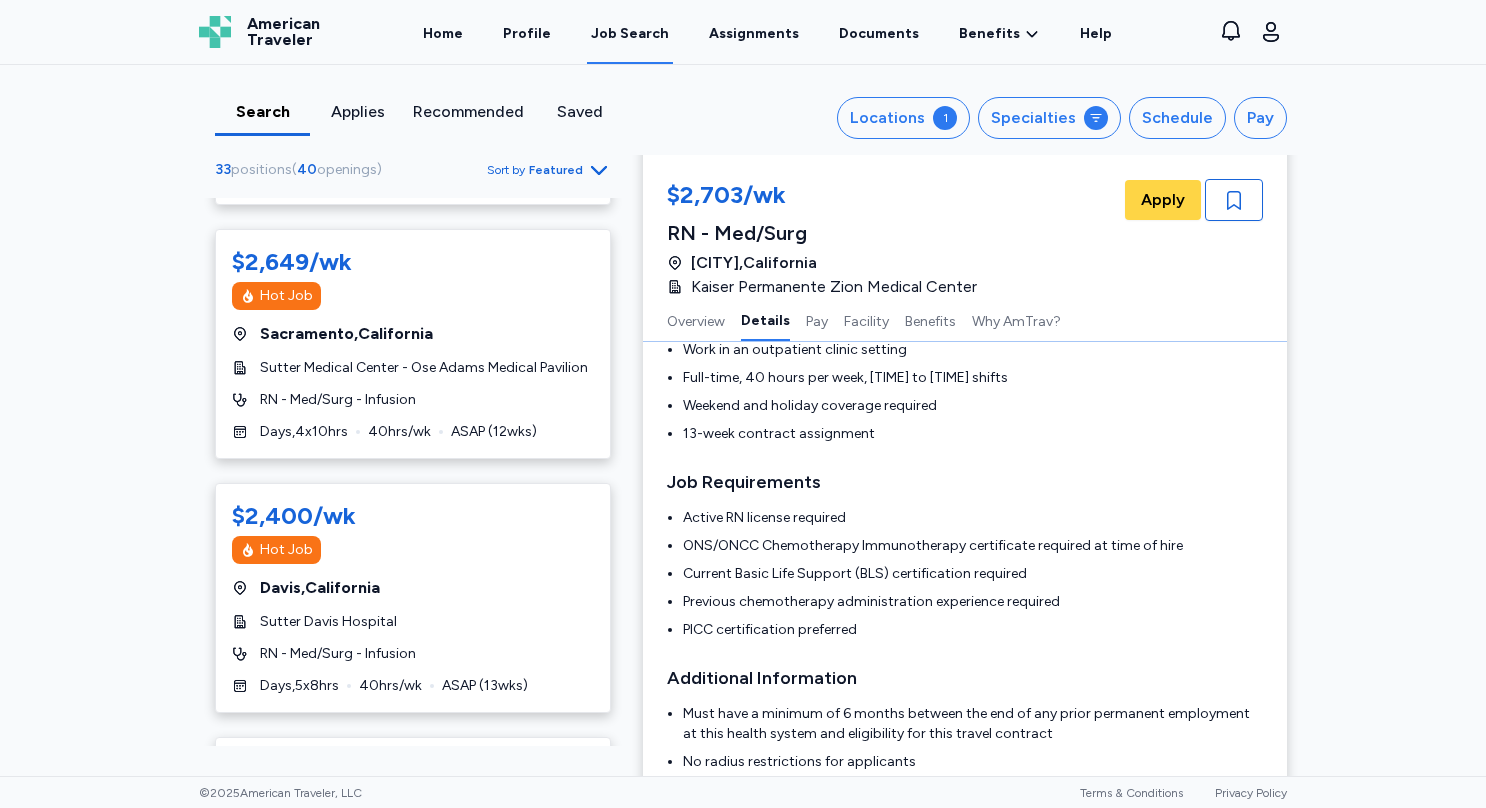 scroll, scrollTop: 0, scrollLeft: 0, axis: both 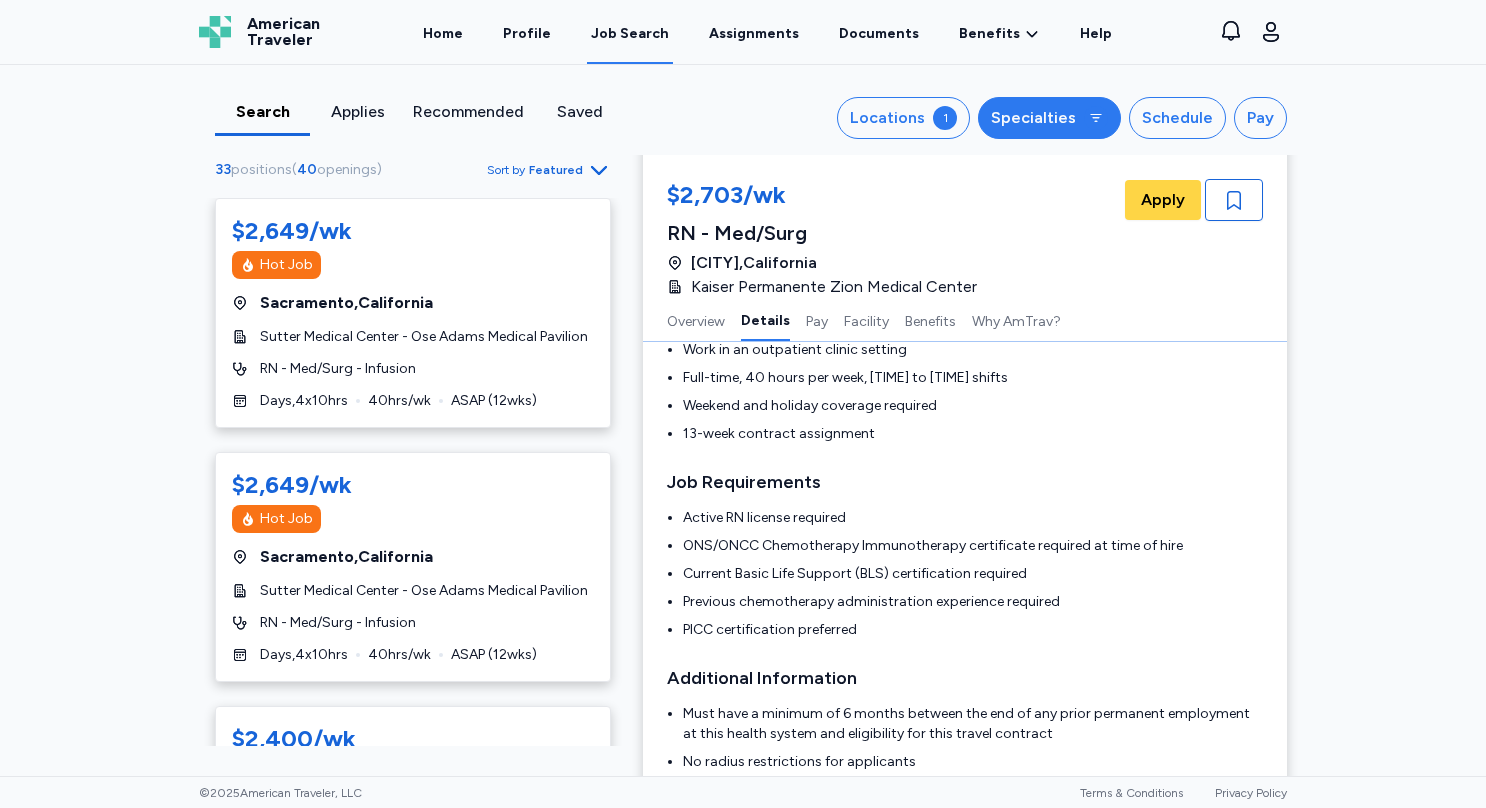 click on "Specialties" at bounding box center (1033, 118) 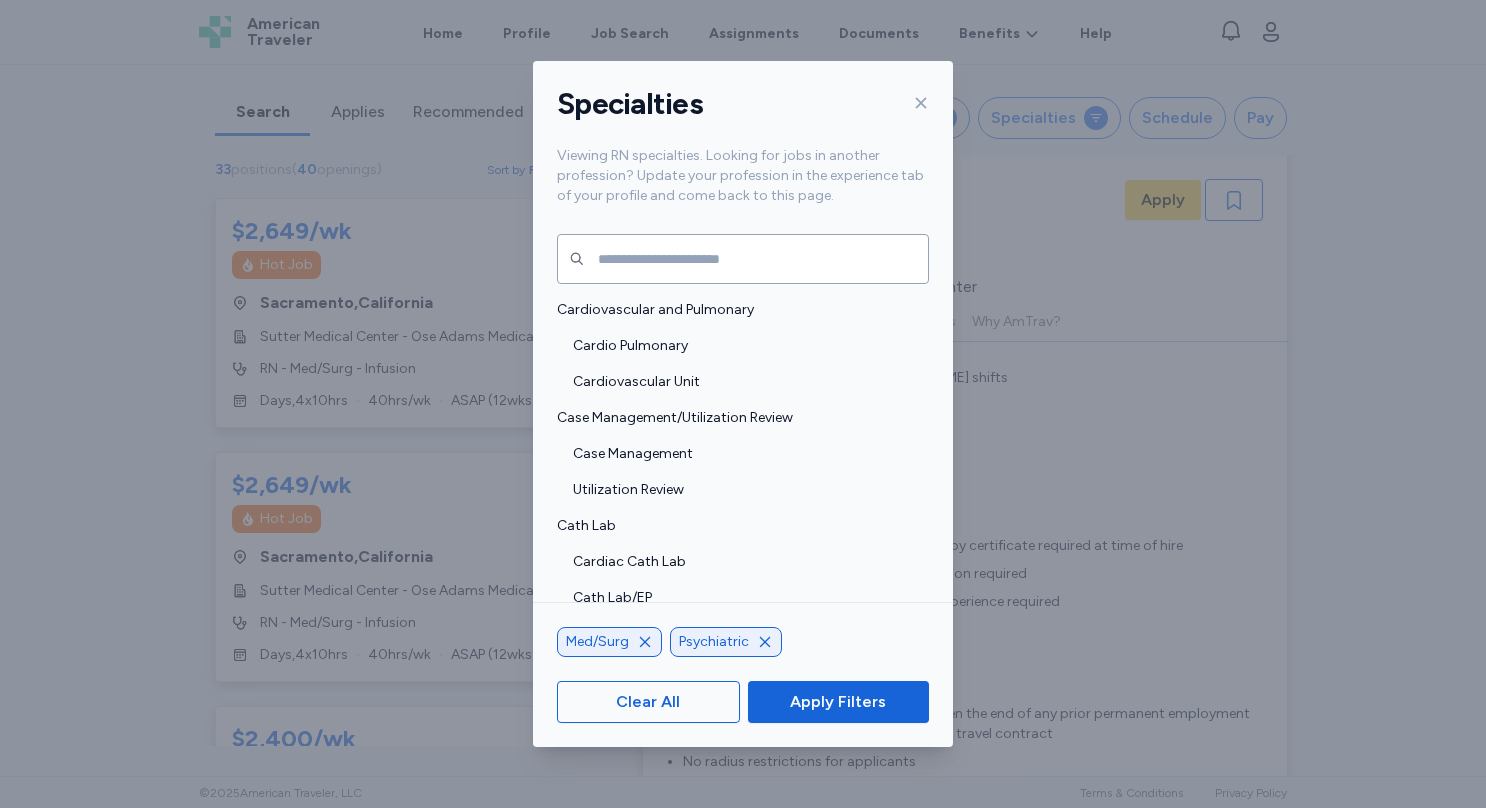 click on "Med/Surg" at bounding box center [609, 642] 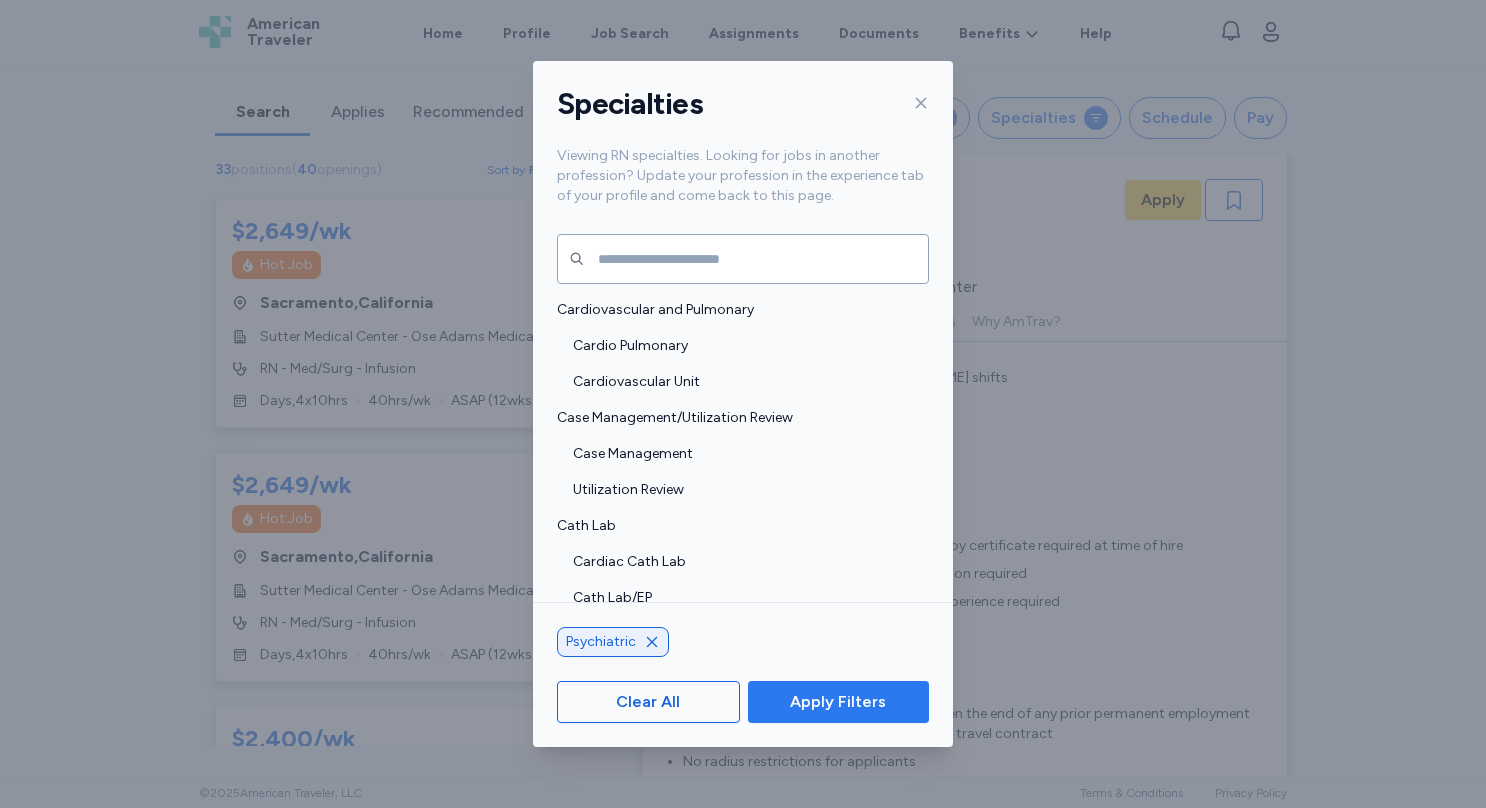click on "Apply Filters" at bounding box center [838, 702] 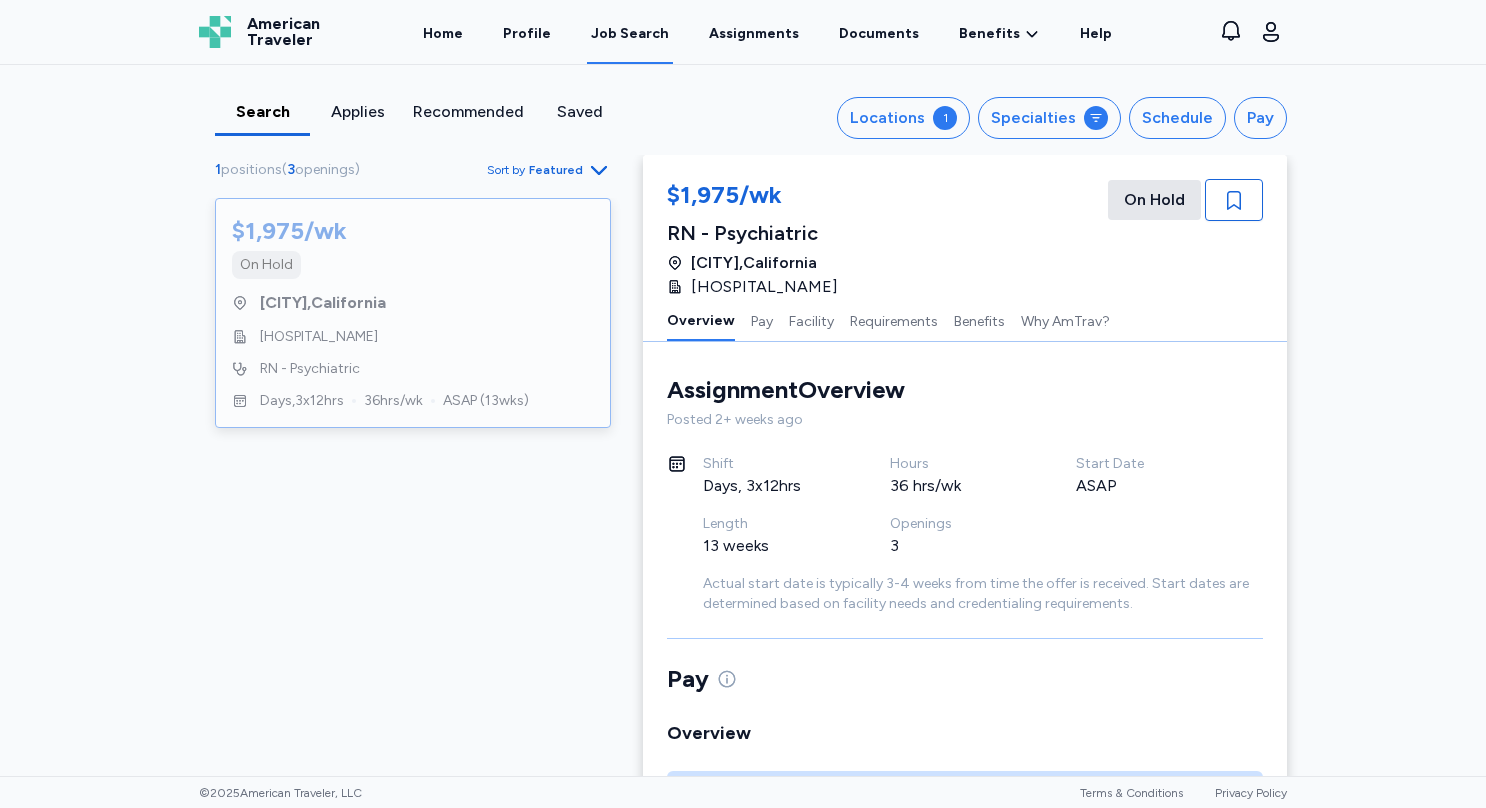 scroll, scrollTop: 0, scrollLeft: 0, axis: both 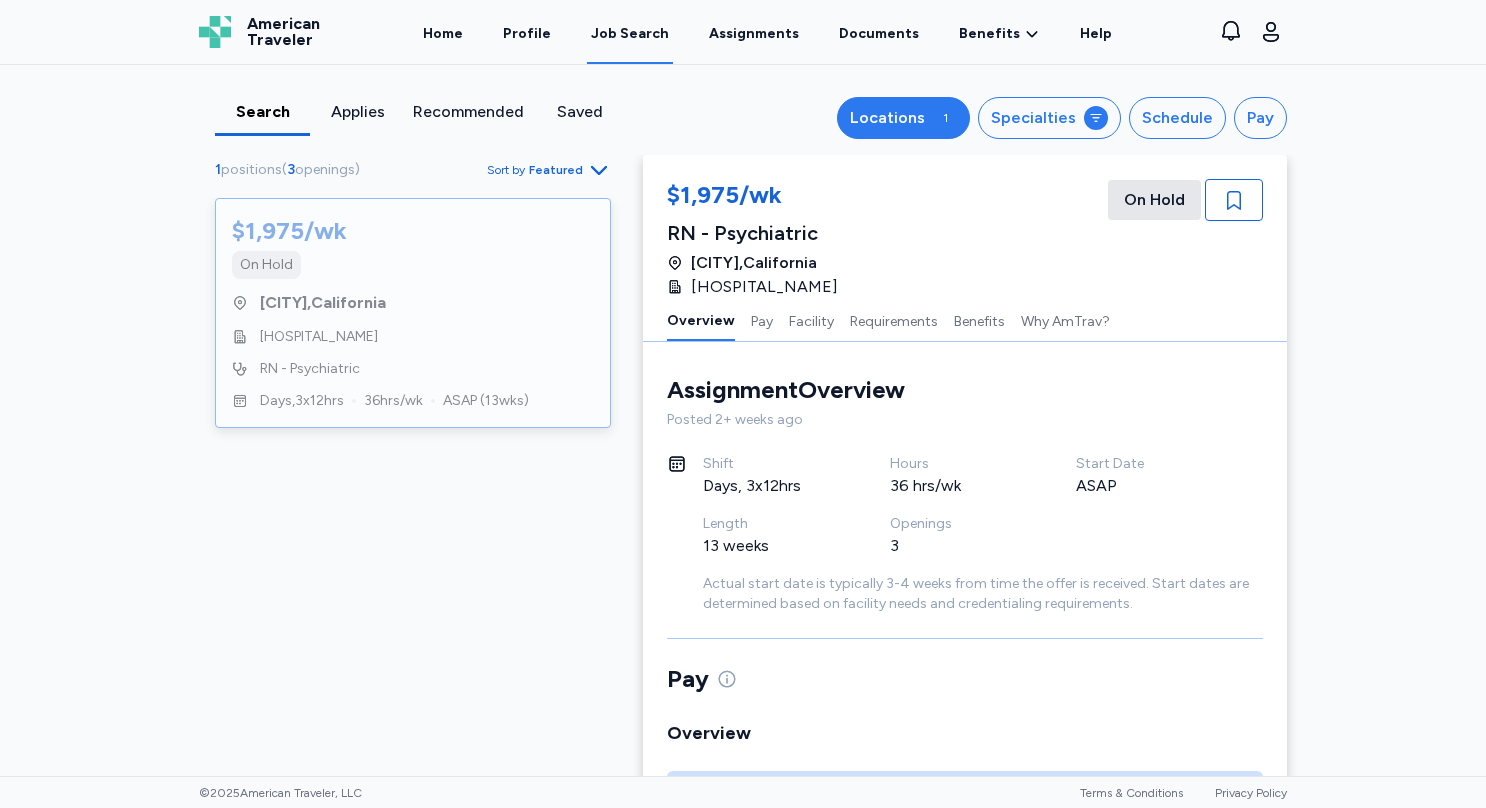 click on "Locations" at bounding box center [887, 118] 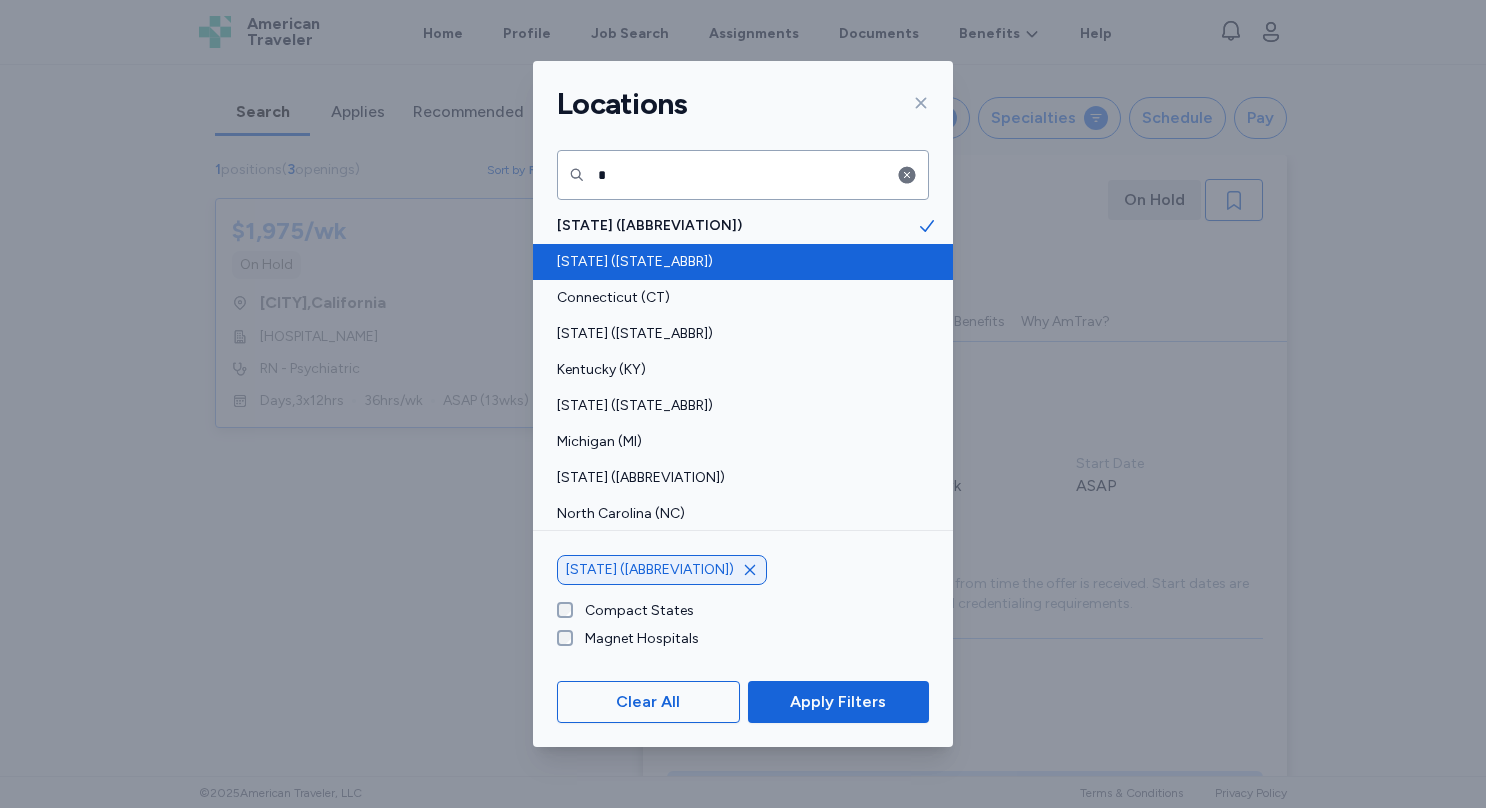 click on "[STATE] ([STATE_ABBR])" at bounding box center (737, 262) 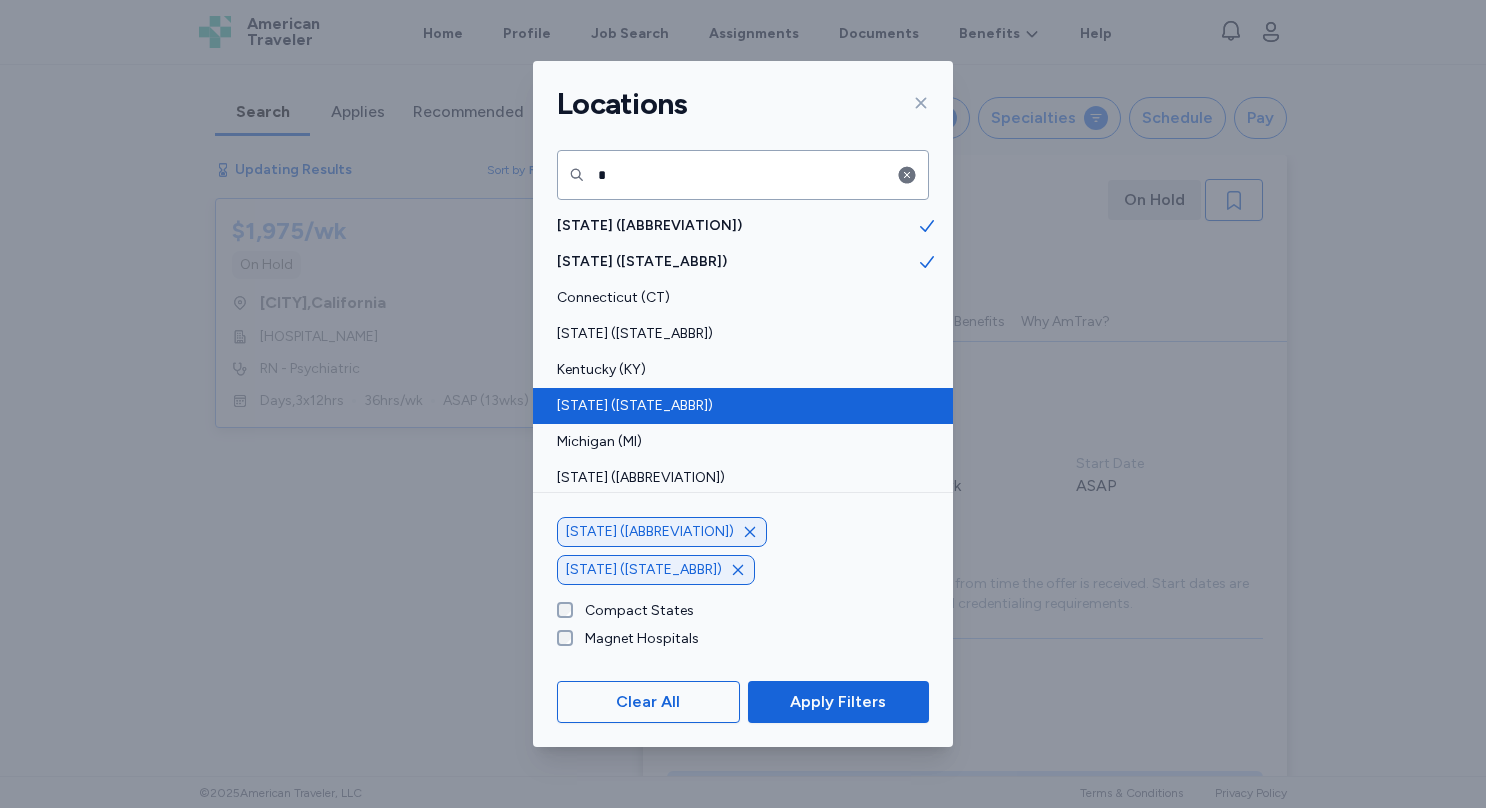scroll, scrollTop: 35, scrollLeft: 0, axis: vertical 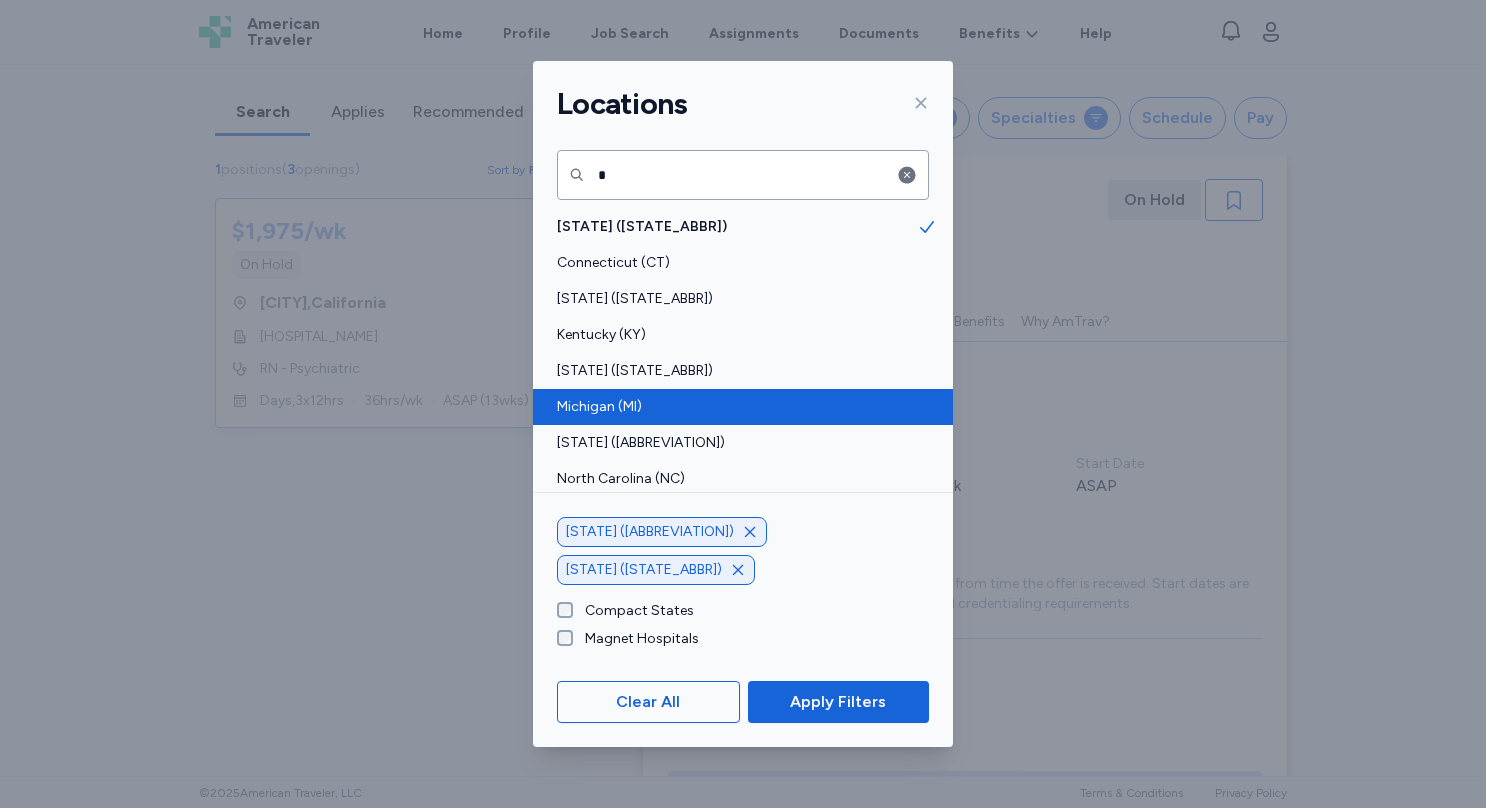 click on "Michigan (MI)" at bounding box center (743, 407) 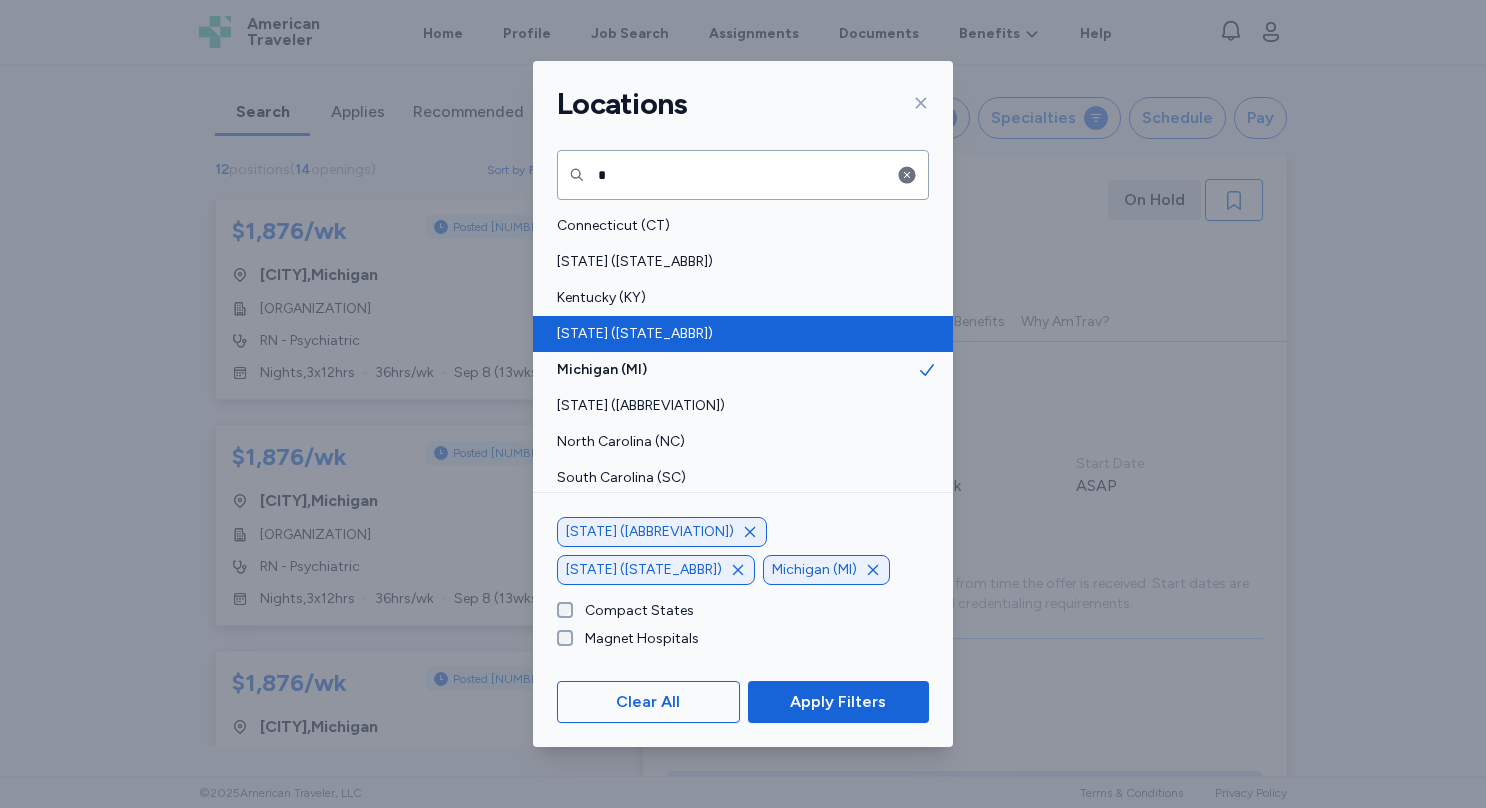 scroll, scrollTop: 0, scrollLeft: 0, axis: both 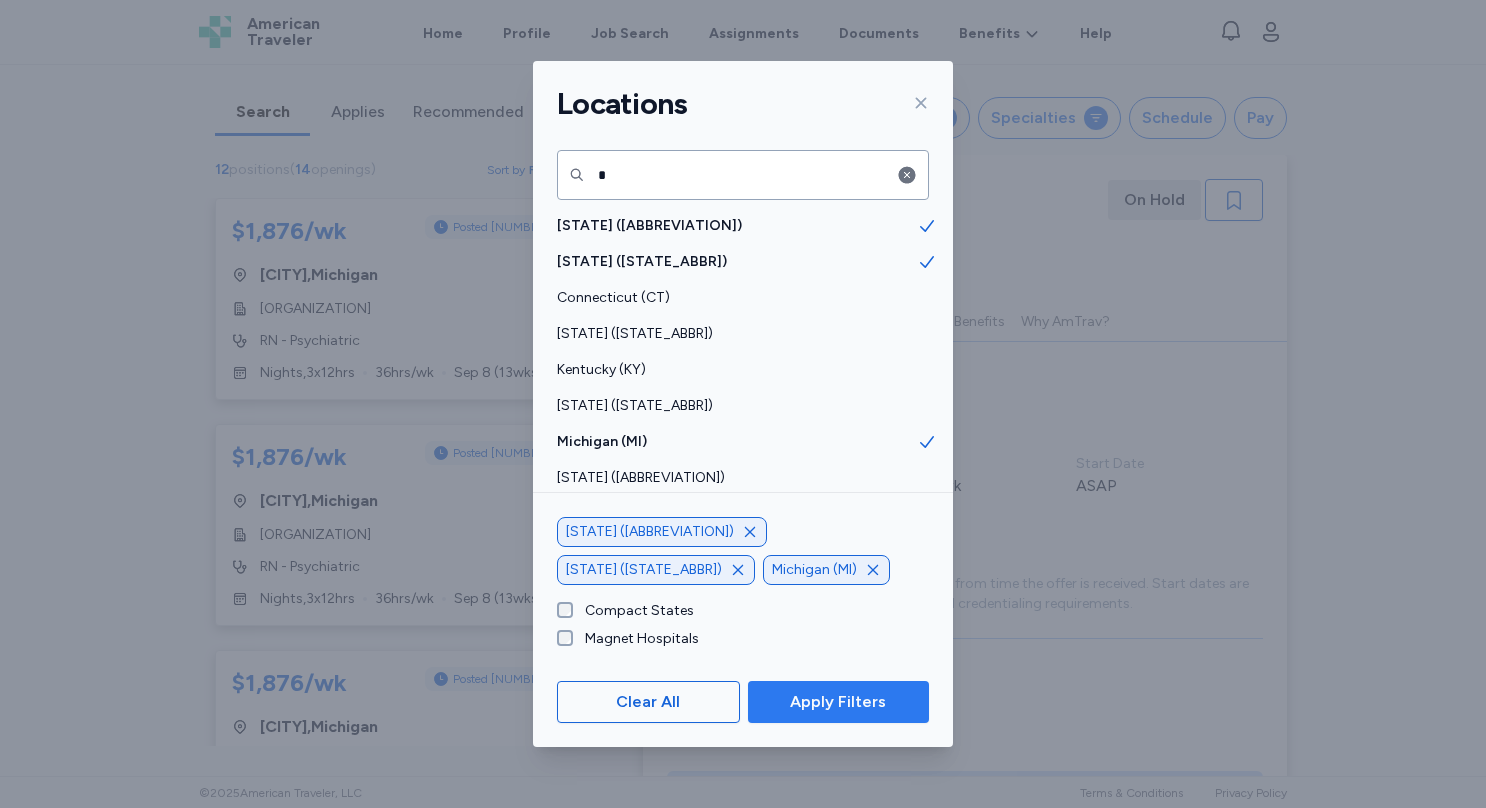 click on "Apply Filters" at bounding box center (838, 702) 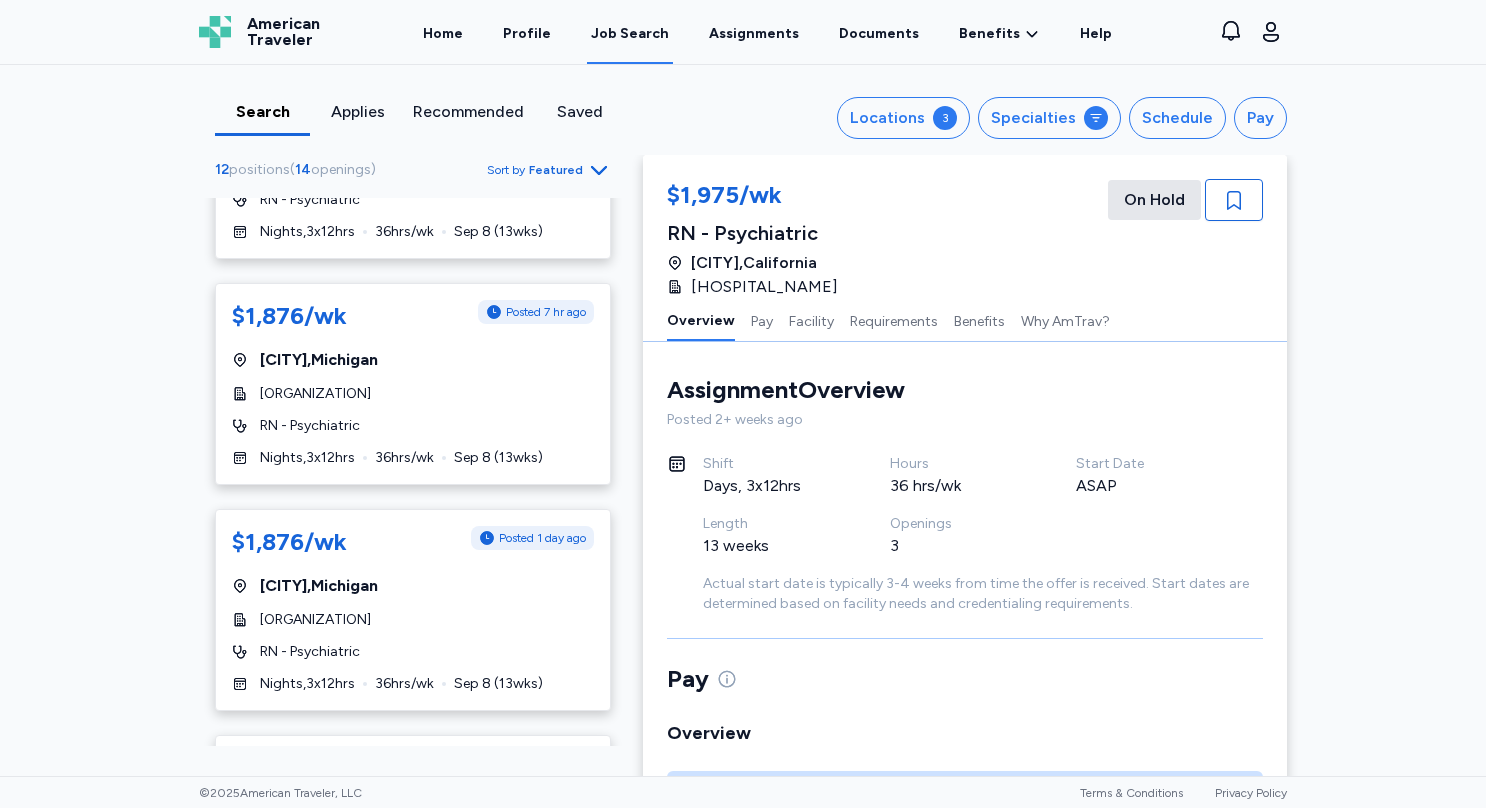 scroll, scrollTop: 0, scrollLeft: 0, axis: both 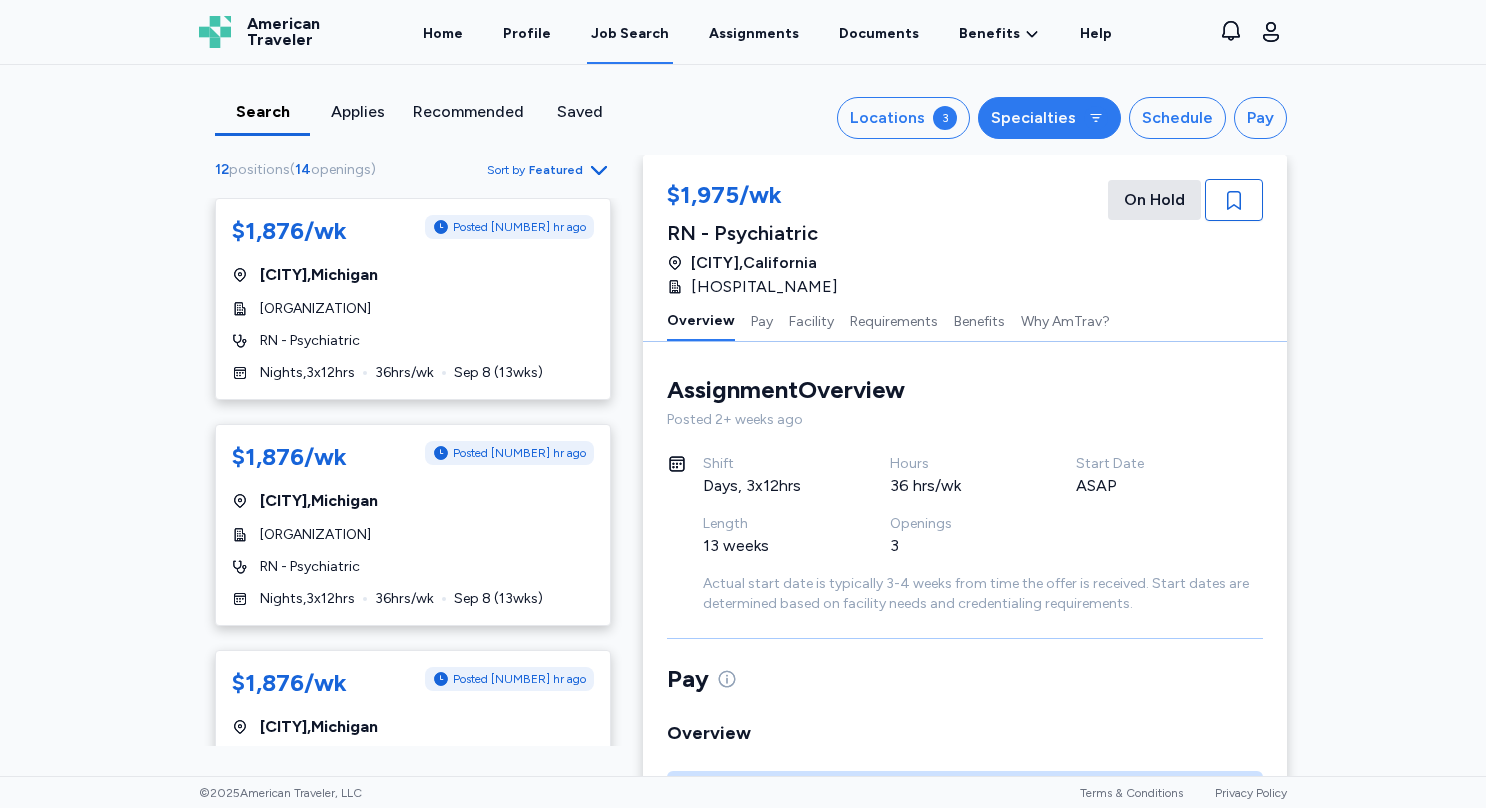 click on "Specialties" at bounding box center [1033, 118] 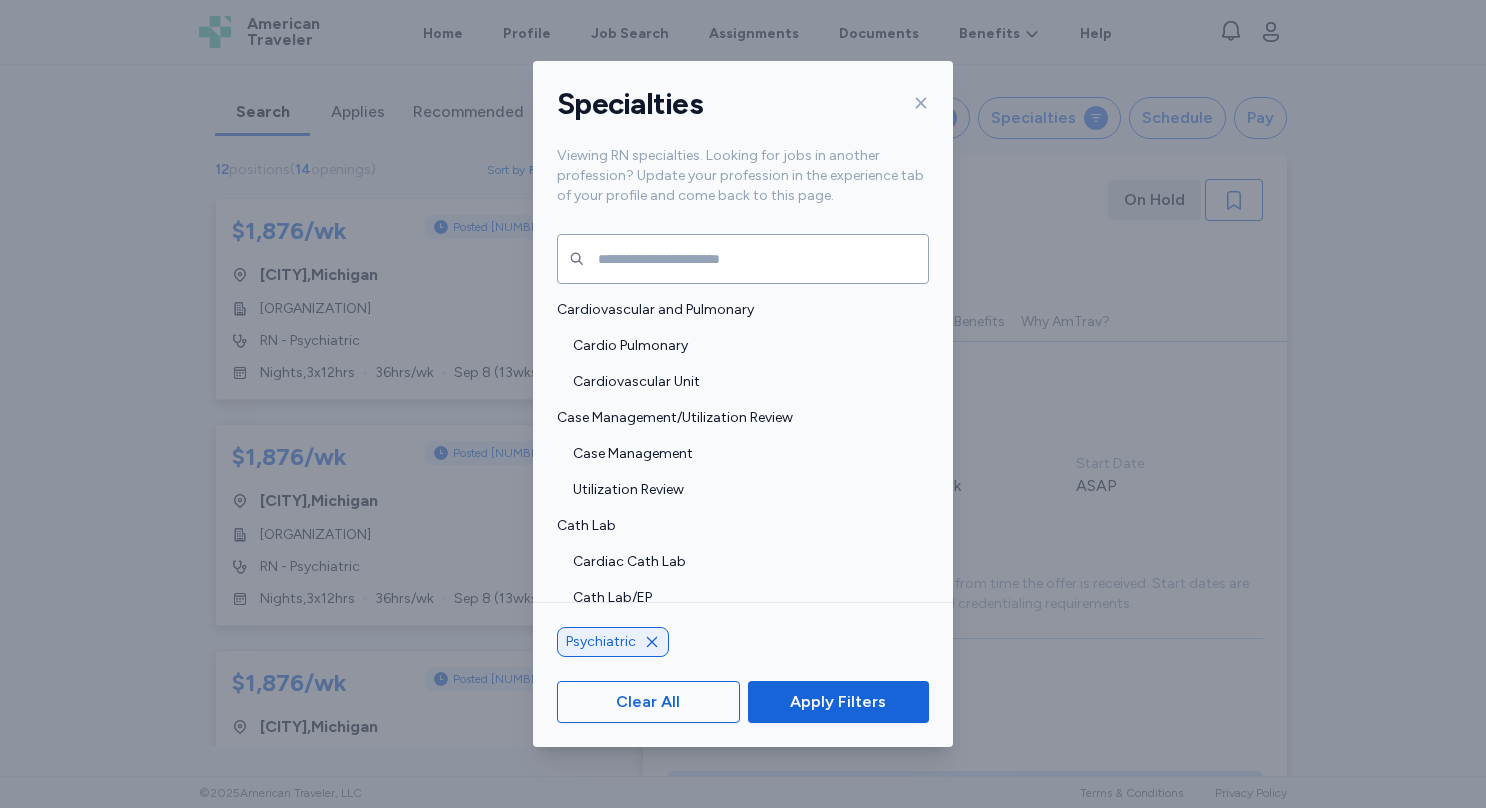 drag, startPoint x: 652, startPoint y: 629, endPoint x: 650, endPoint y: 641, distance: 12.165525 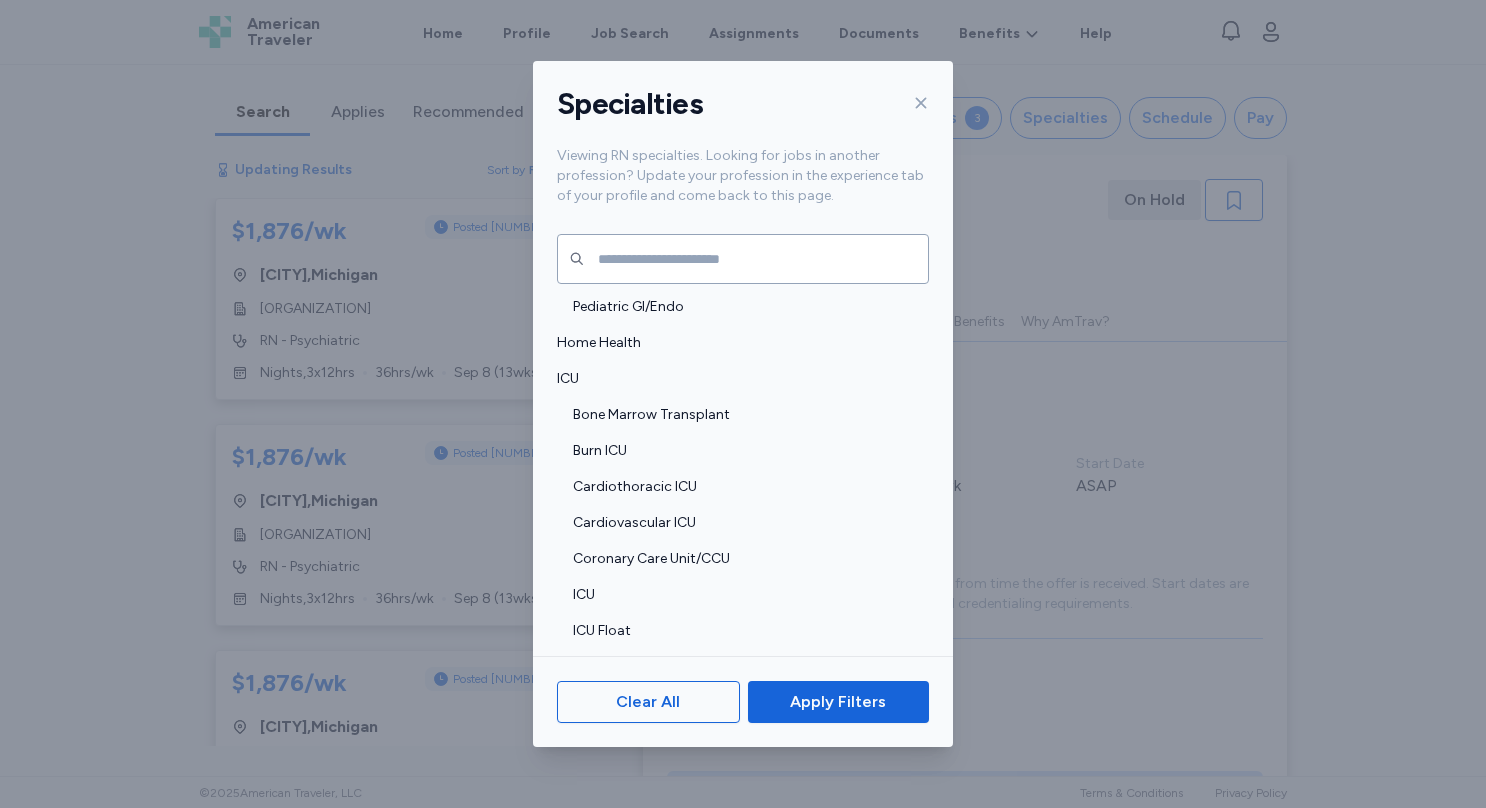 scroll, scrollTop: 1184, scrollLeft: 0, axis: vertical 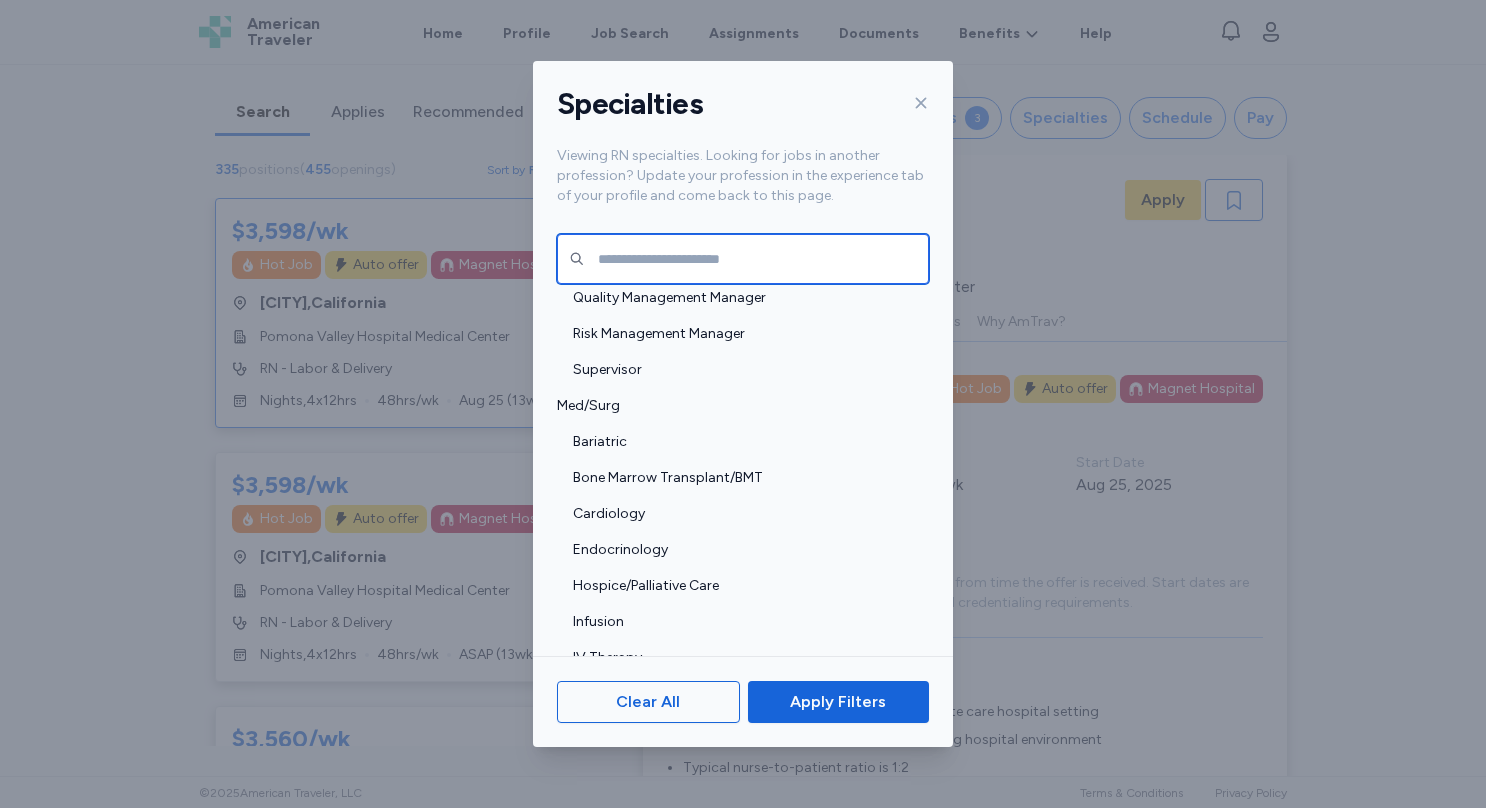 click at bounding box center [743, 259] 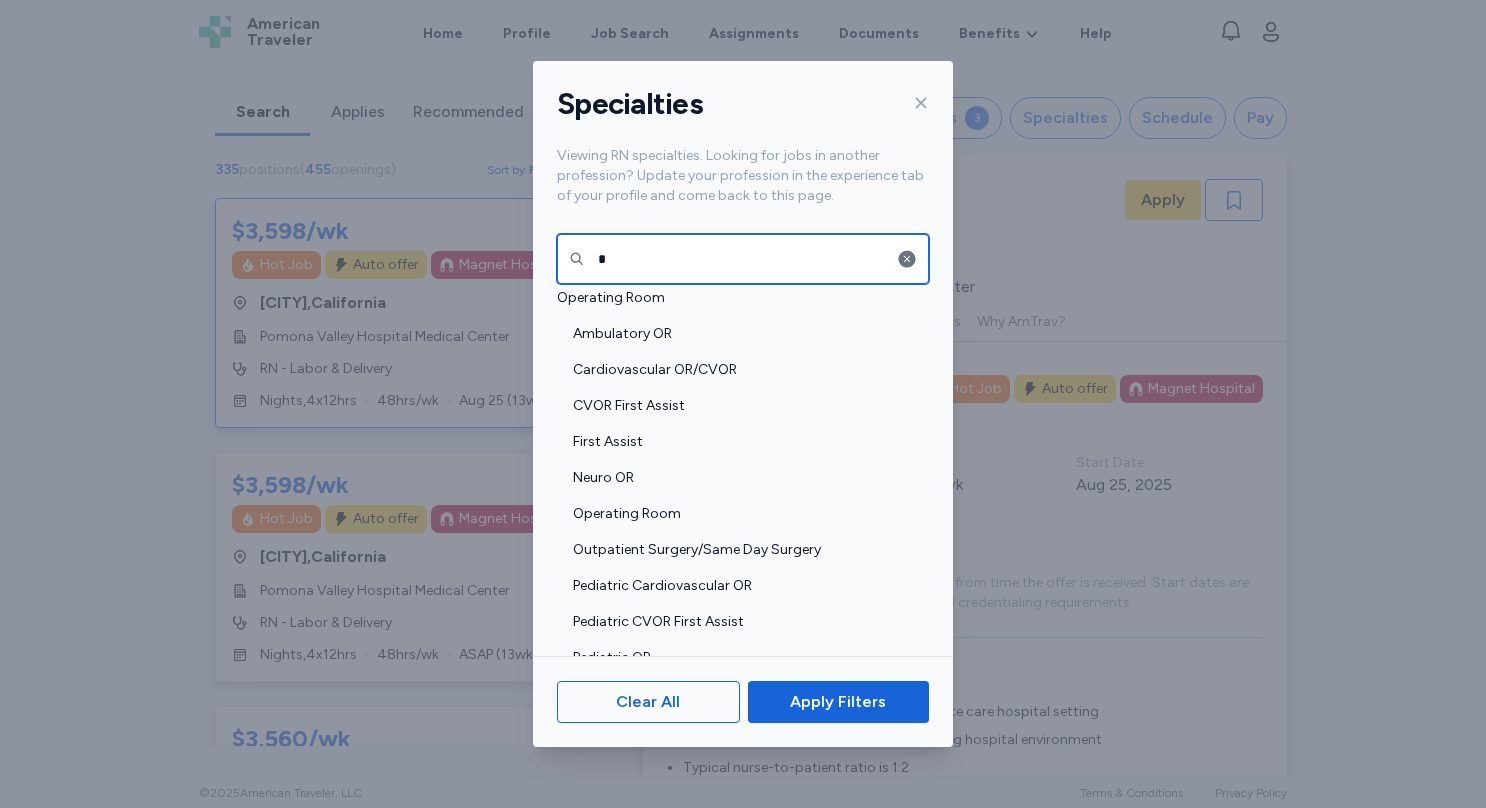 scroll, scrollTop: 0, scrollLeft: 0, axis: both 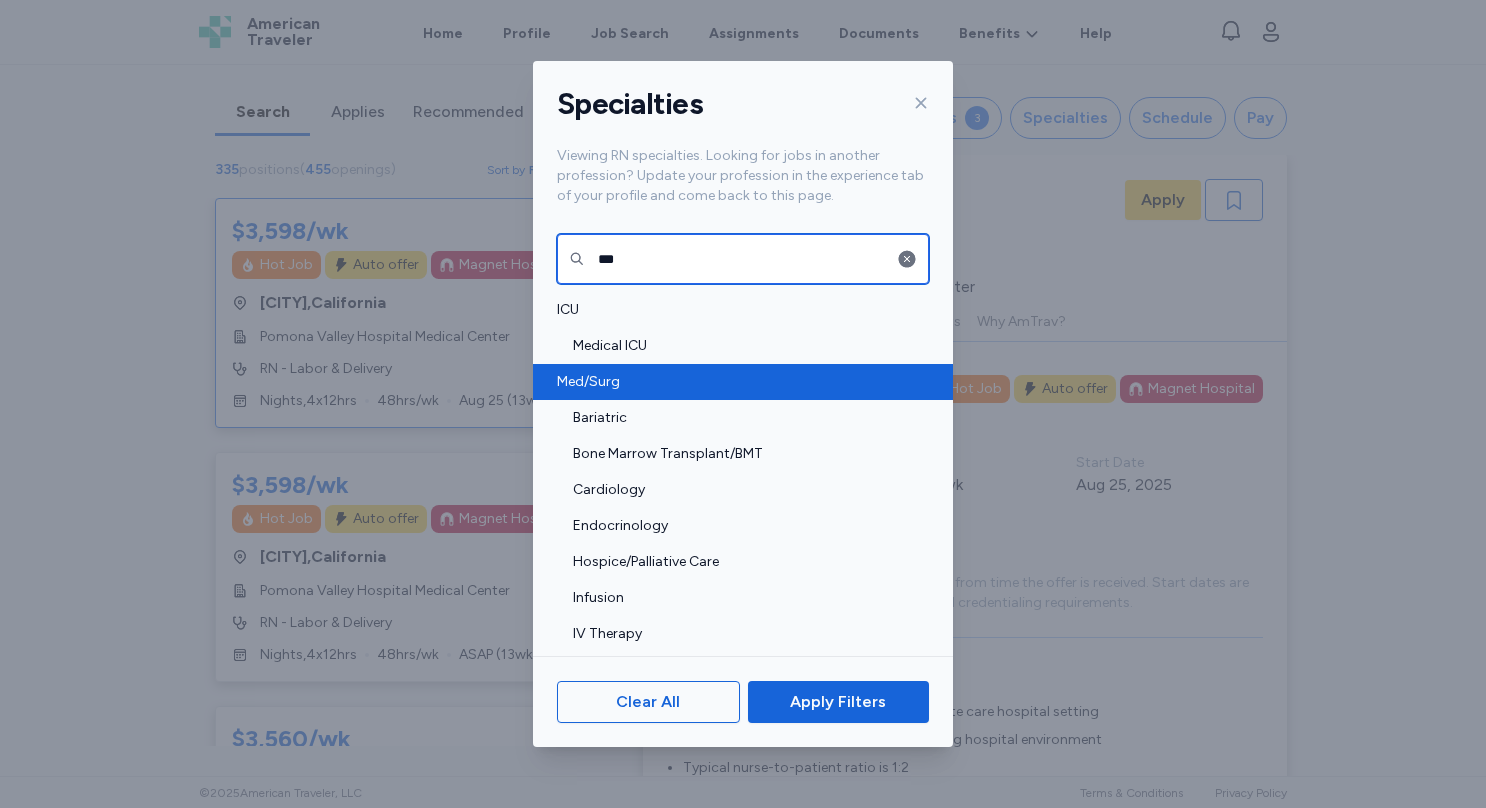 type on "***" 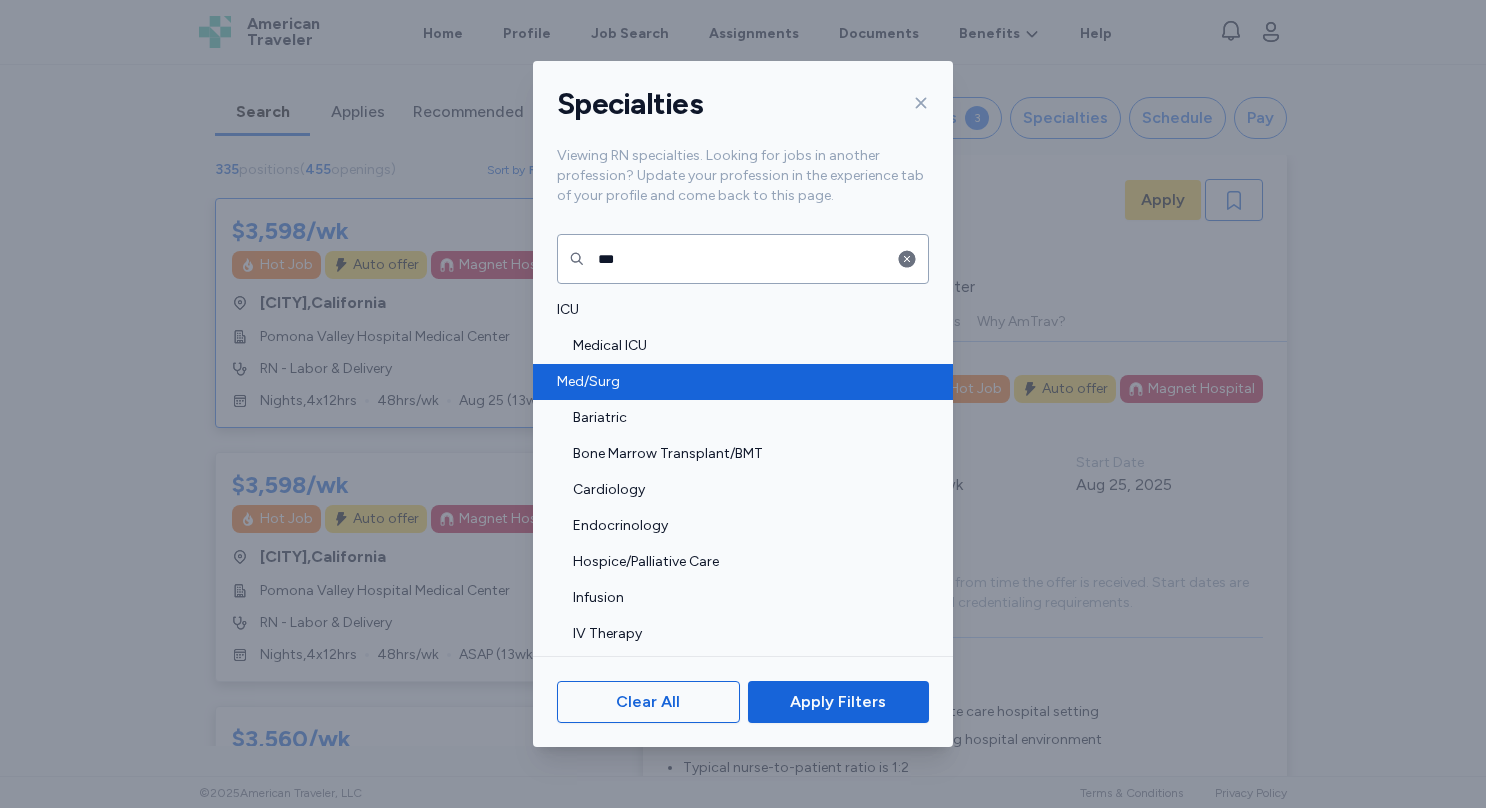 click on "Med/Surg" at bounding box center [737, 382] 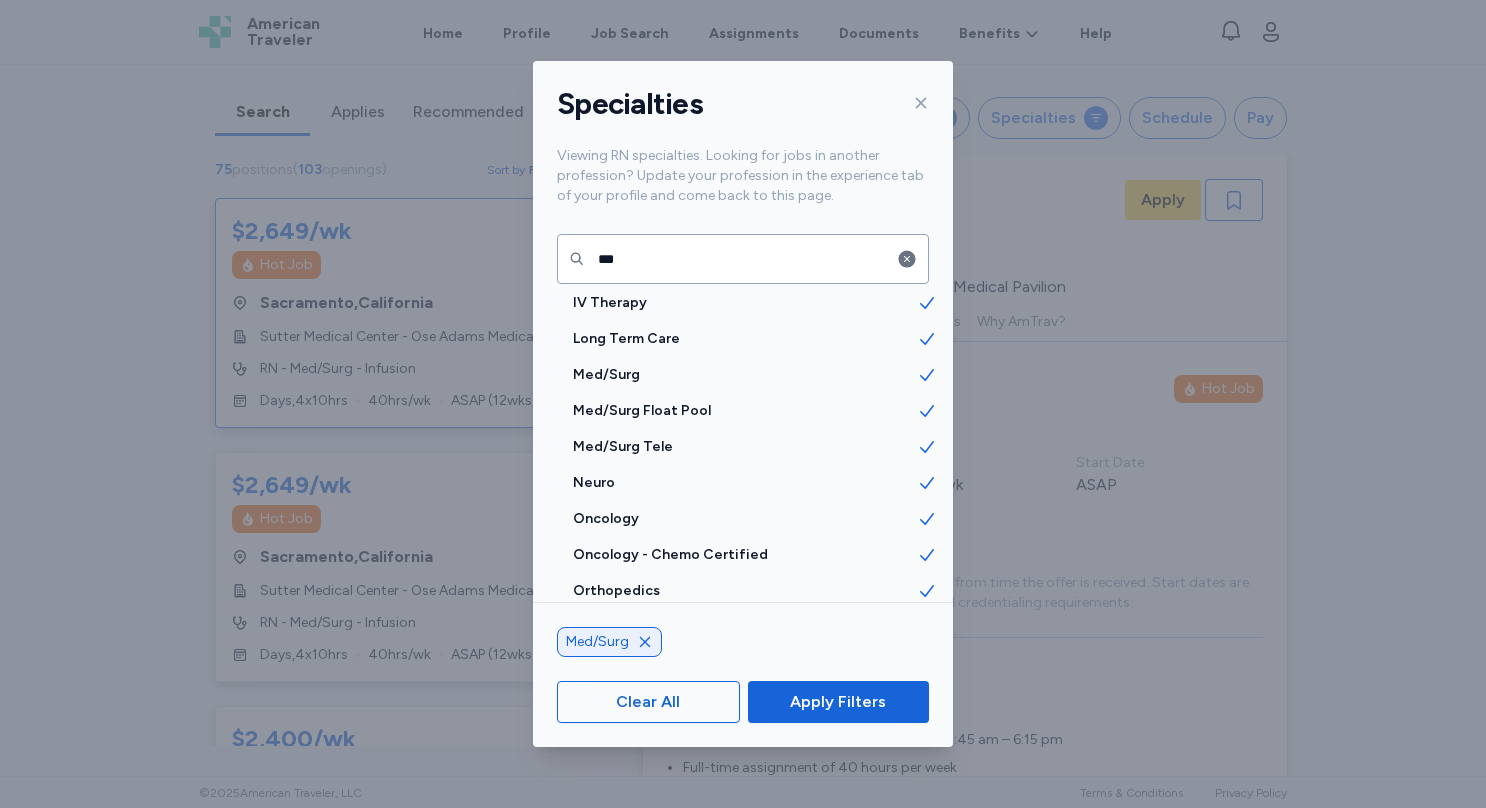scroll, scrollTop: 332, scrollLeft: 0, axis: vertical 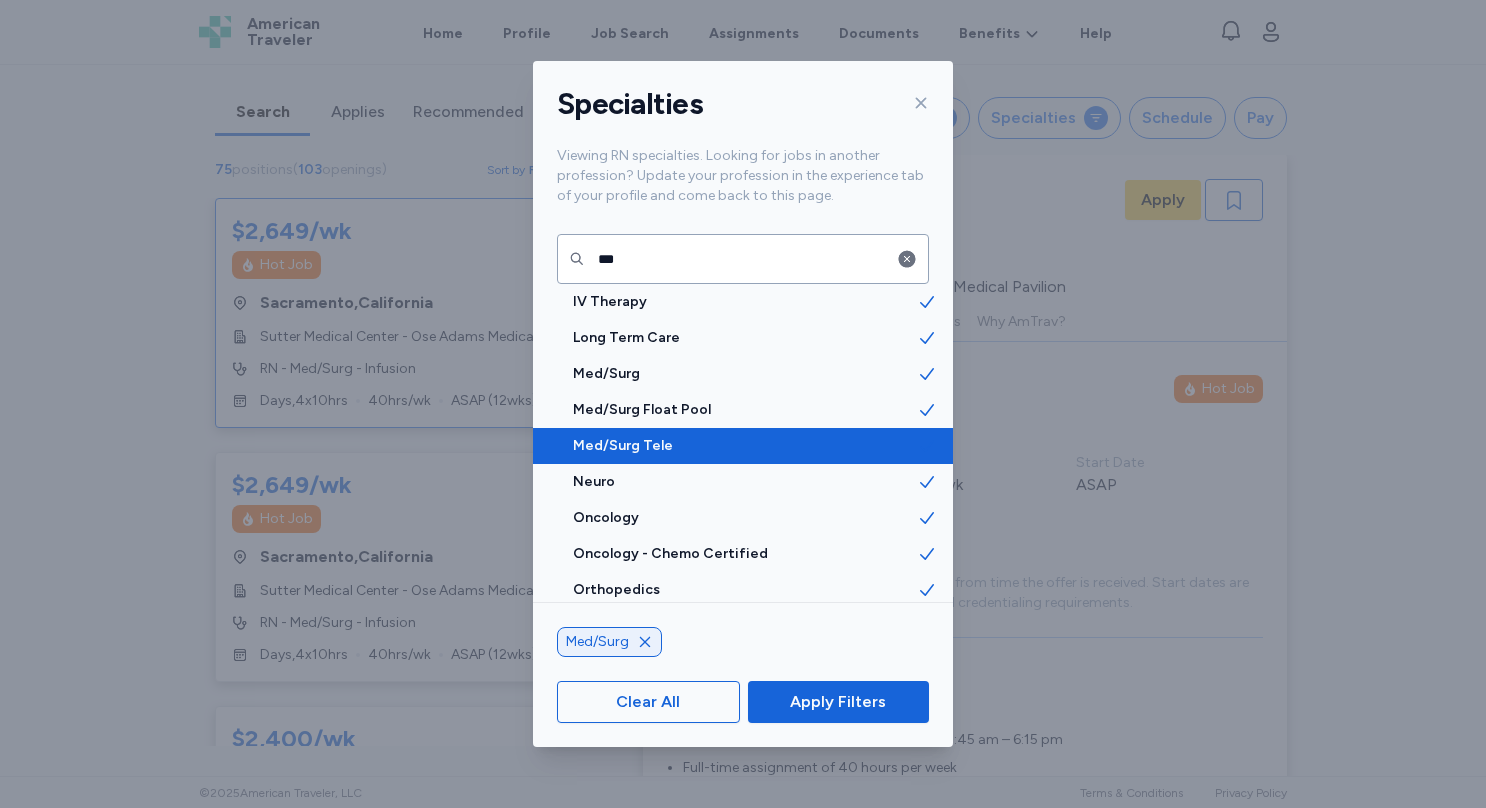click at bounding box center (935, 446) 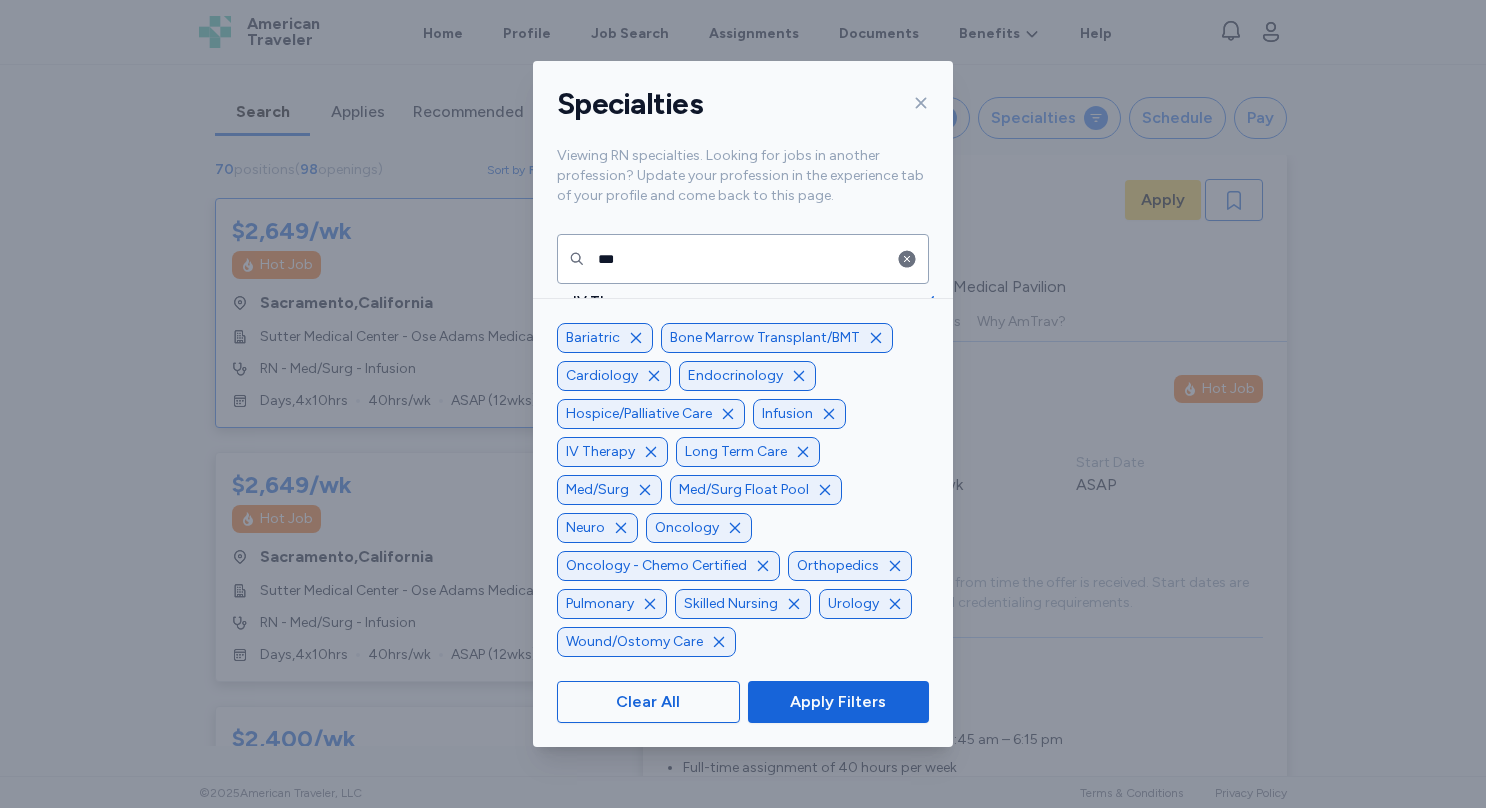 click on "Bariatric Bone Marrow Transplant/BMT Cardiology Endocrinology Hospice/Palliative Care Infusion IV Therapy Long Term Care Med/Surg Med/Surg Float Pool Neuro Oncology Oncology - Chemo Certified Orthopedics Pulmonary Skilled Nursing Urology Wound/Ostomy Care" at bounding box center (743, 490) 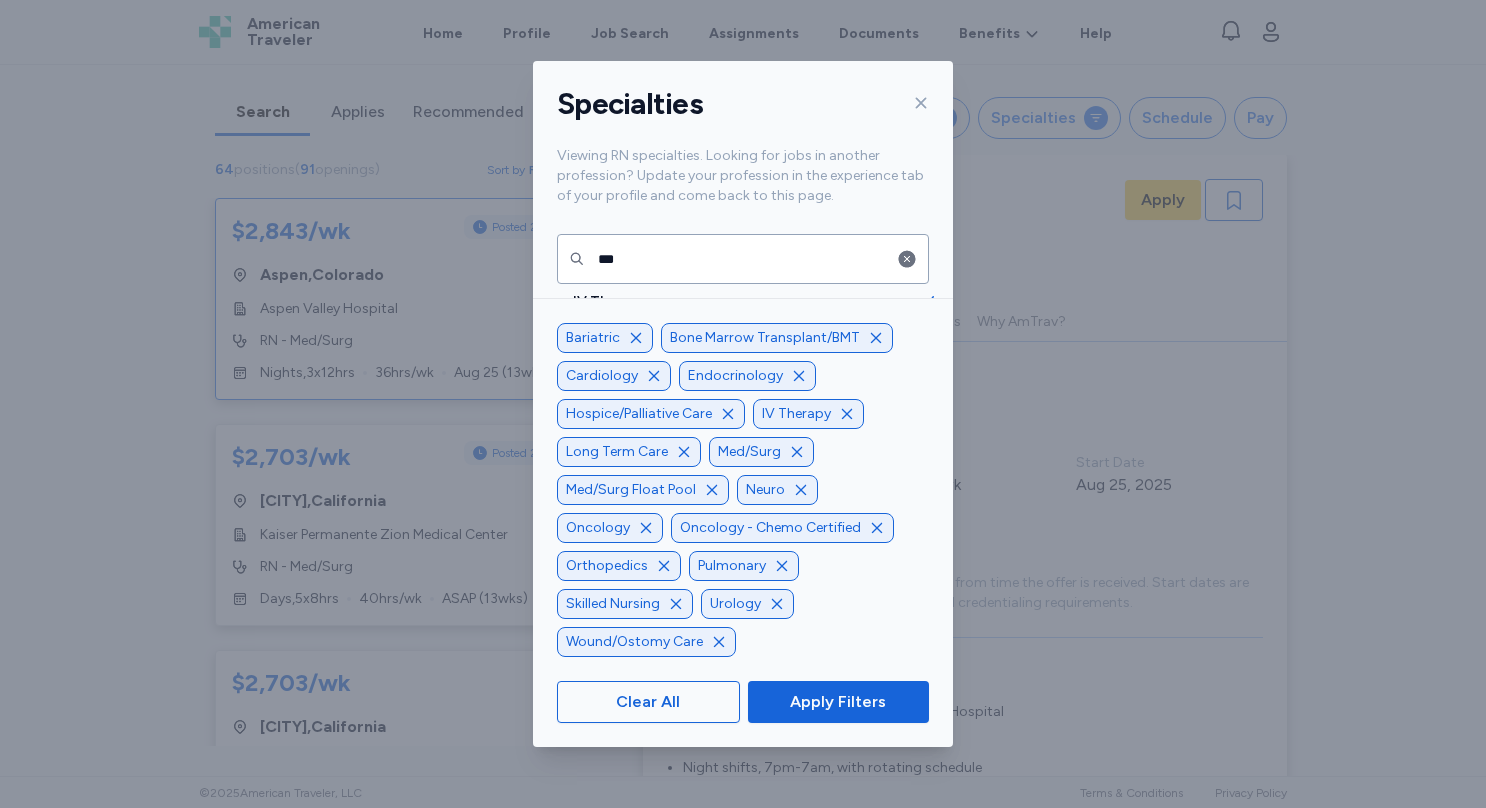 click 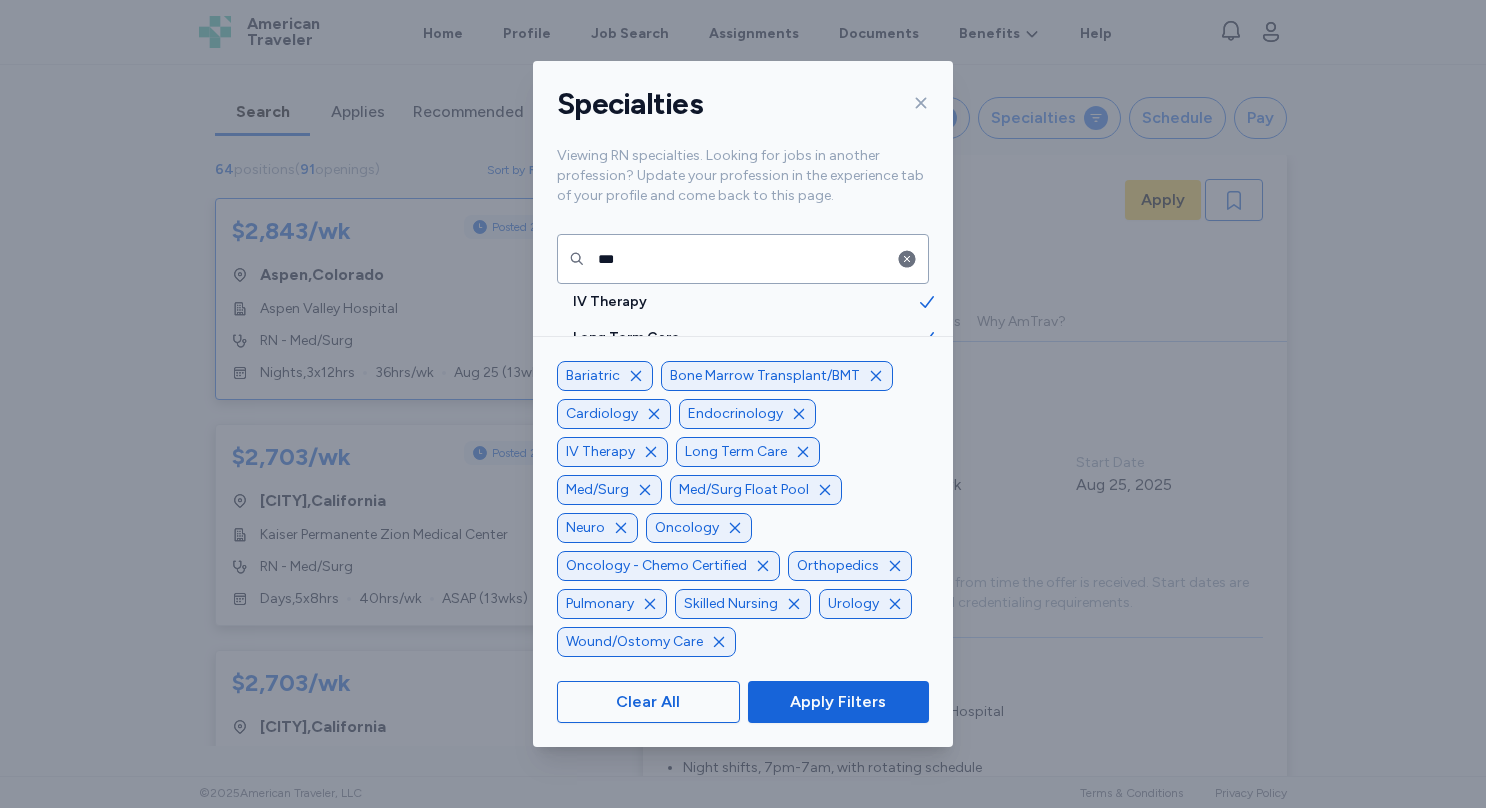 click on "Oncology" at bounding box center (699, 528) 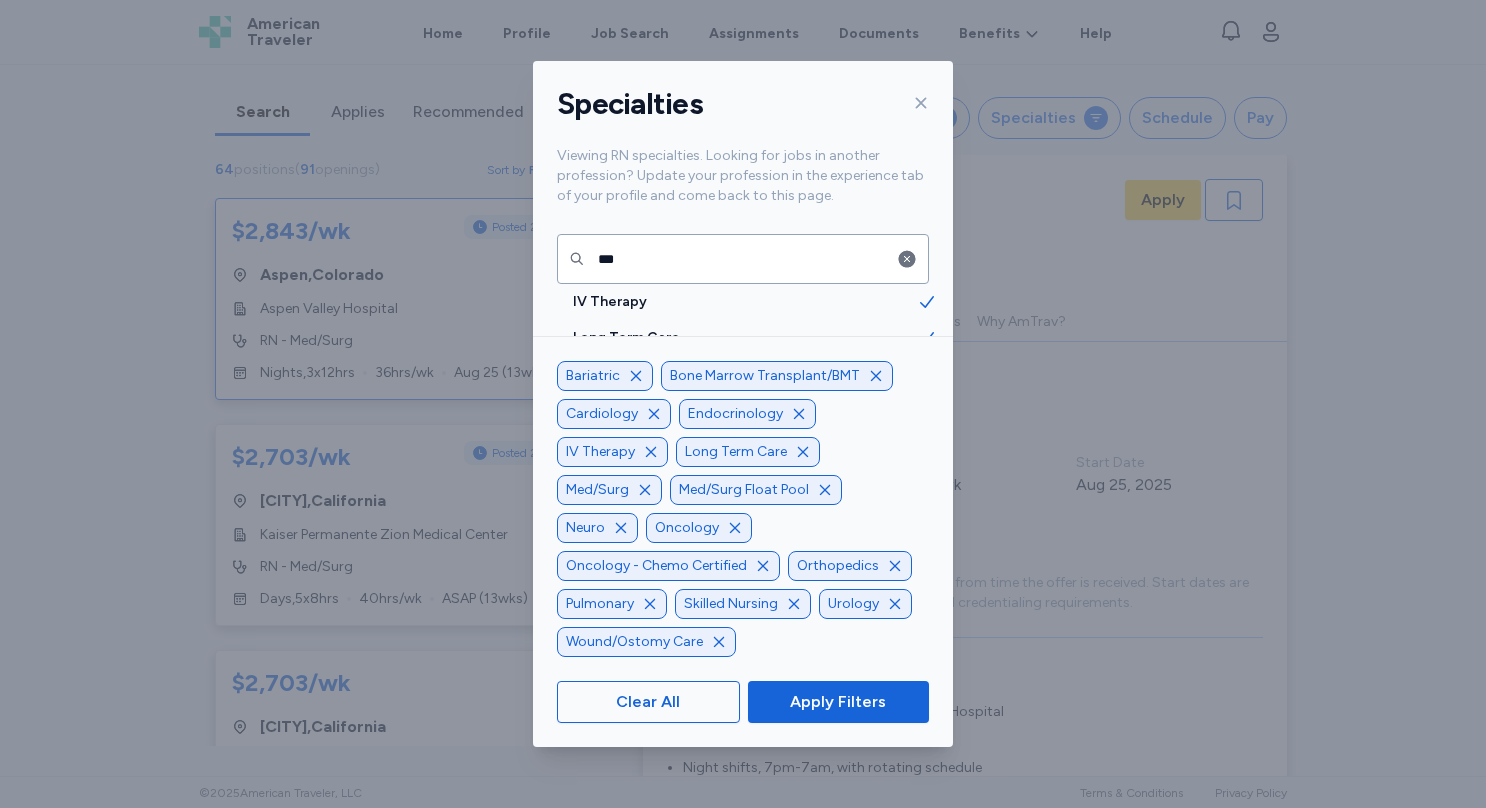 click 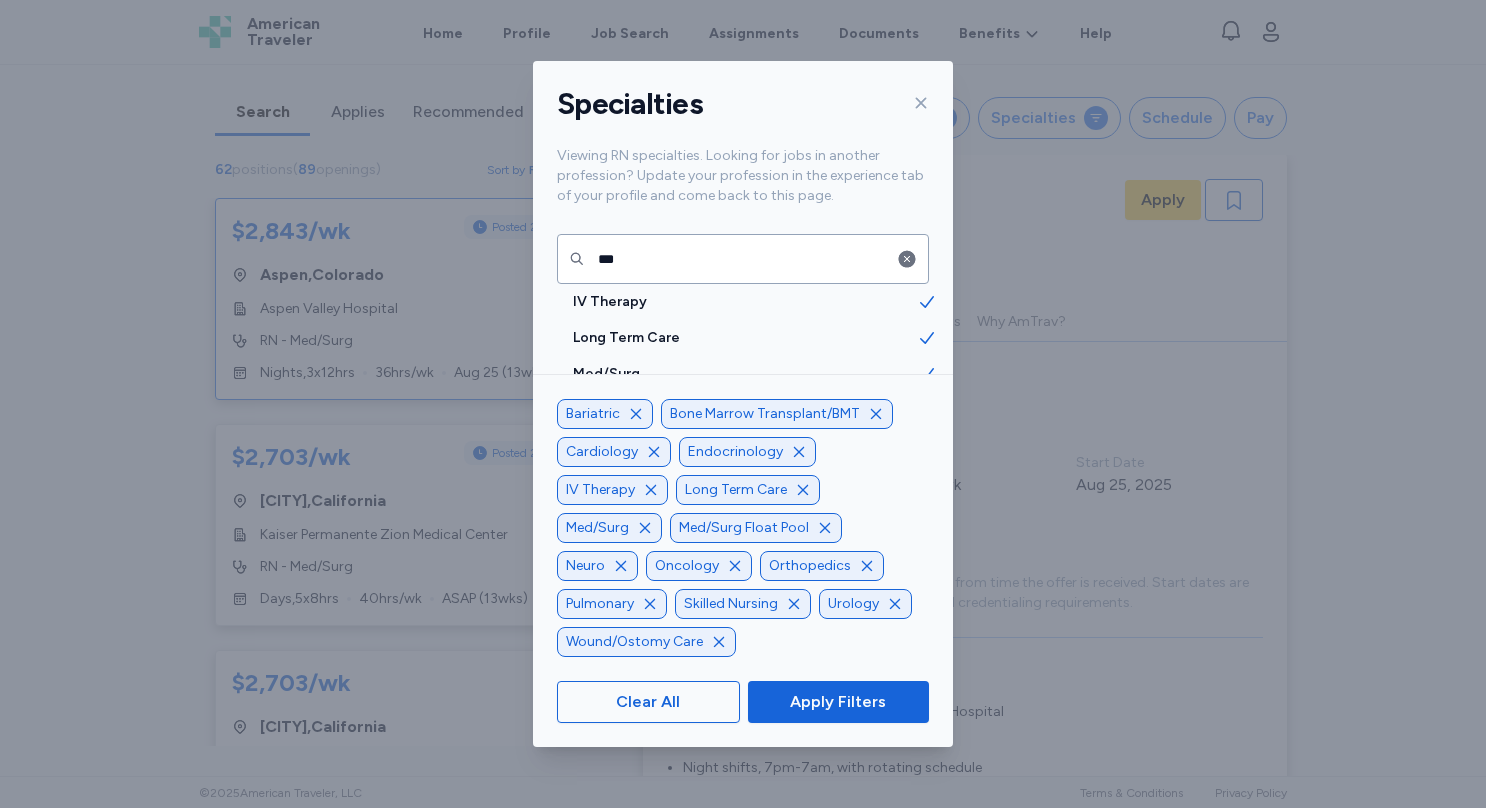 click 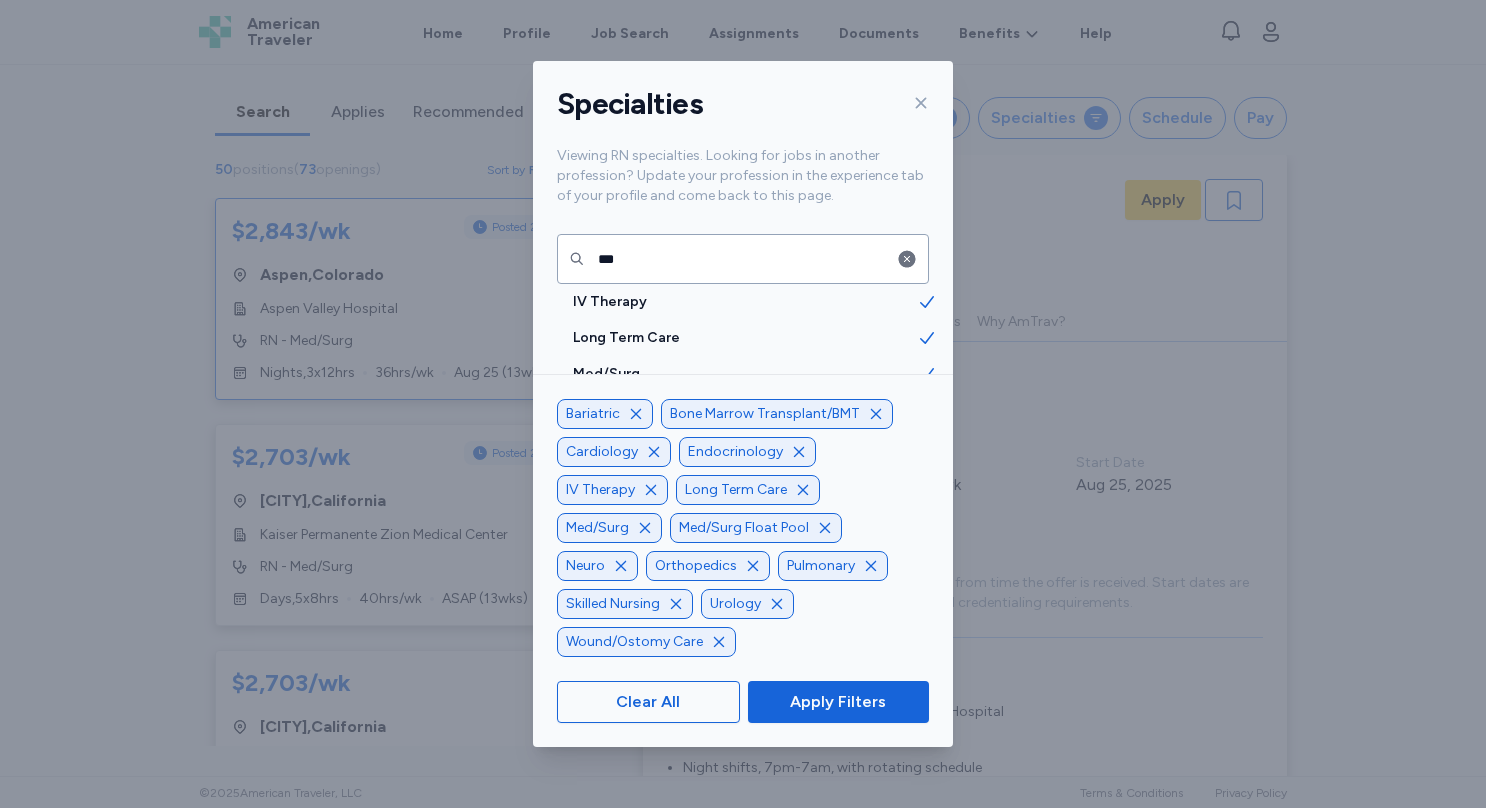 click 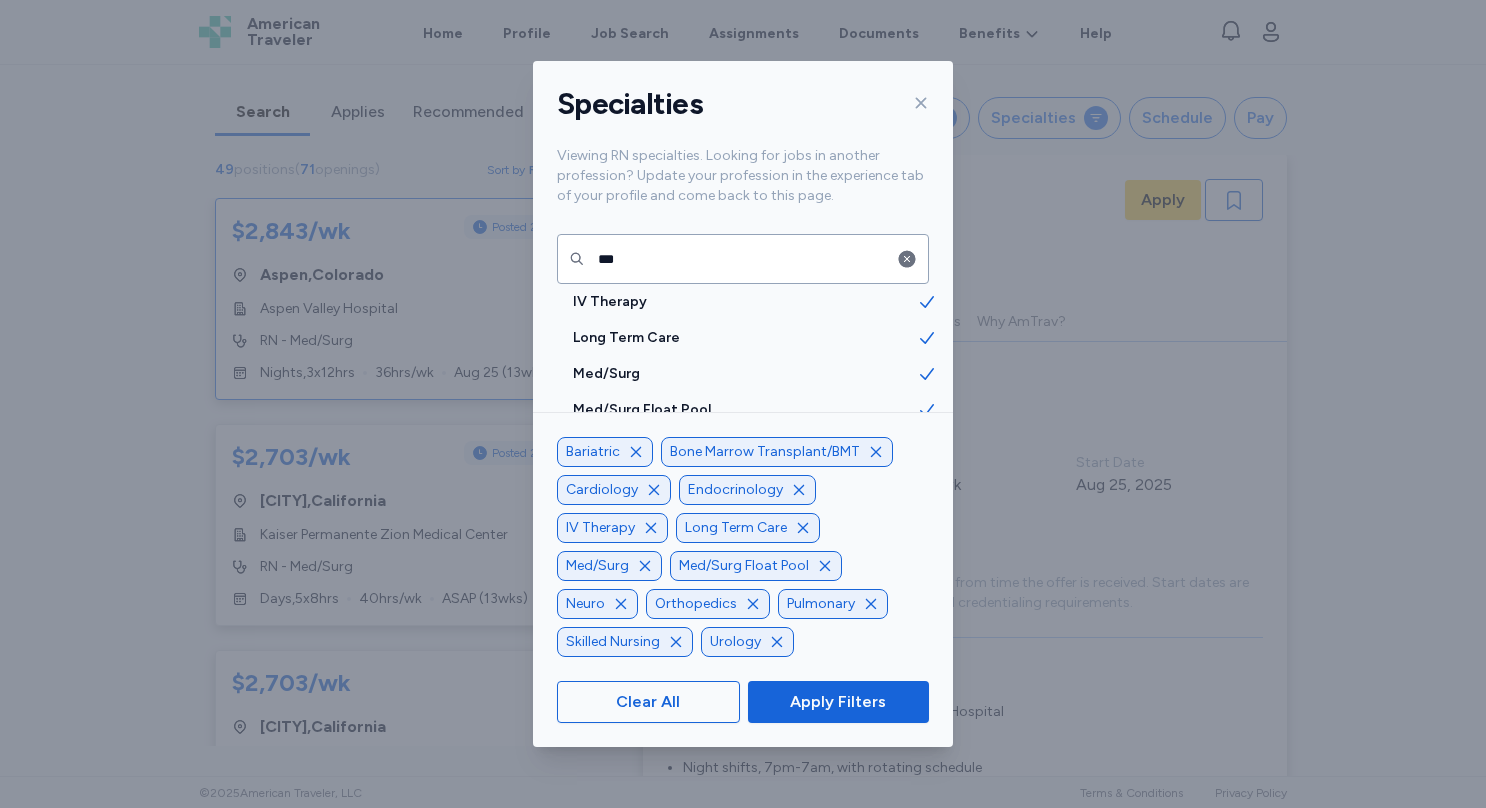 click 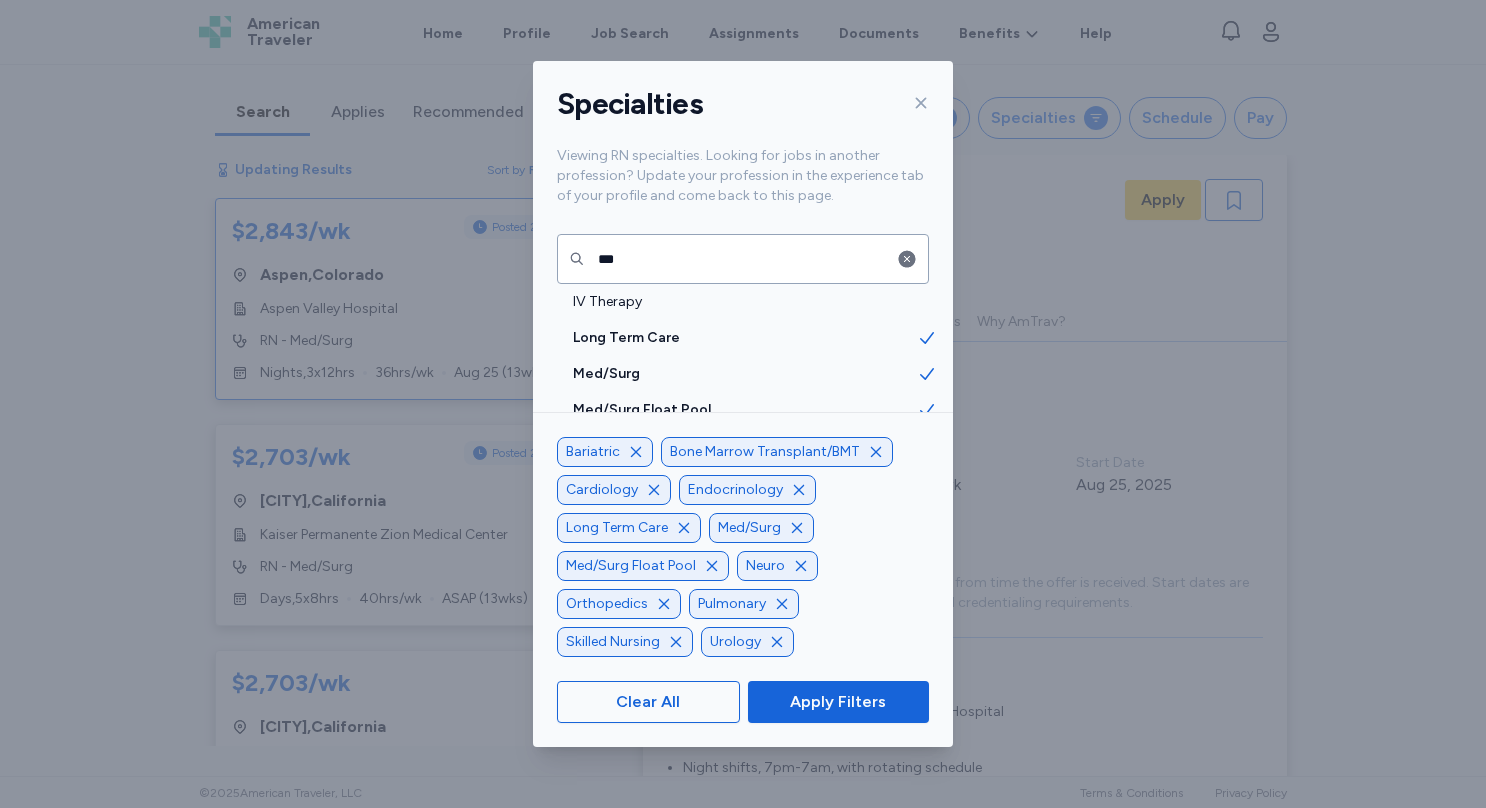 click 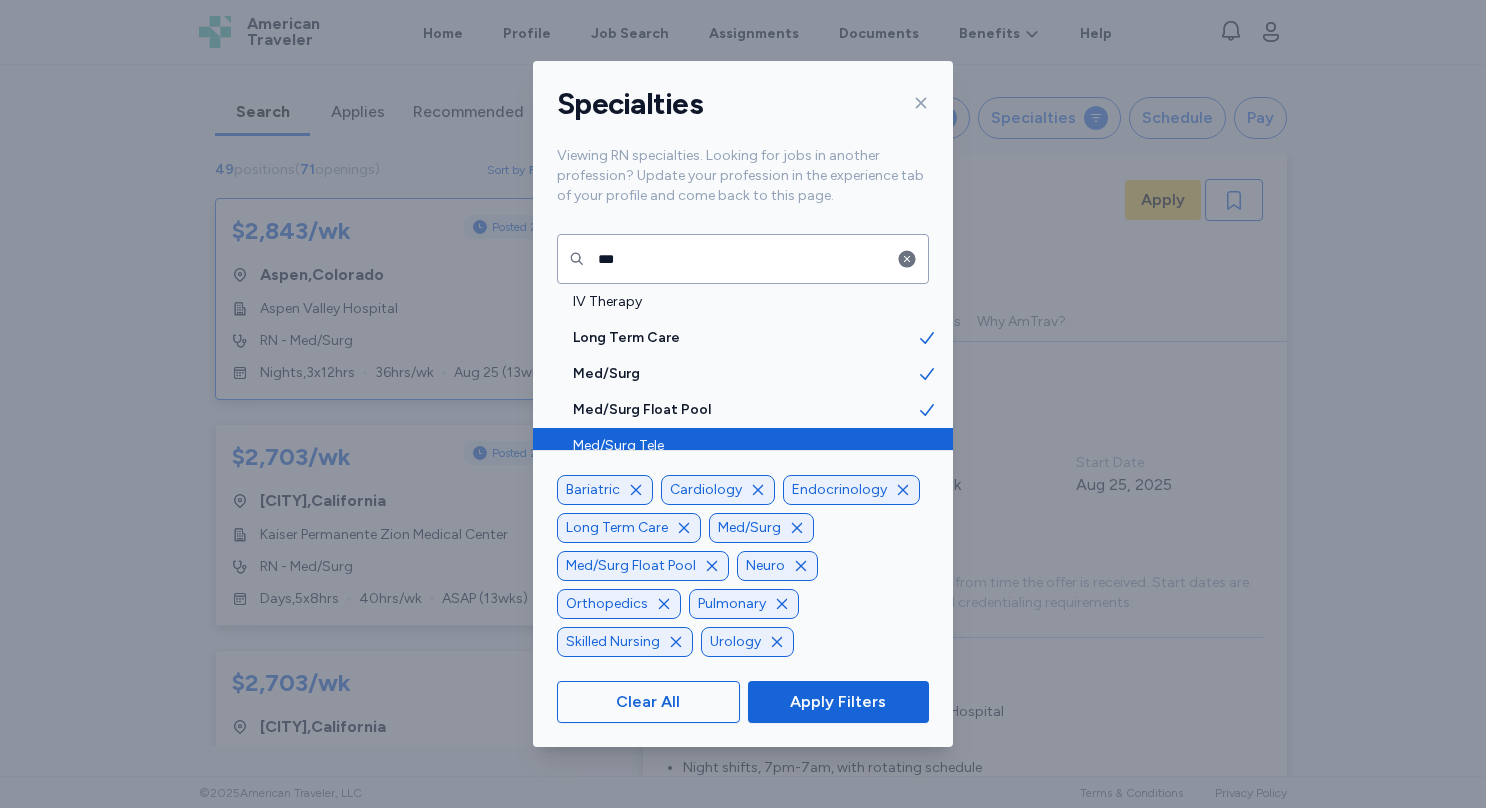click 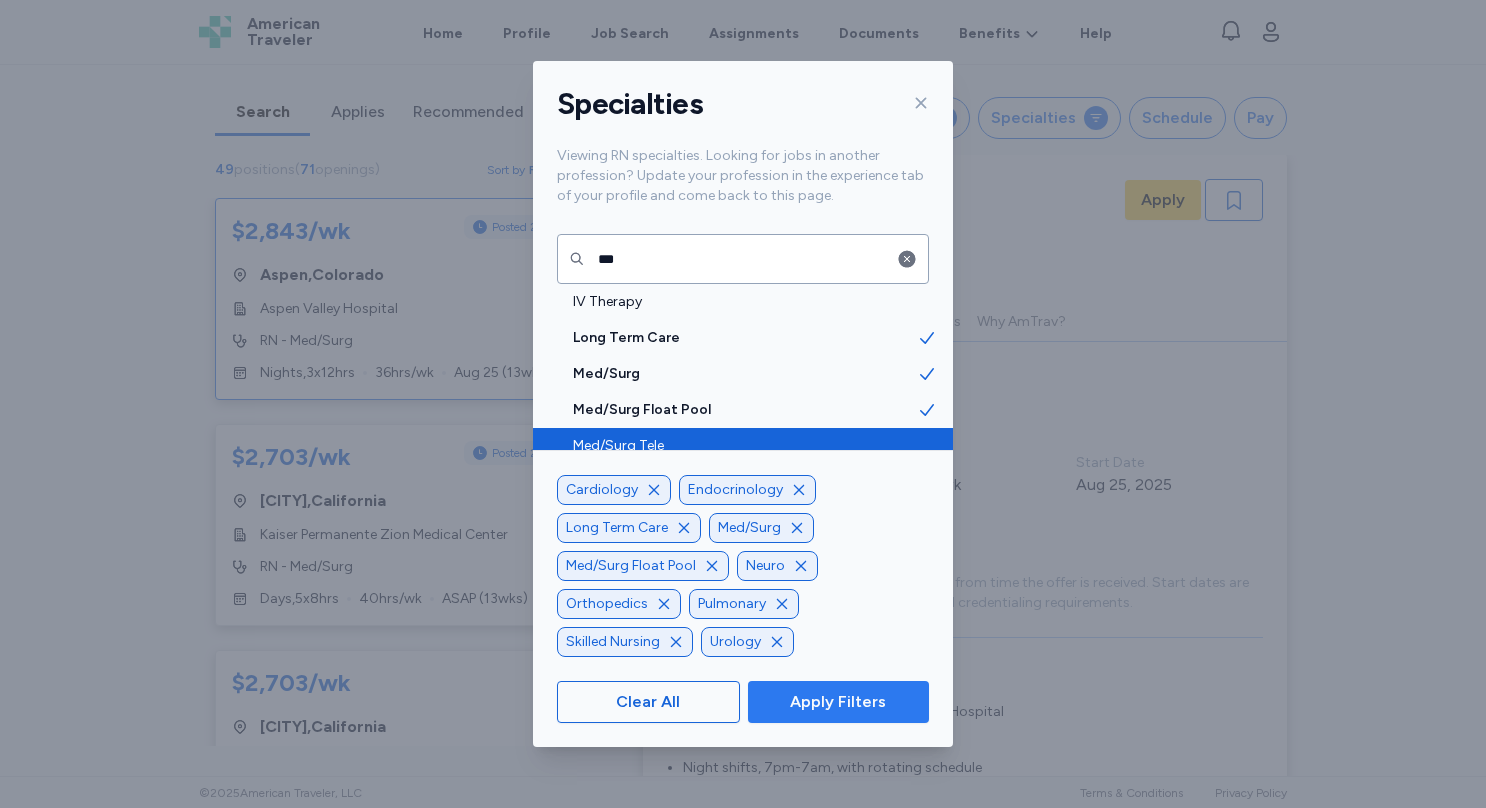 click on "Apply Filters" at bounding box center [838, 702] 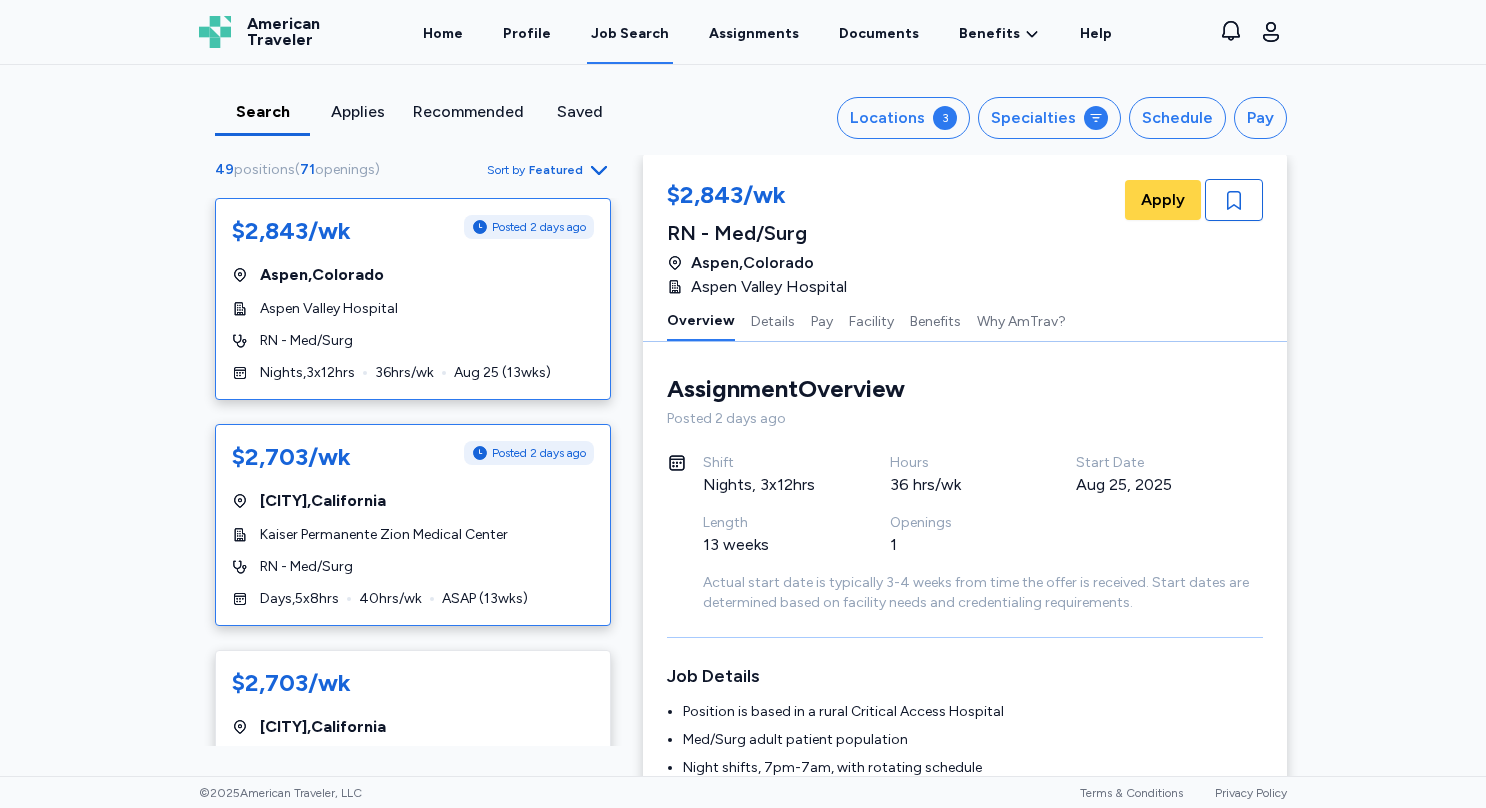 click on "RN - Med/Surg" at bounding box center [413, 567] 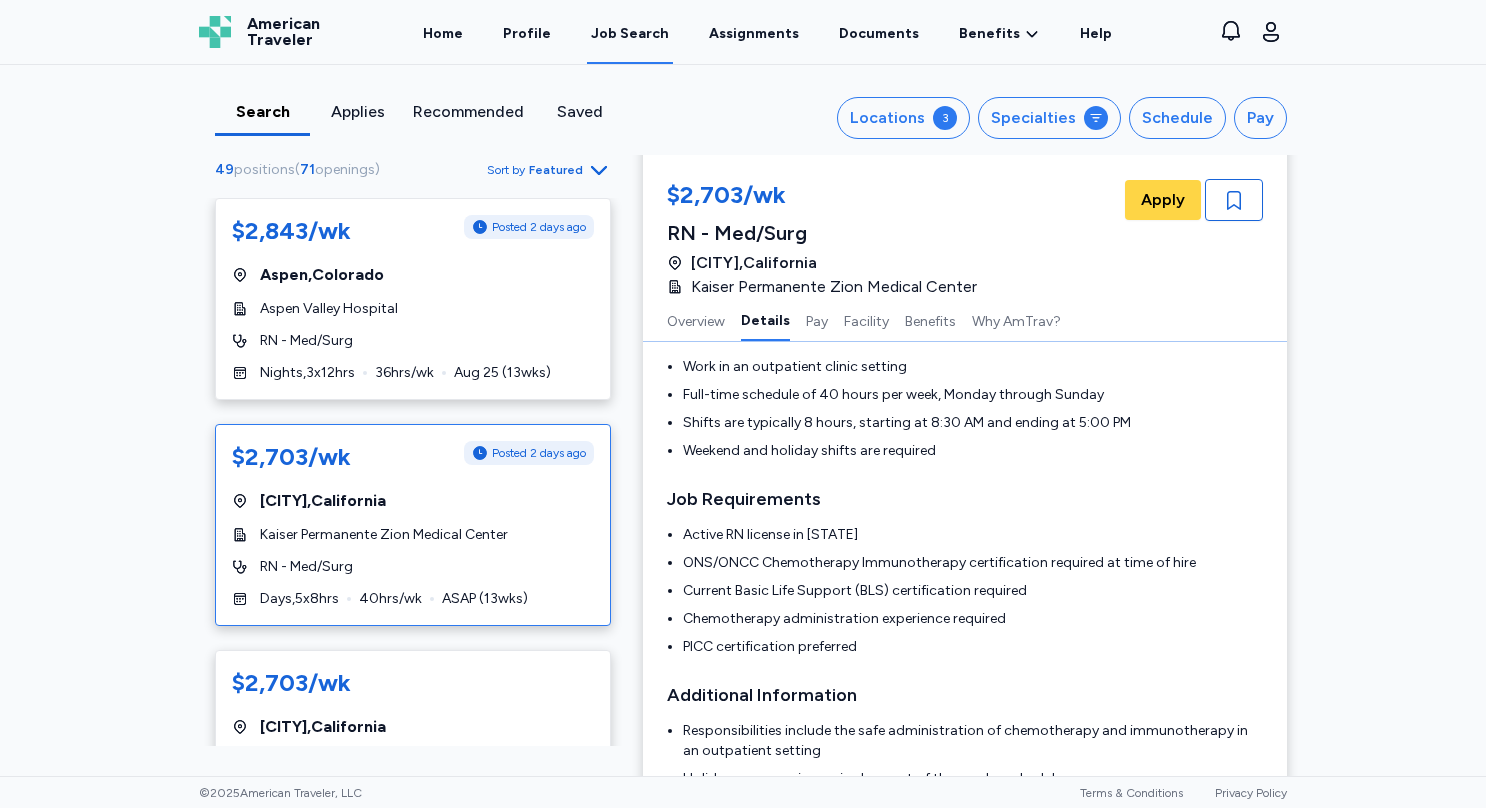 scroll, scrollTop: 157, scrollLeft: 0, axis: vertical 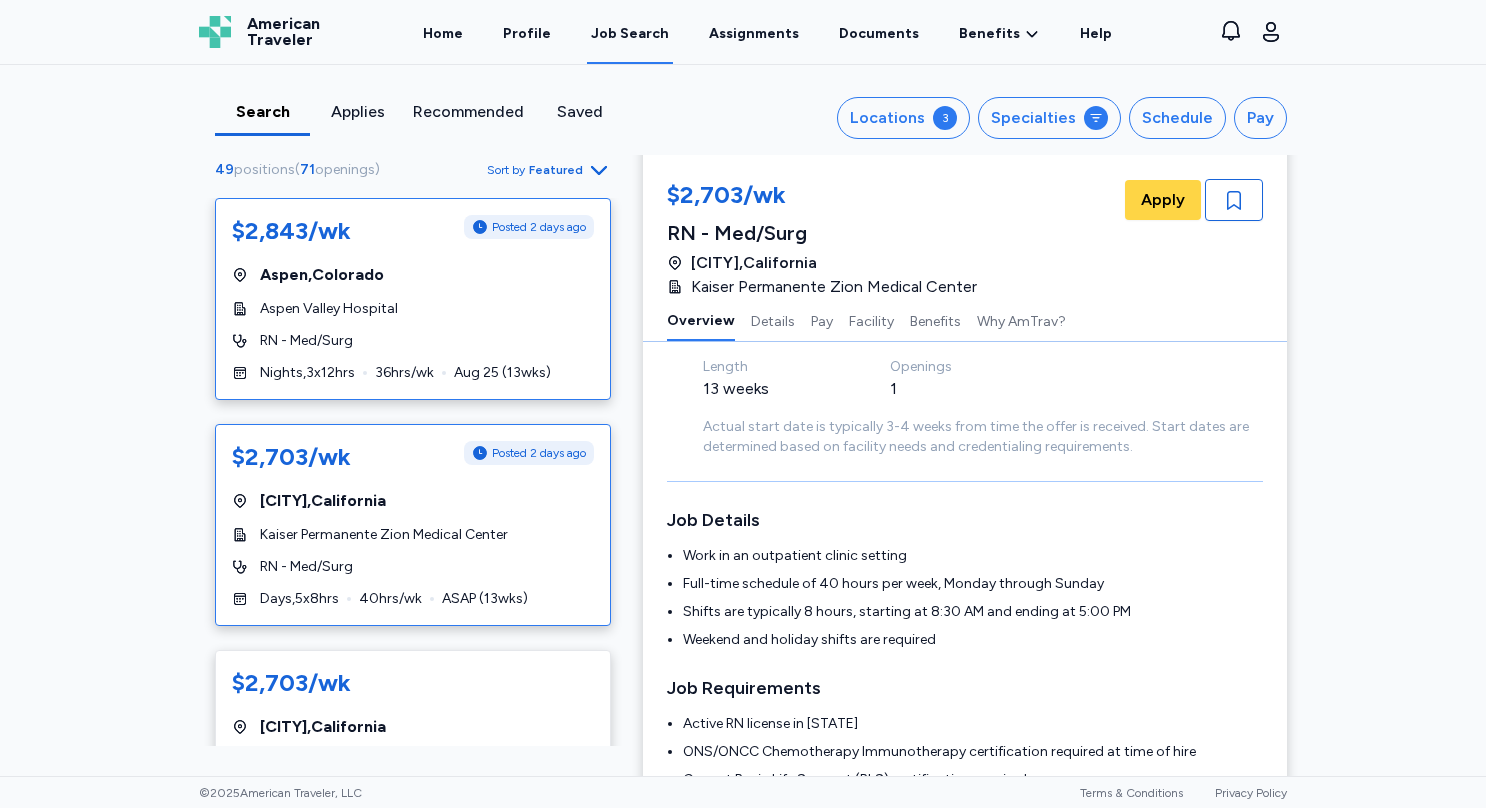 click on "RN - Med/Surg" at bounding box center (413, 341) 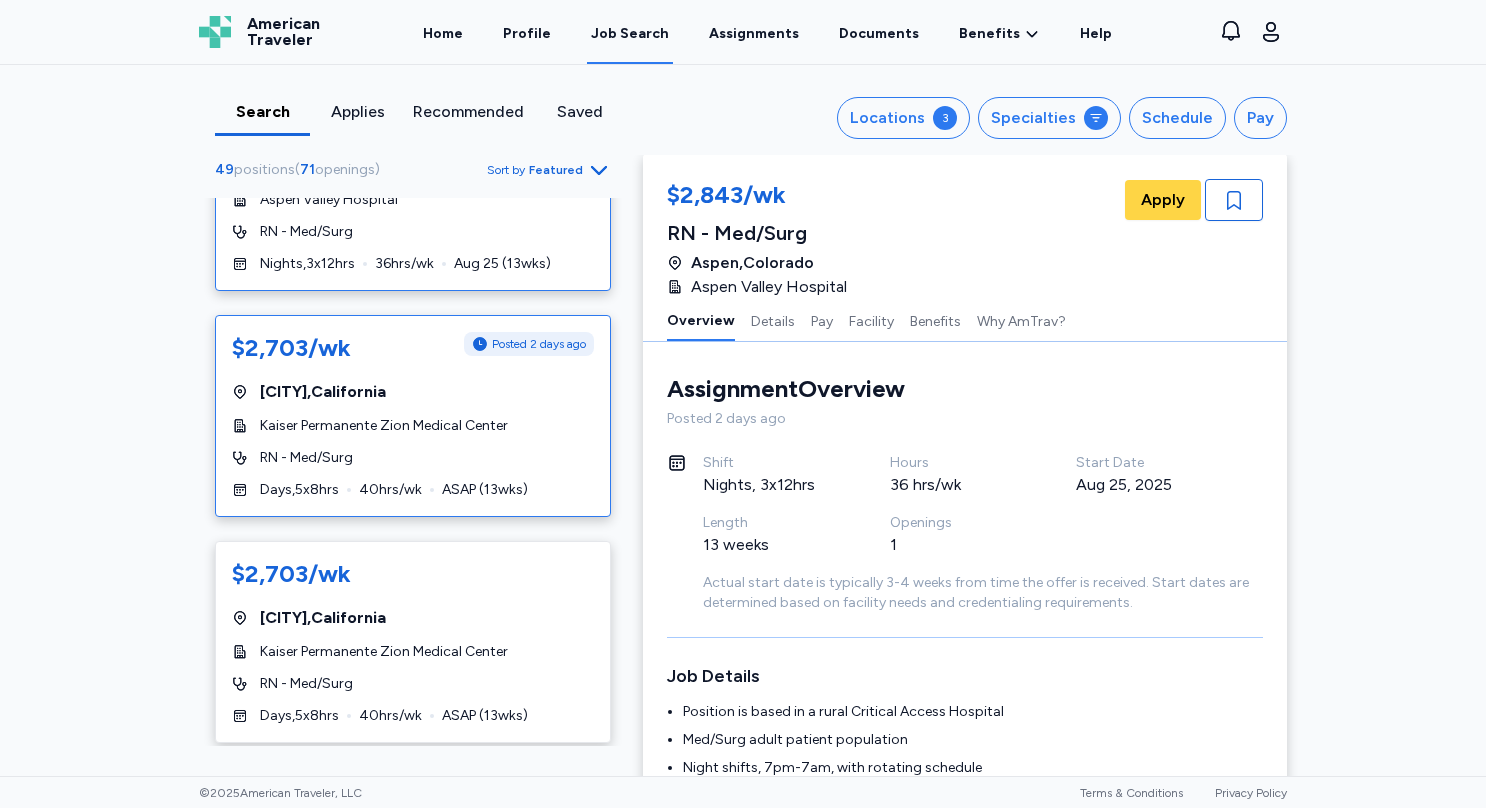 scroll, scrollTop: 108, scrollLeft: 0, axis: vertical 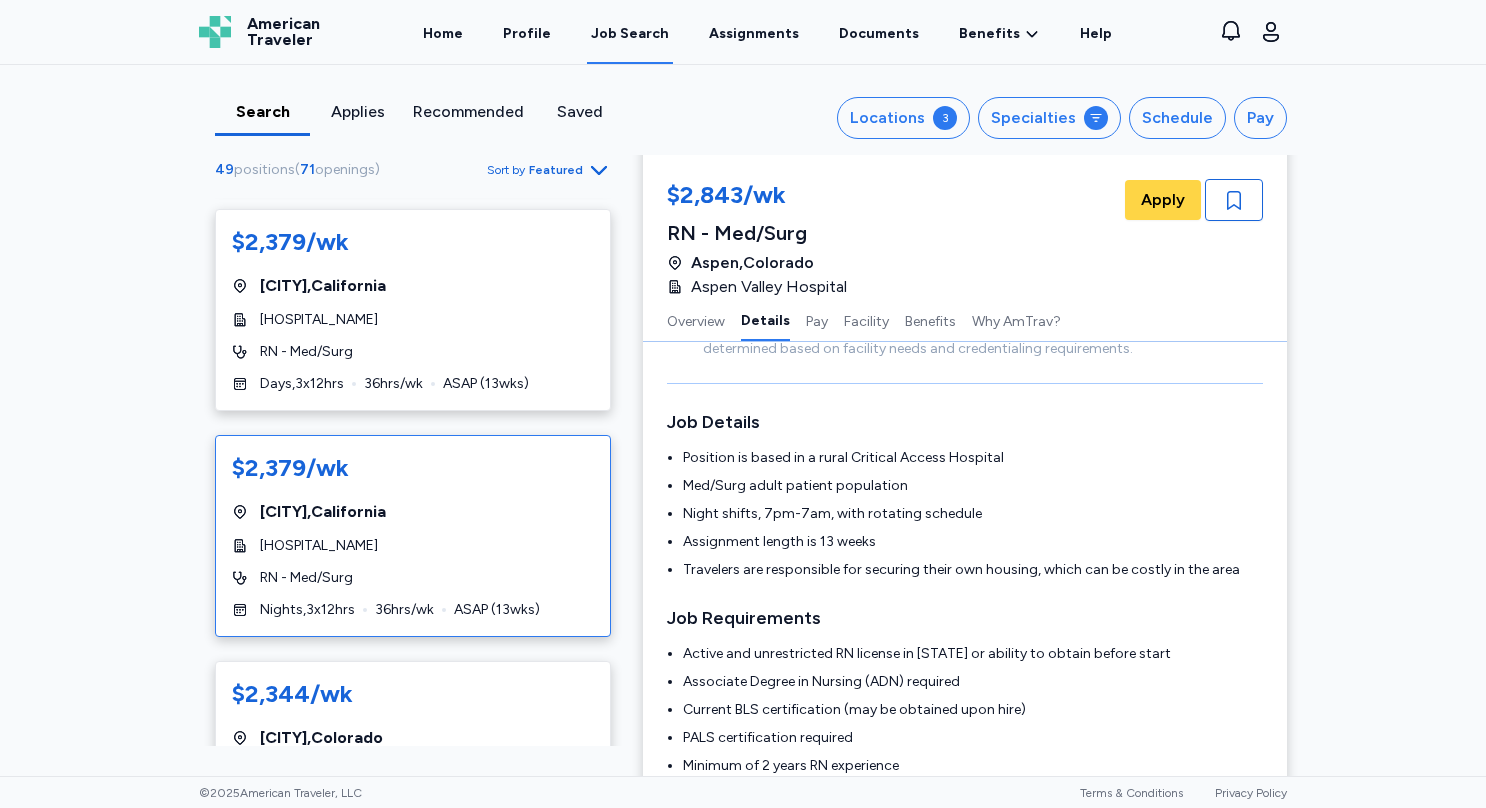 click on "[HOSPITAL_NAME]" at bounding box center (413, 546) 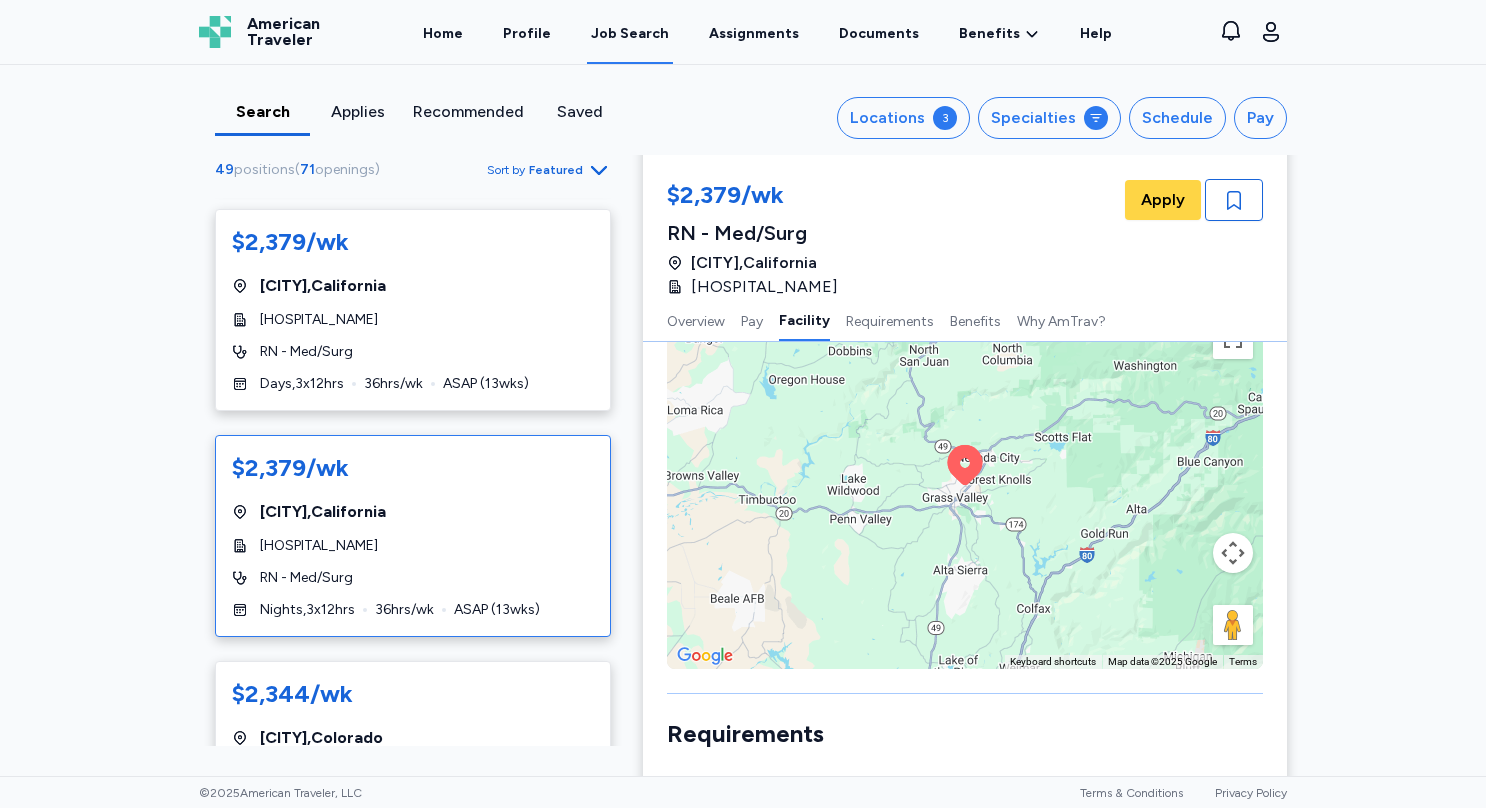 scroll, scrollTop: 1344, scrollLeft: 0, axis: vertical 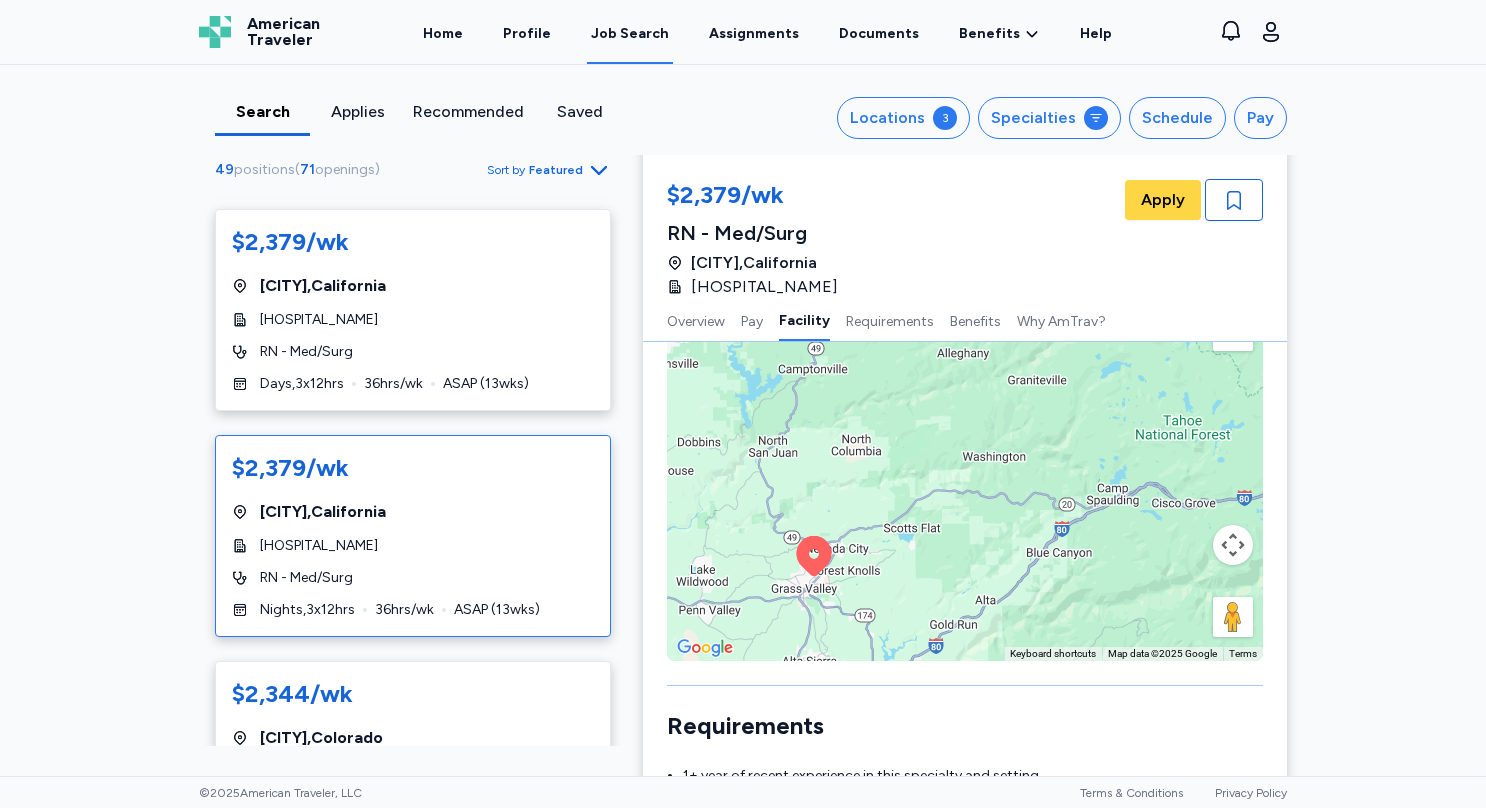drag, startPoint x: 946, startPoint y: 574, endPoint x: 1263, endPoint y: 564, distance: 317.15768 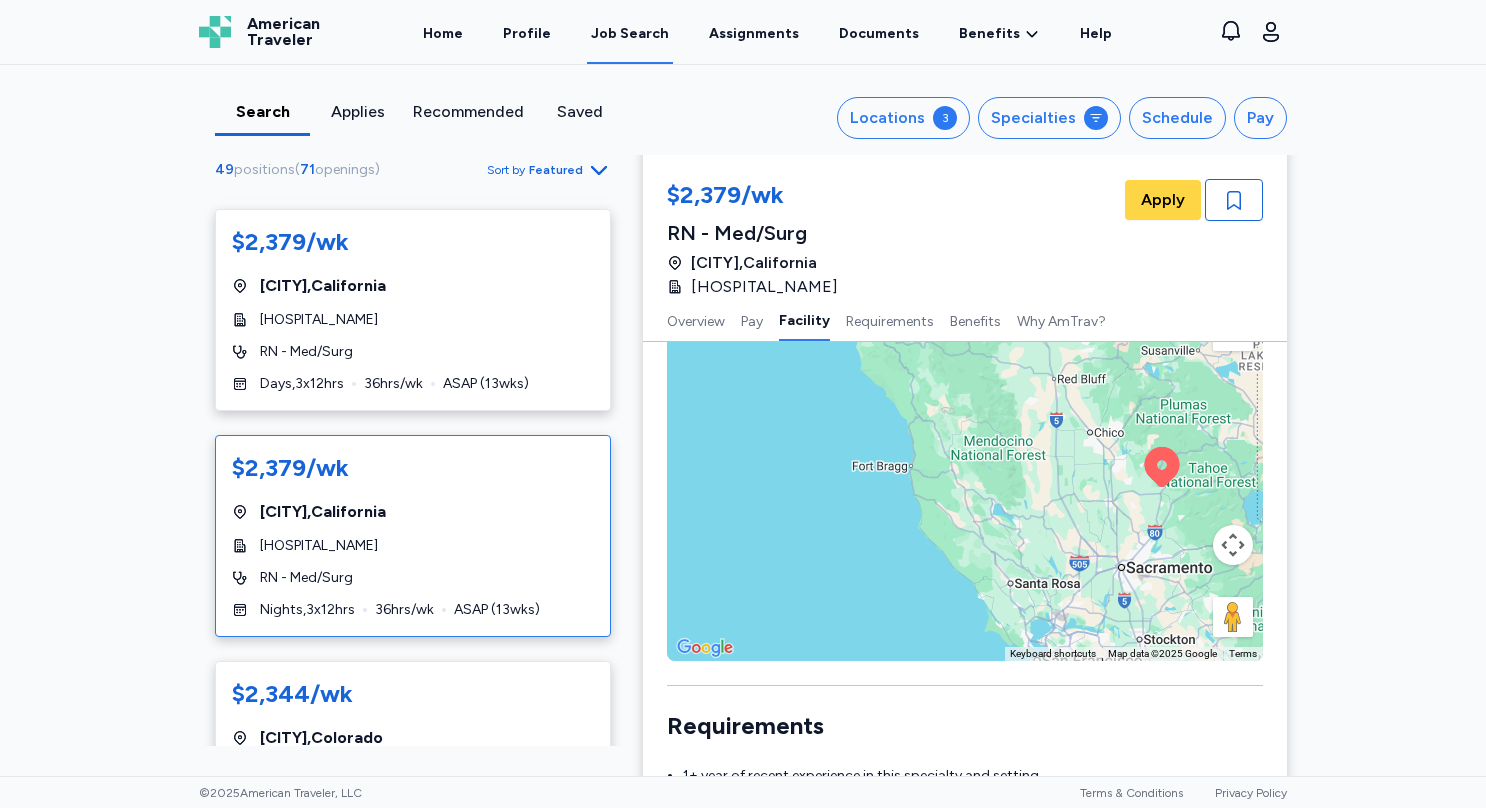 drag, startPoint x: 1197, startPoint y: 532, endPoint x: 1102, endPoint y: 519, distance: 95.885345 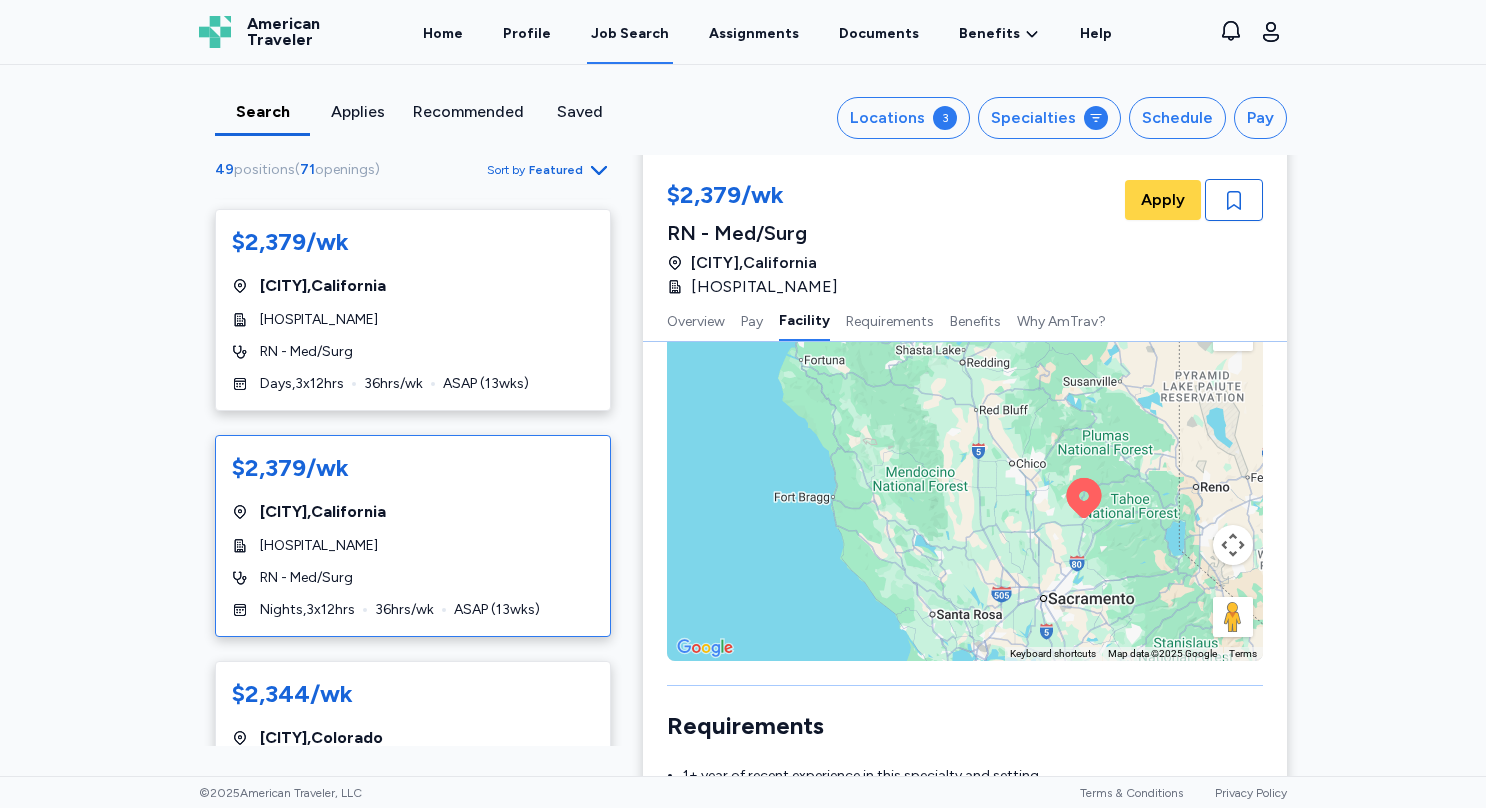 click on "To activate drag with keyboard, press Alt + Enter. Once in keyboard drag state, use the arrow keys to move the marker. To complete the drag, press the Enter key. To cancel, press Escape." at bounding box center (965, 481) 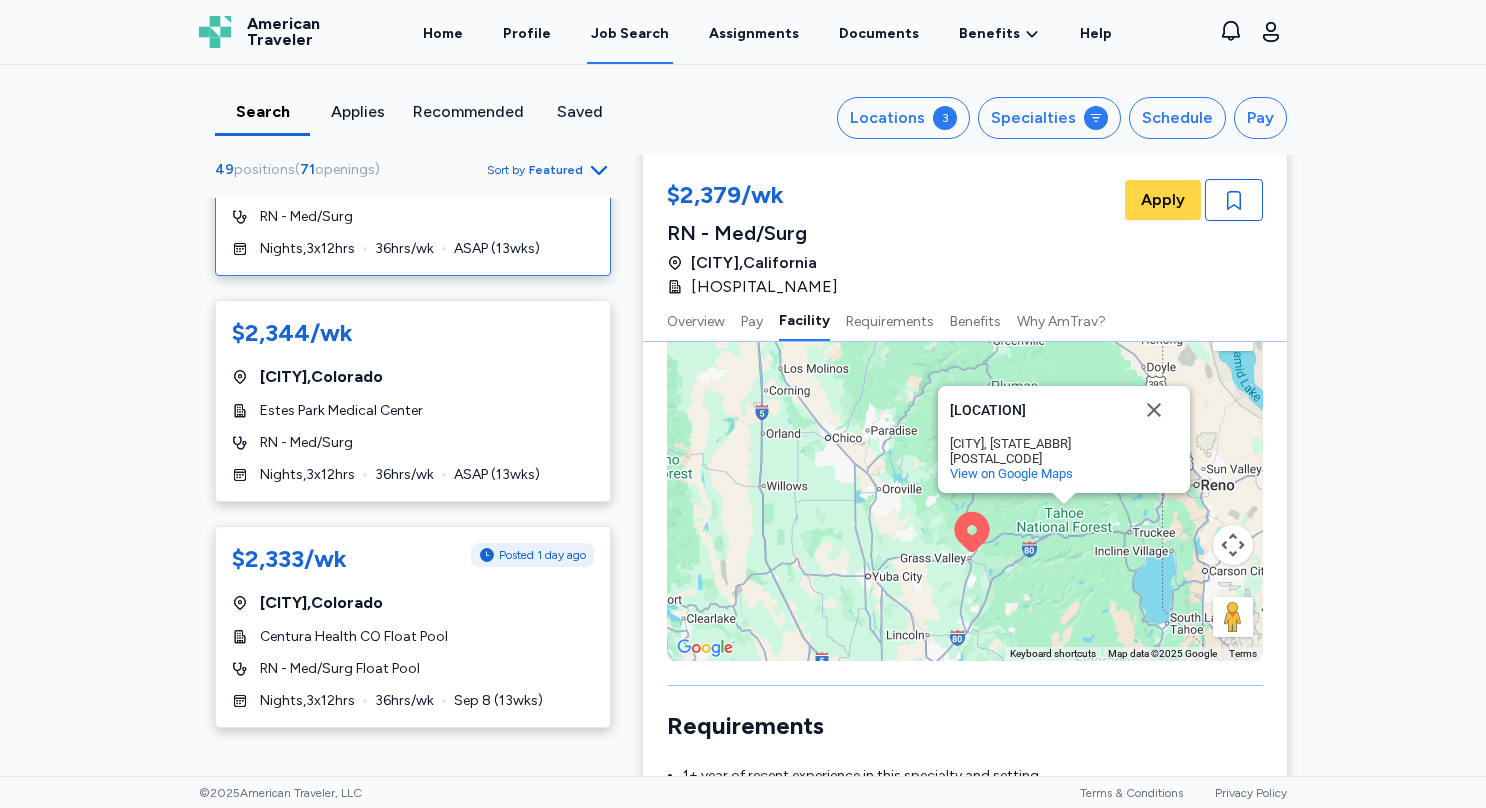 scroll, scrollTop: 1255, scrollLeft: 0, axis: vertical 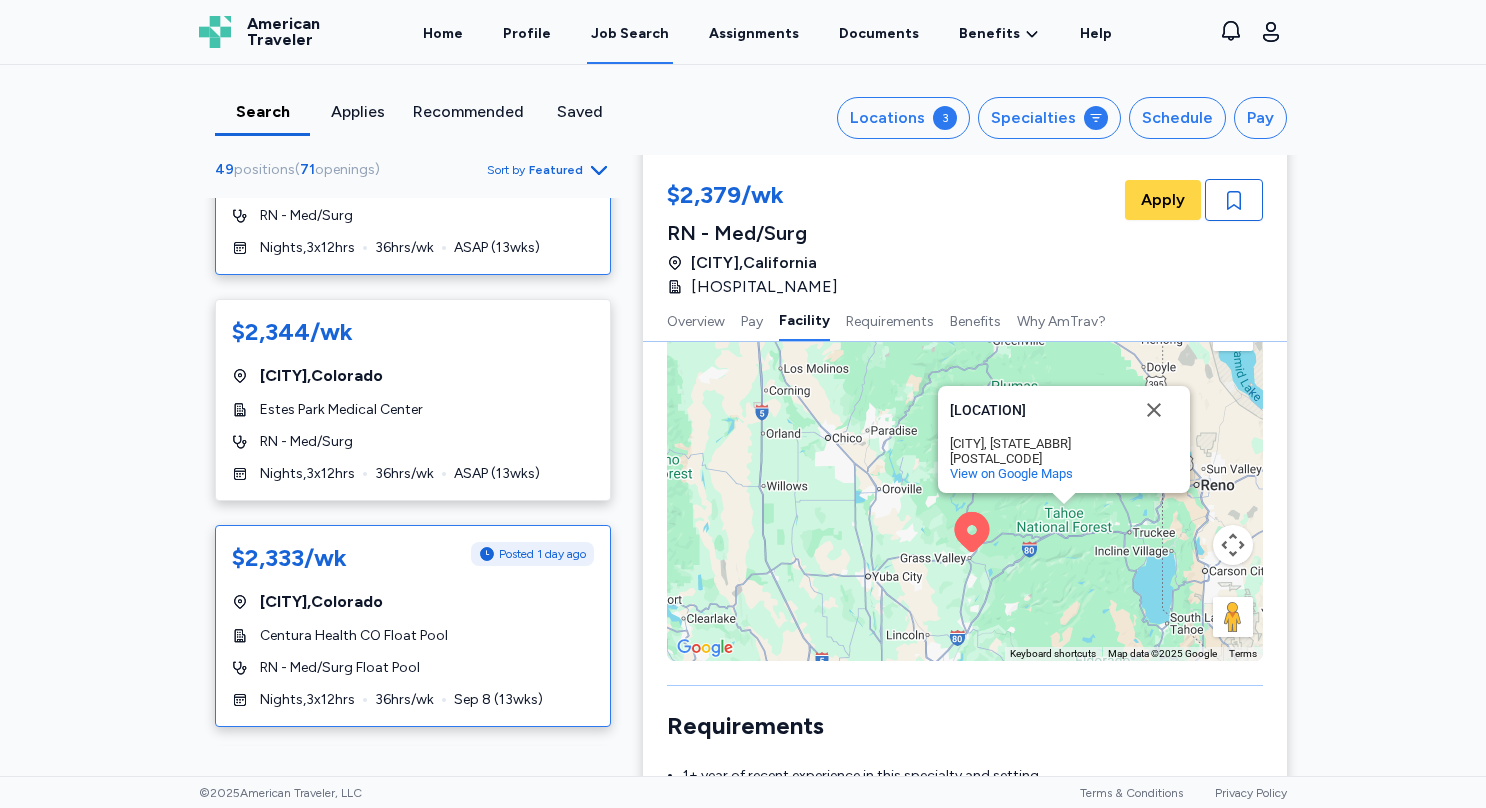 click on "[STATE] [STATE_ABBR] [CITY] [STATE_ABBR] [JOB_TITLE] [SHIFT] , [NUMBER] x [NUMBER] hrs [NUMBER] hrs/wk [DATE] ( [NUMBER] wks)" at bounding box center [413, 626] 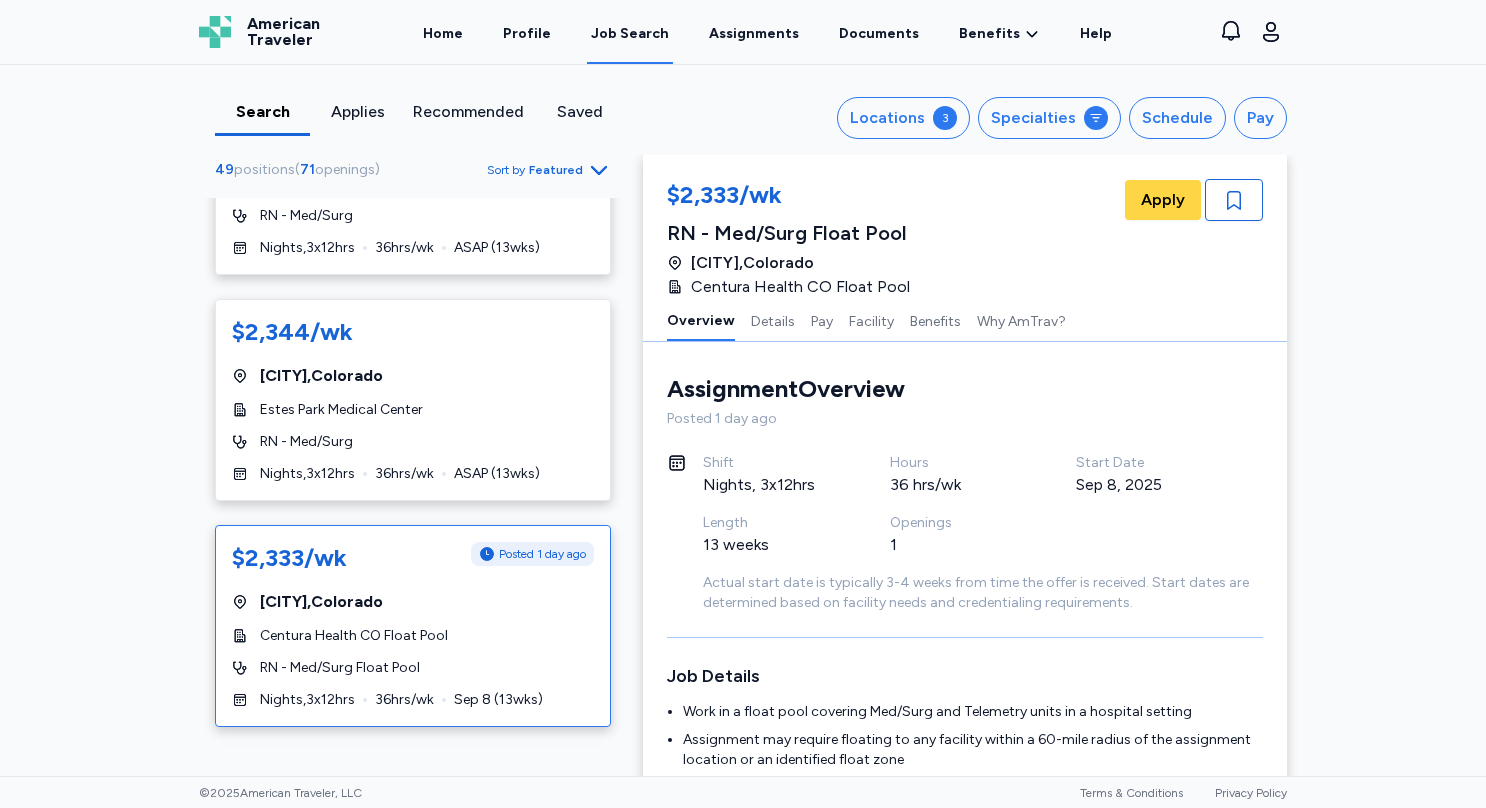 scroll, scrollTop: 191, scrollLeft: 0, axis: vertical 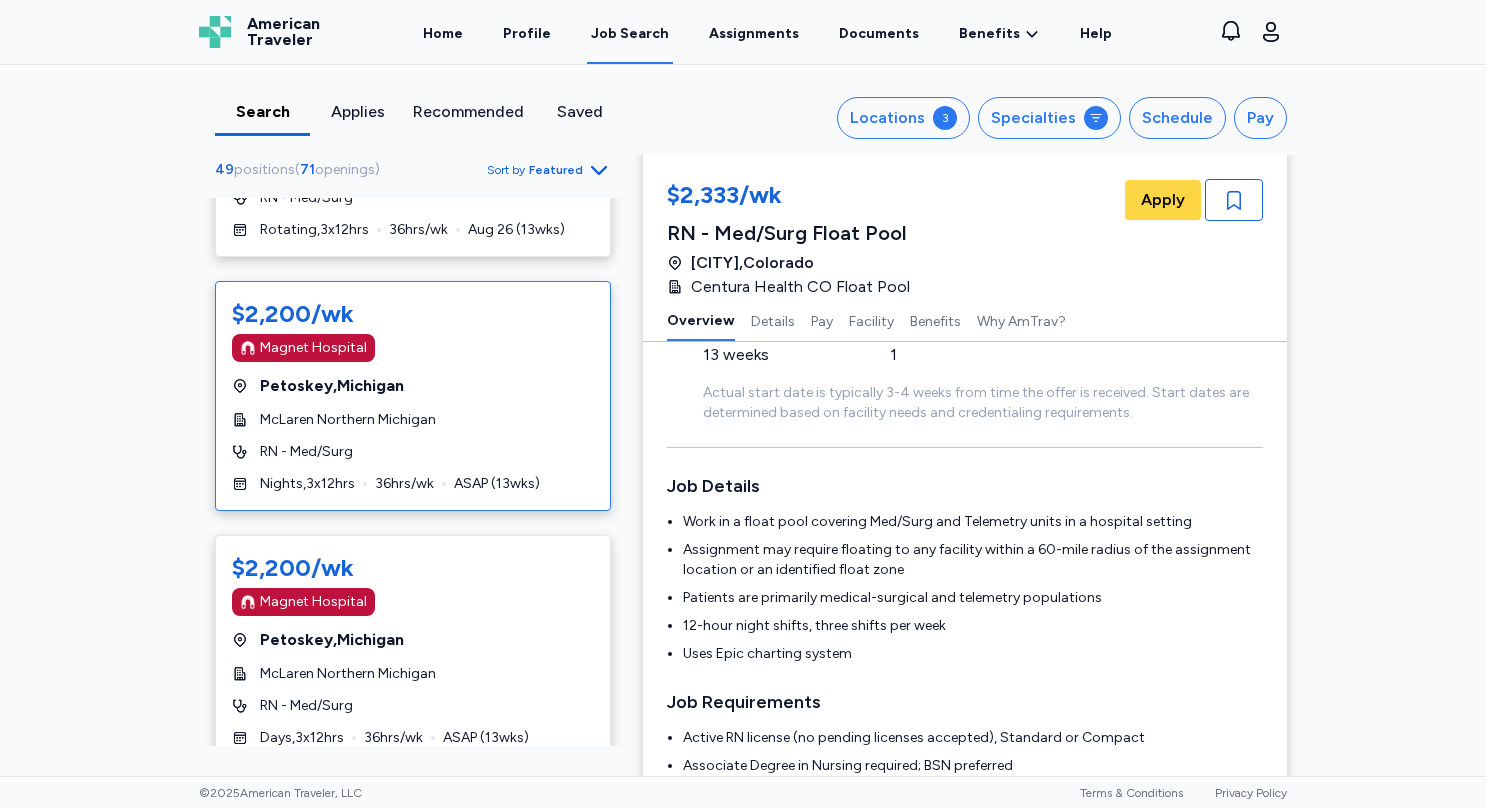click on "RN - Med/Surg" at bounding box center [413, 452] 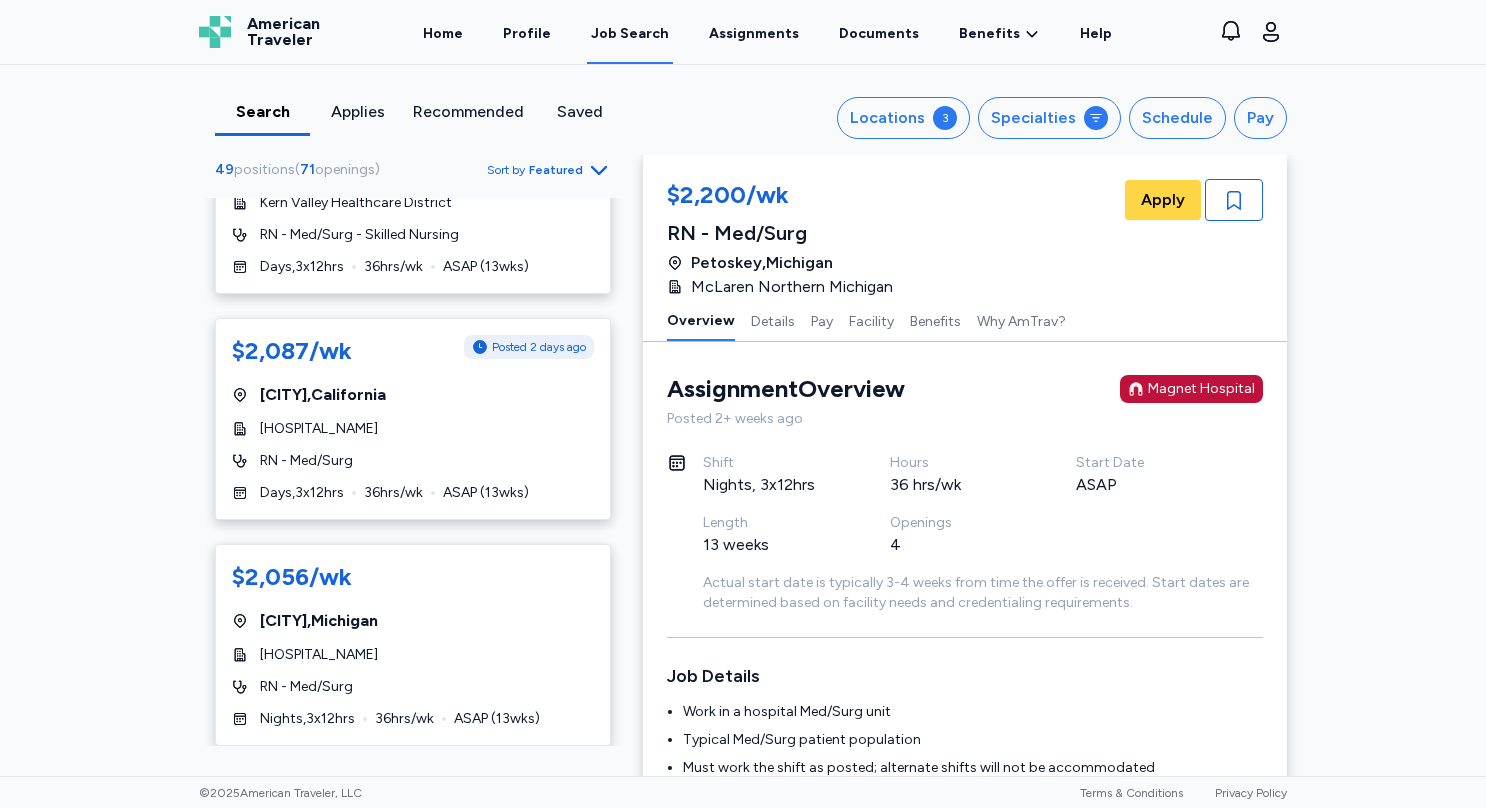 scroll, scrollTop: 3798, scrollLeft: 0, axis: vertical 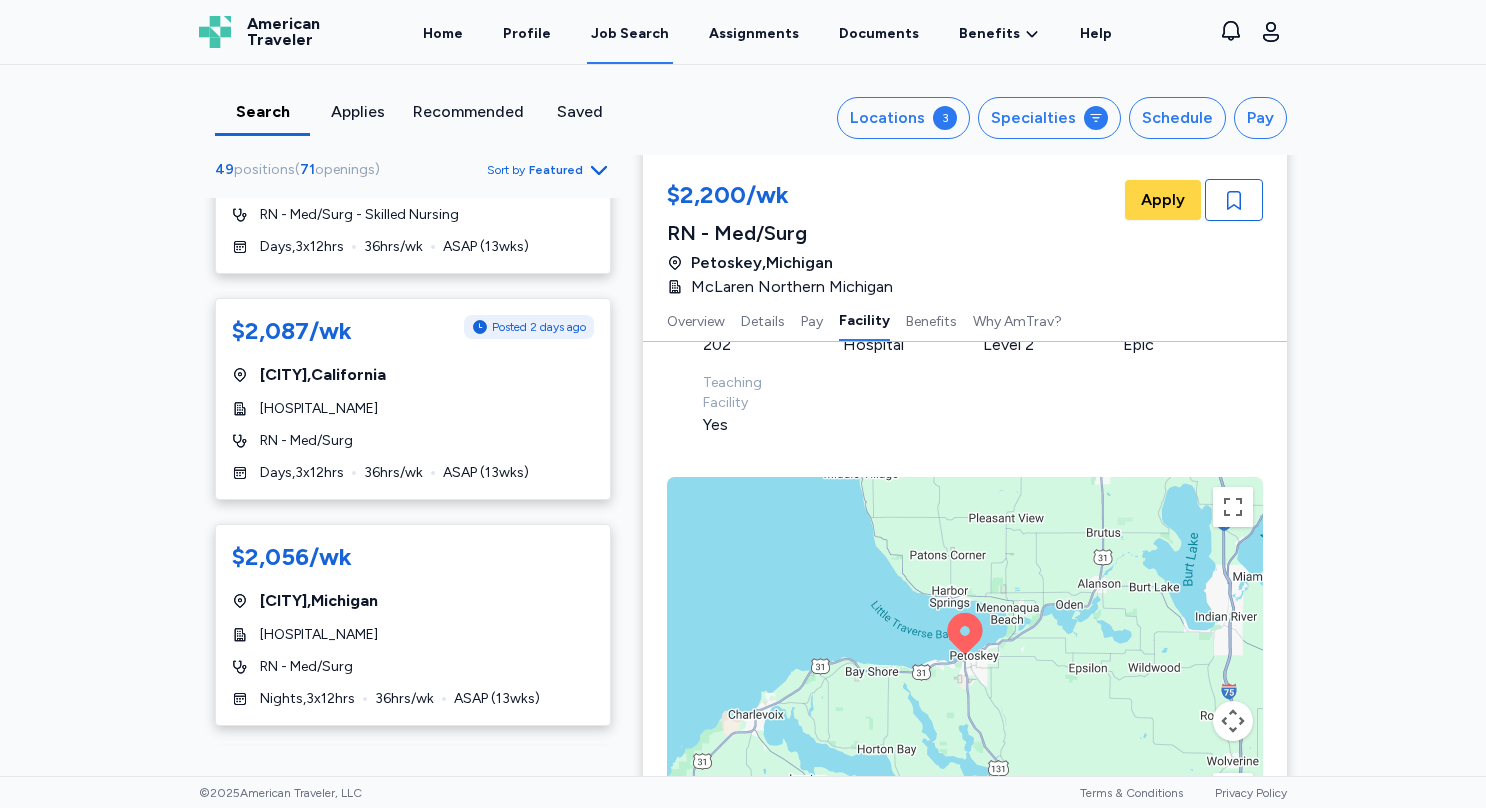 click on "$2,200/wk RN - Med/Surg [CITY] , [STATE] [ORGANIZATION] Apply" at bounding box center [965, 239] 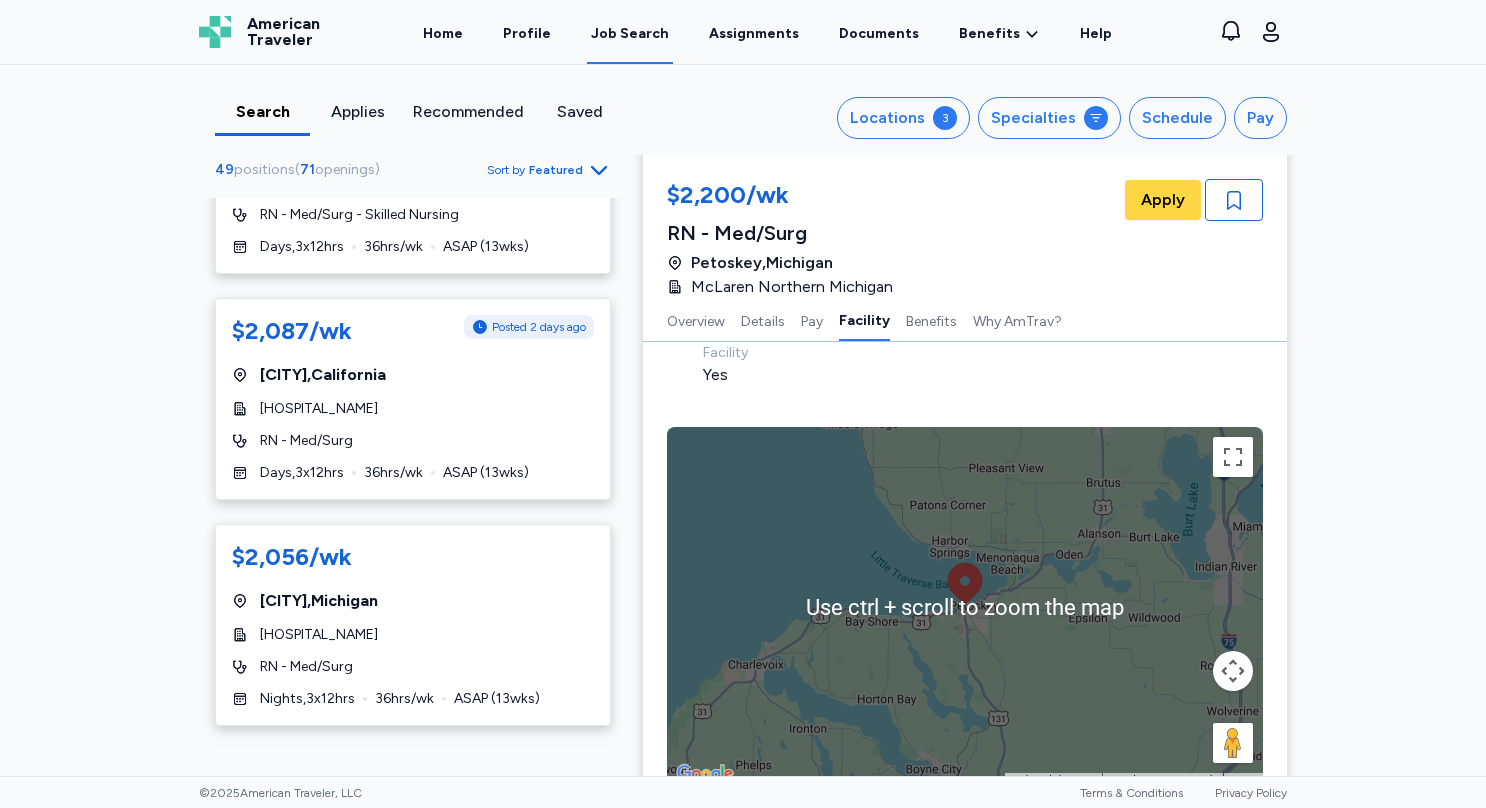 scroll, scrollTop: 1939, scrollLeft: 0, axis: vertical 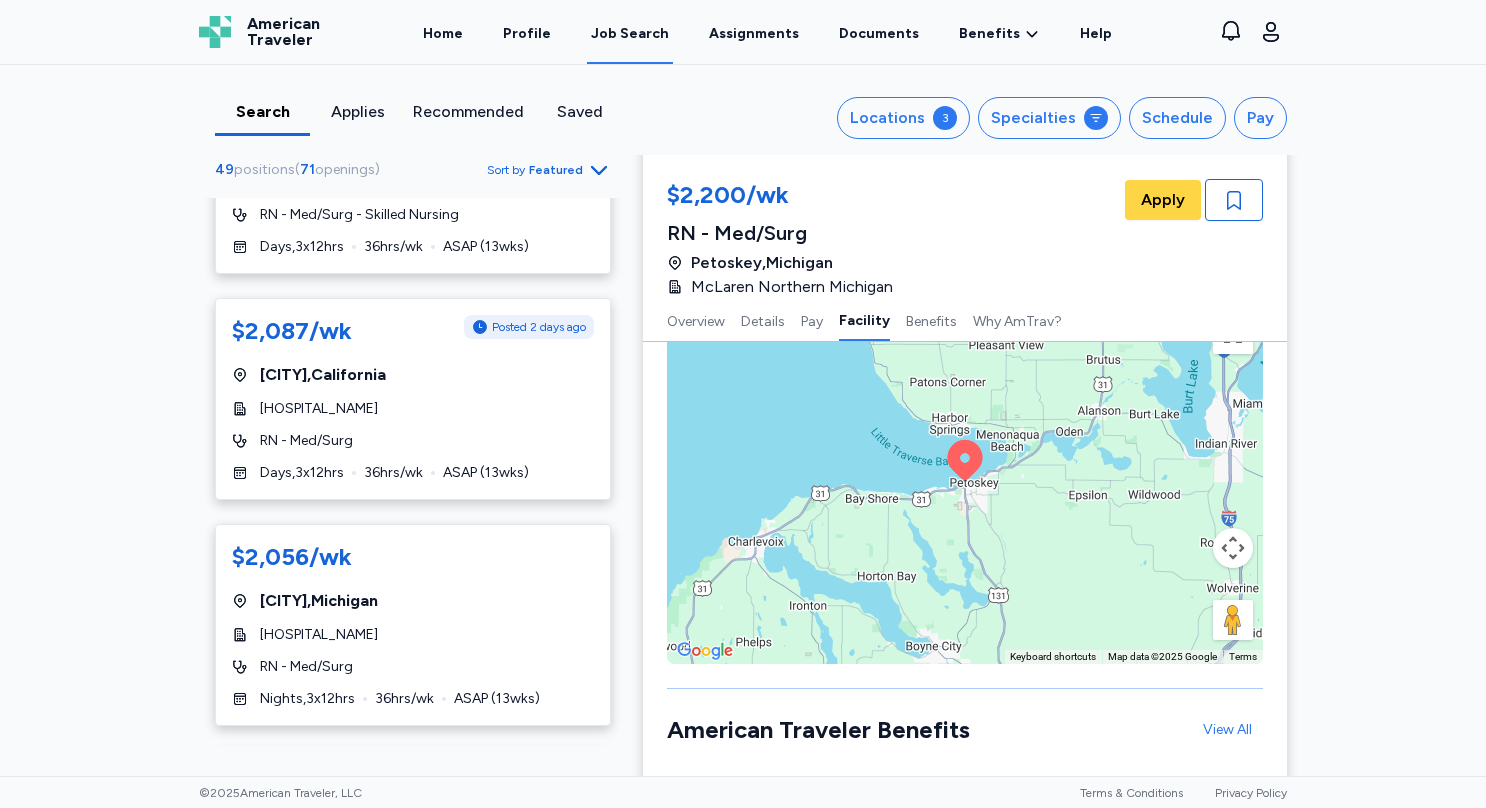 click on "$2,843/wk Posted 2 days ago [CITY] , [STATE] [ORGANIZATION] [ORGANIZATION] - Med/Surg Nights , 3 x 12 hrs 36 hrs/wk Aug 25 ( 13 wks) $2,703/wk Posted 2 days ago [CITY] , [STATE] [ORGANIZATION] [ORGANIZATION] [ORGANIZATION] - Med/Surg Days , 5 x 8 hrs 40 hrs/wk ASAP ( 13 wks) $2,703/wk [CITY] , [STATE] [ORGANIZATION] [ORGANIZATION] [ORGANIZATION] - Med/Surg Days , 5 x 8 hrs 40 hrs/wk ASAP ( 13 wks) $2,703/wk [CITY] , [STATE] [ORGANIZATION] [ORGANIZATION] [ORGANIZATION] - Med/Surg Days , 5 x 8 hrs 40 hrs/wk ASAP ( 13 wks) $2,379/wk [CITY] , [STATE] [ORGANIZATION] [ORGANIZATION] [ORGANIZATION] - Med/Surg Days , 3 x 12 hrs 36 hrs/wk ASAP ( 13 wks) $2,379/wk [CITY] , [STATE] [ORGANIZATION] [ORGANIZATION] [ORGANIZATION] - Med/Surg Nights , 3 x 12 hrs 36 hrs/wk ASAP ( 13 wks) $2,344/wk [CITY] , [STATE] , 3" at bounding box center (743, 420) 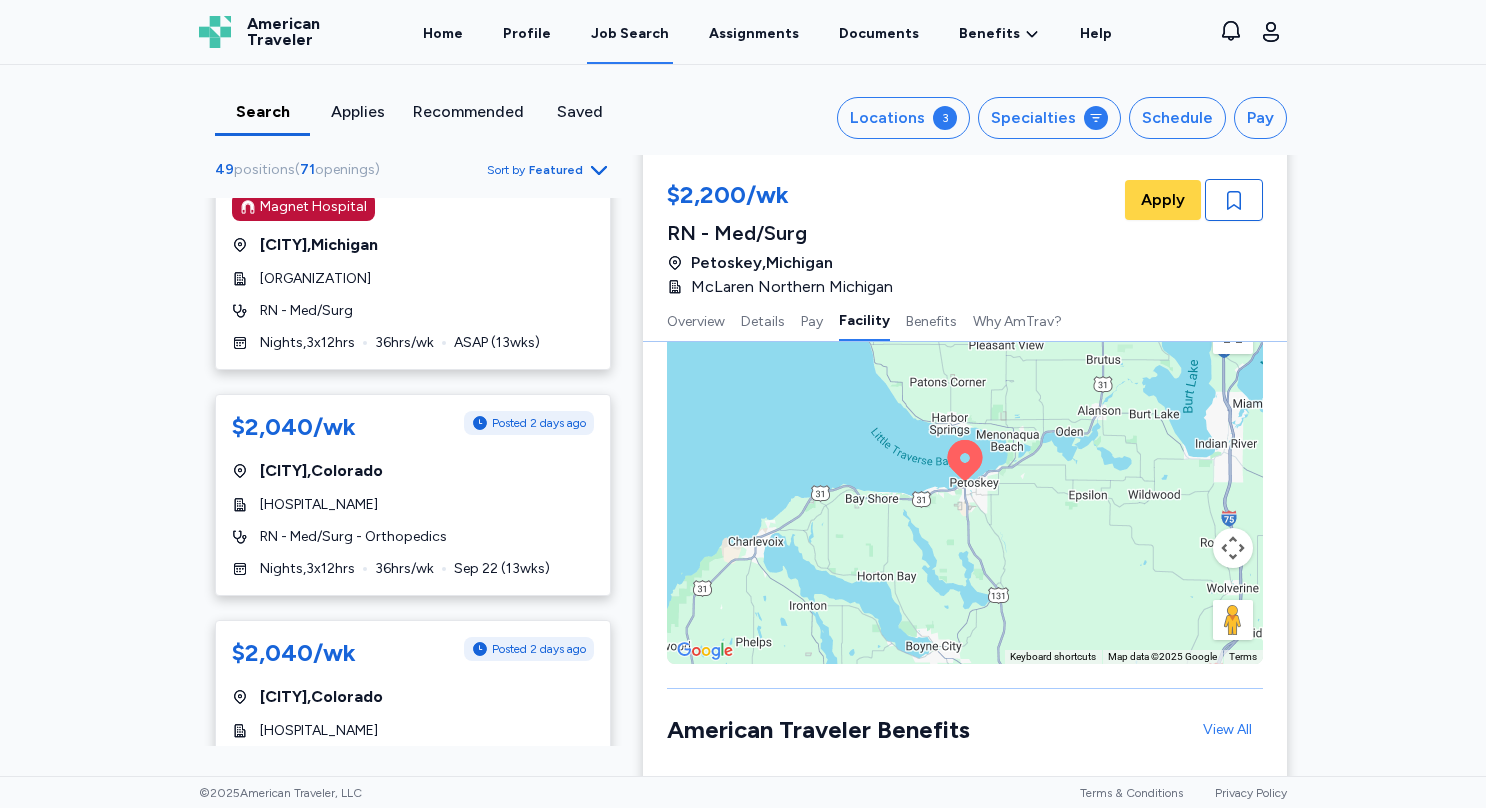 scroll, scrollTop: 4688, scrollLeft: 0, axis: vertical 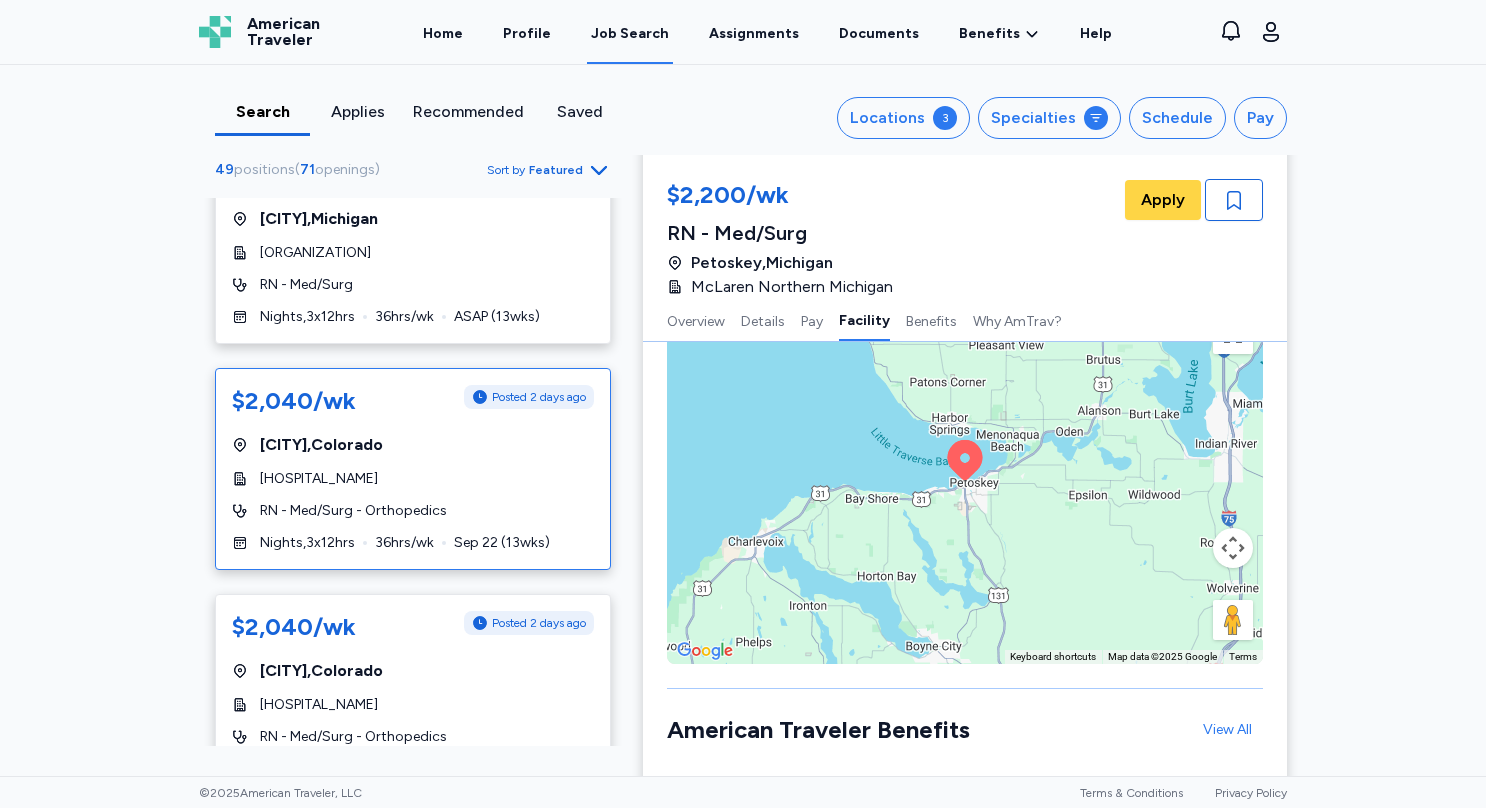 click on "RN - Med/Surg - Orthopedics" at bounding box center (413, 511) 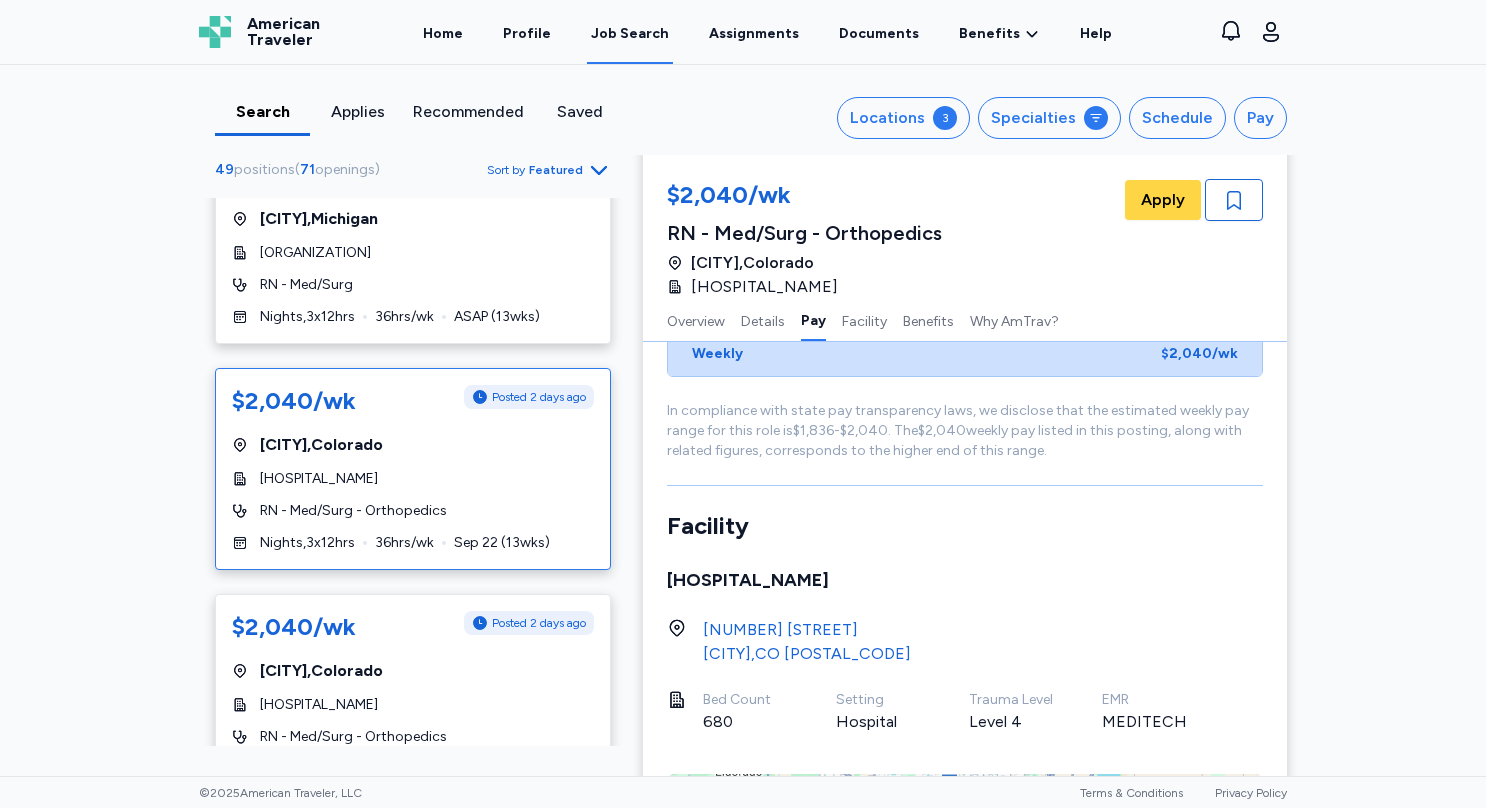 scroll, scrollTop: 1557, scrollLeft: 0, axis: vertical 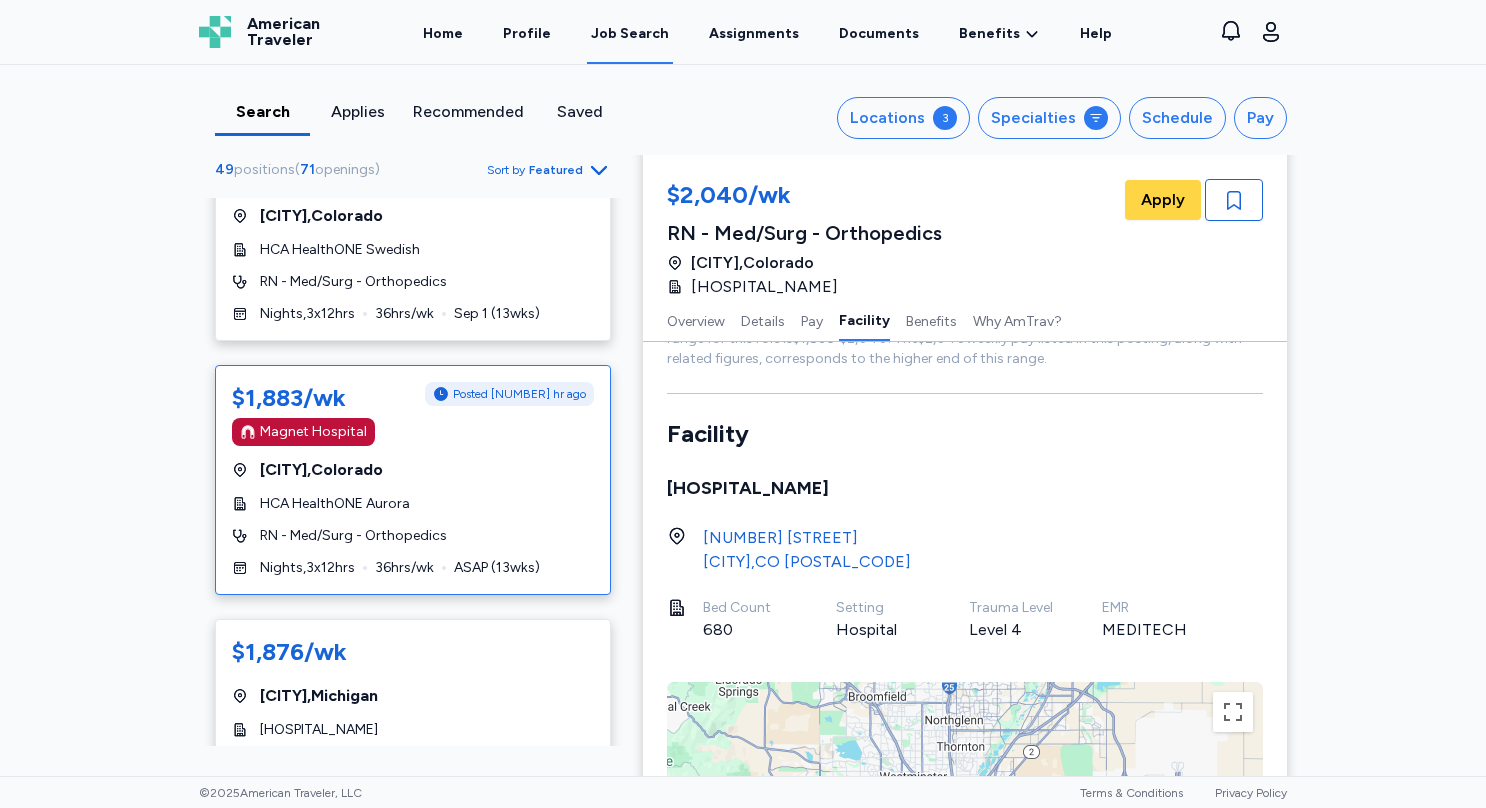 click on "HCA HealthONE Aurora" at bounding box center (335, 504) 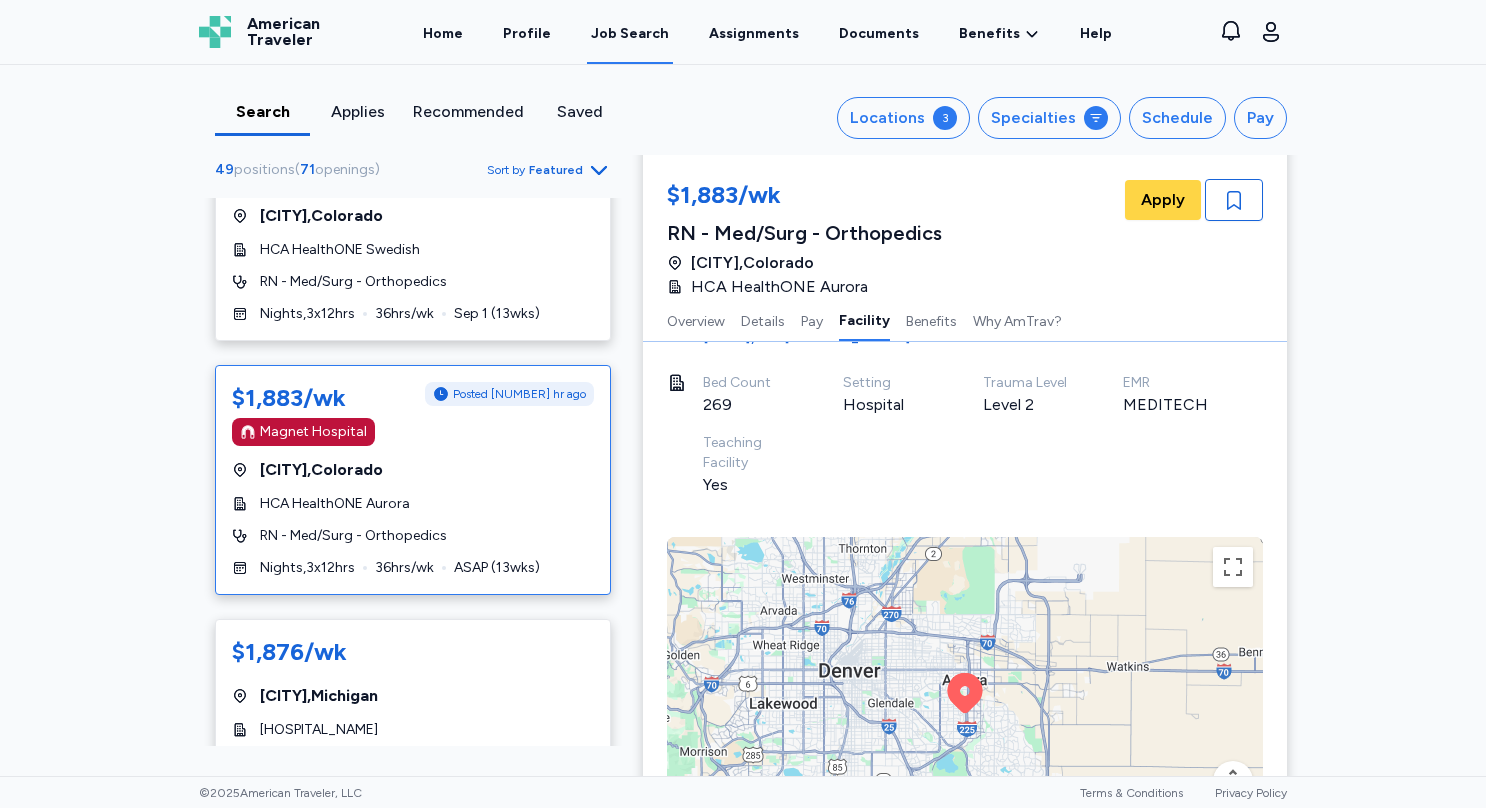 scroll, scrollTop: 1925, scrollLeft: 0, axis: vertical 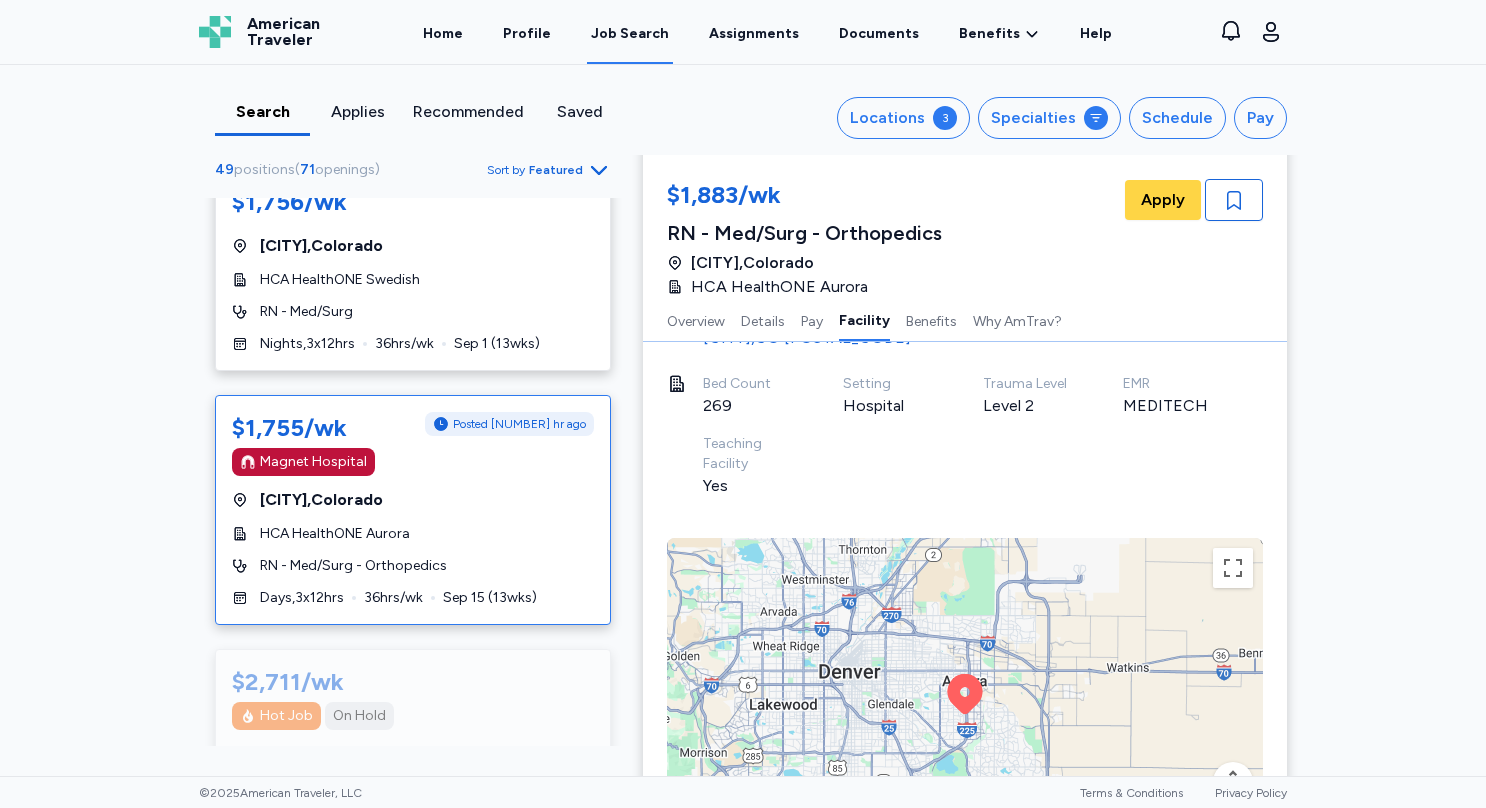 click on "RN - Med/Surg - Orthopedics" at bounding box center [353, 566] 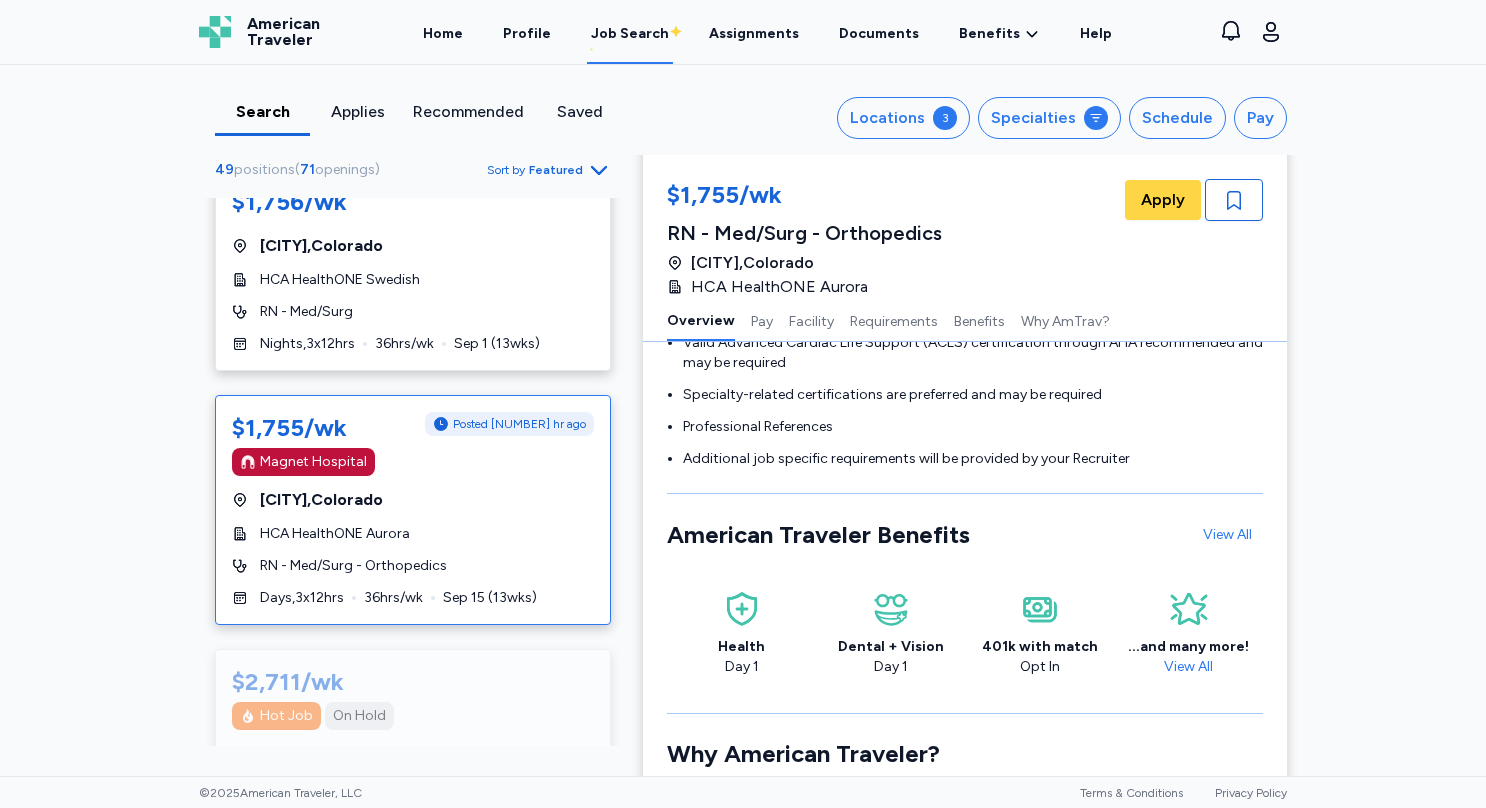 scroll, scrollTop: 1, scrollLeft: 0, axis: vertical 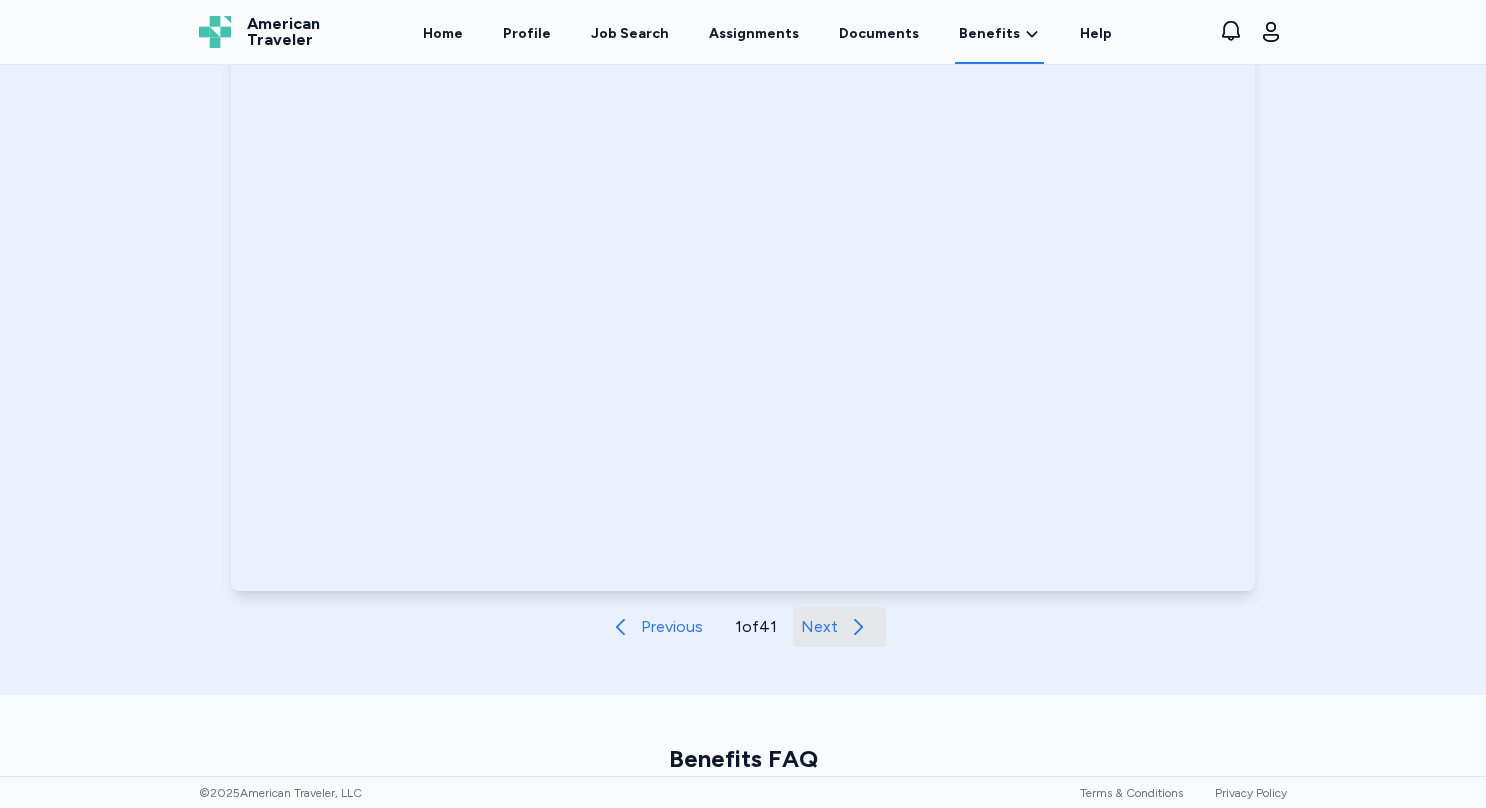 click on "Next" at bounding box center [839, 627] 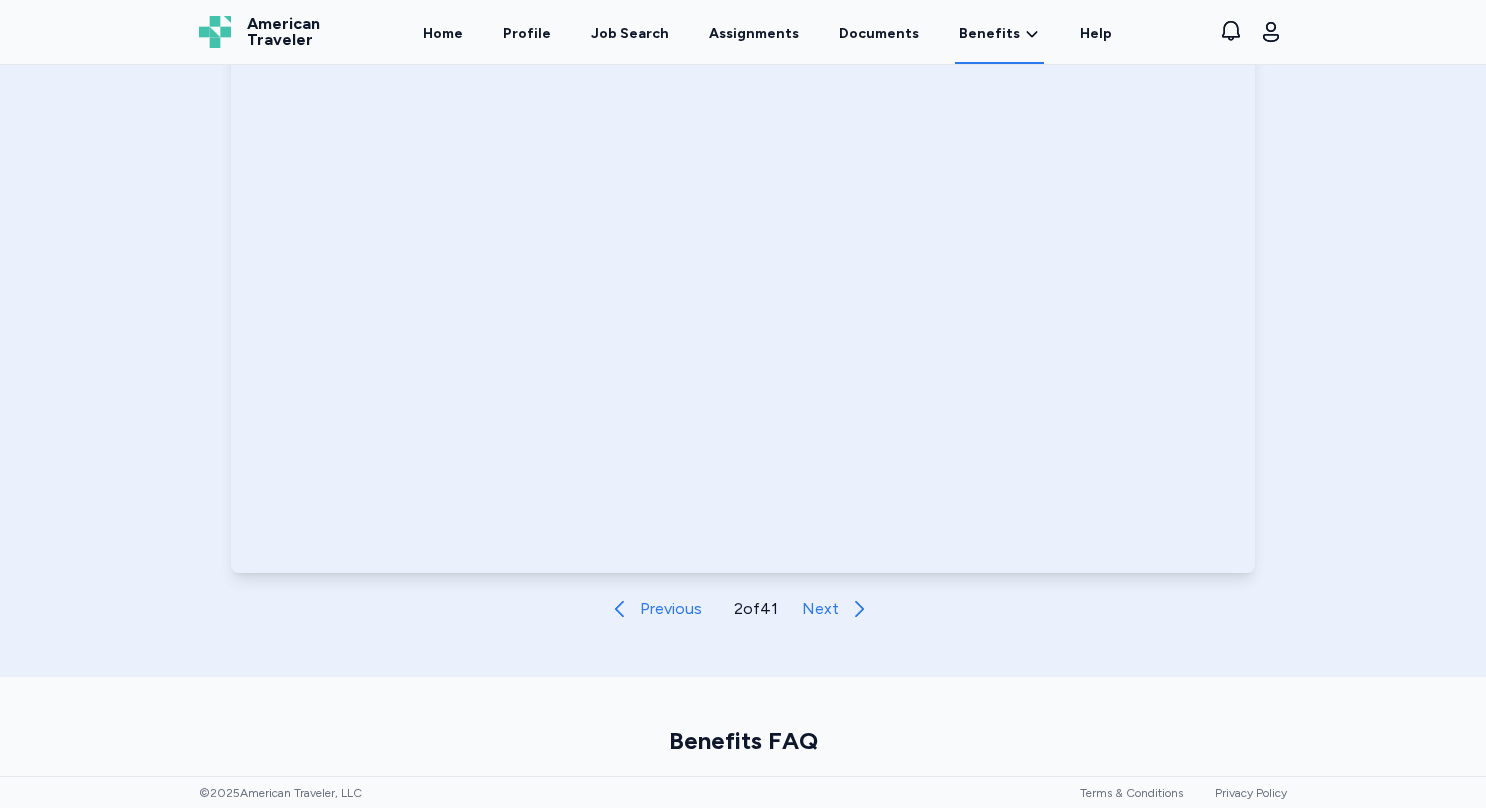 scroll, scrollTop: 924, scrollLeft: 0, axis: vertical 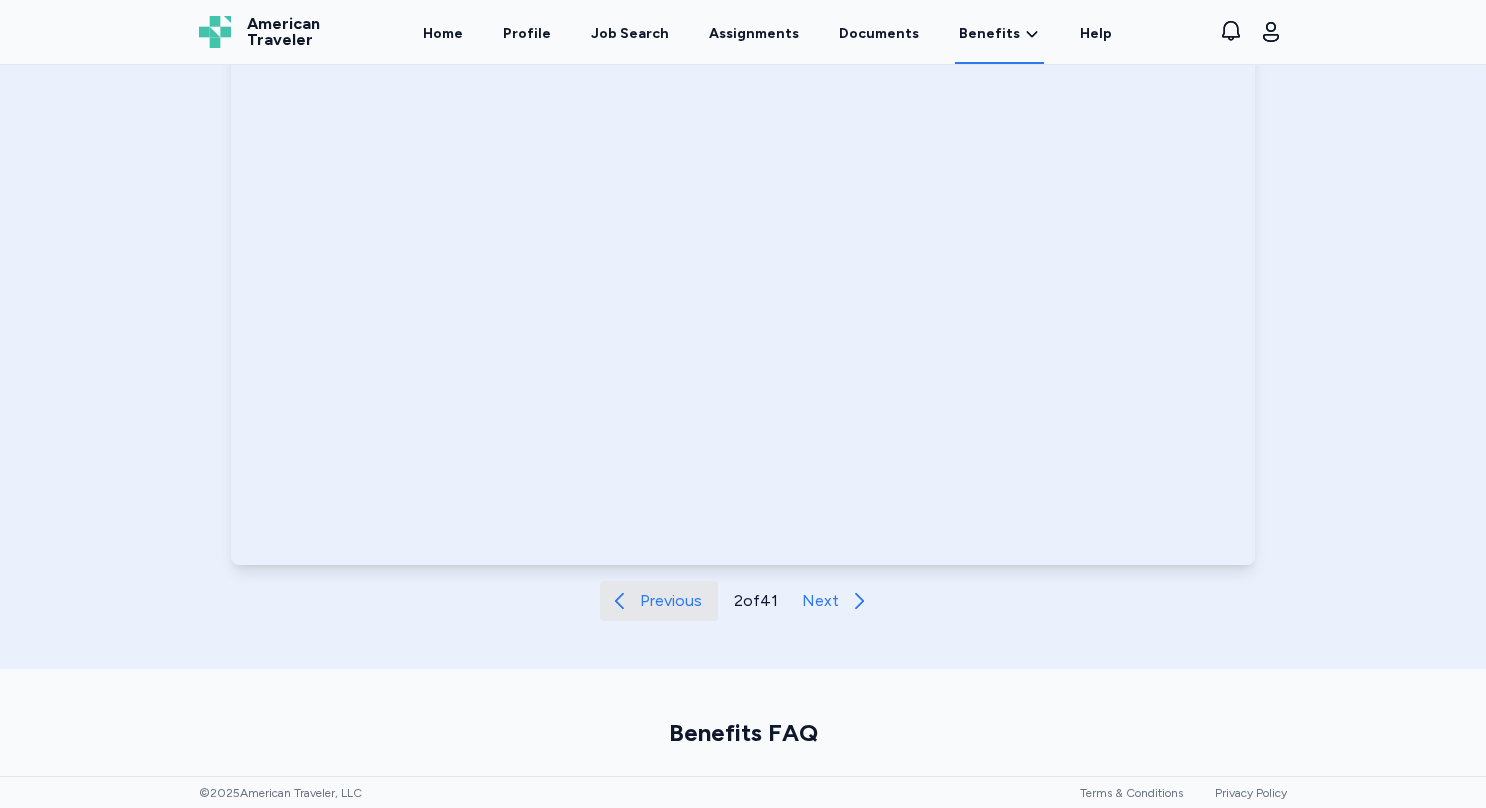 click on "Previous" at bounding box center (671, 601) 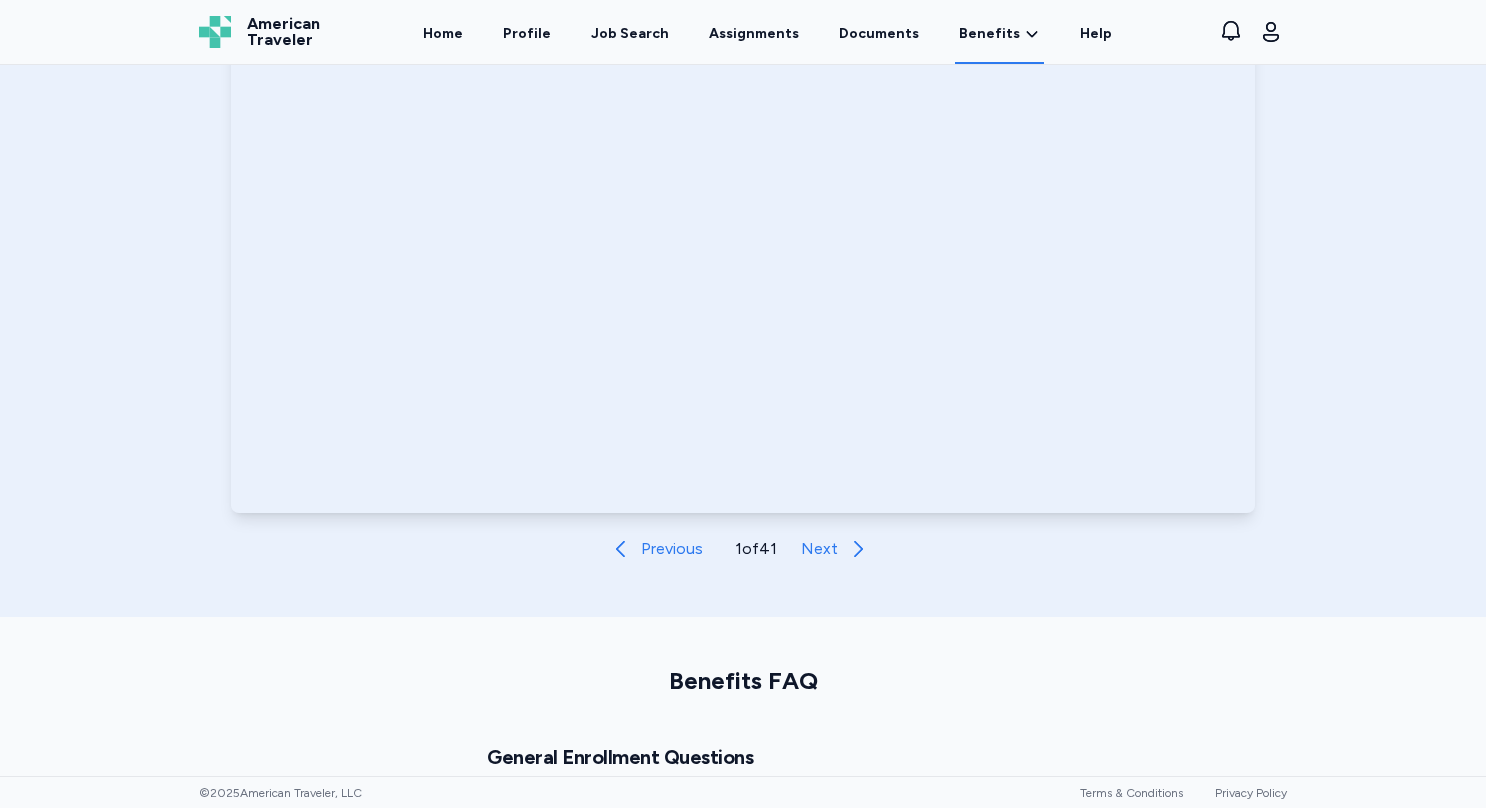 scroll, scrollTop: 987, scrollLeft: 0, axis: vertical 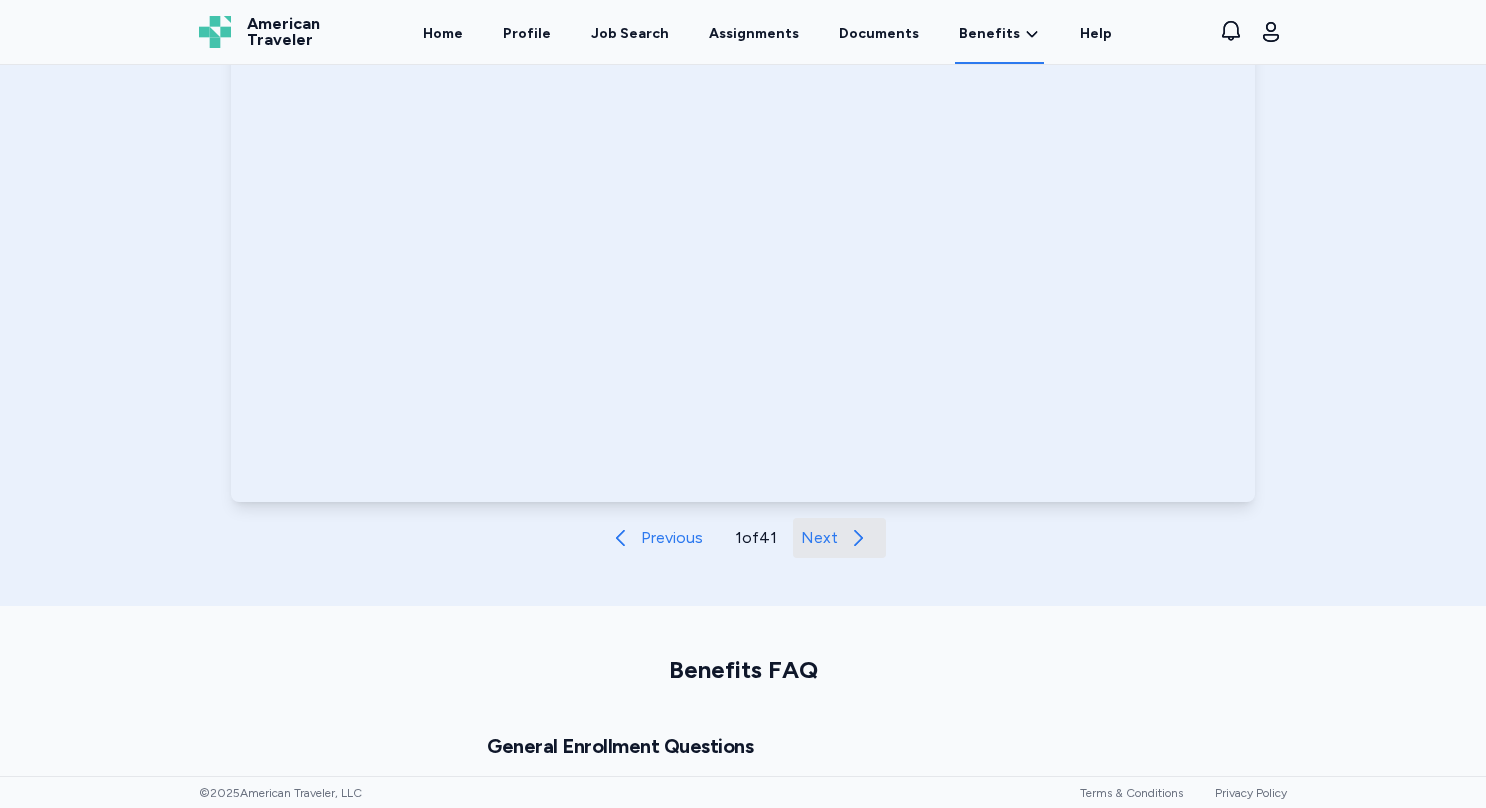 click on "Next" at bounding box center [819, 538] 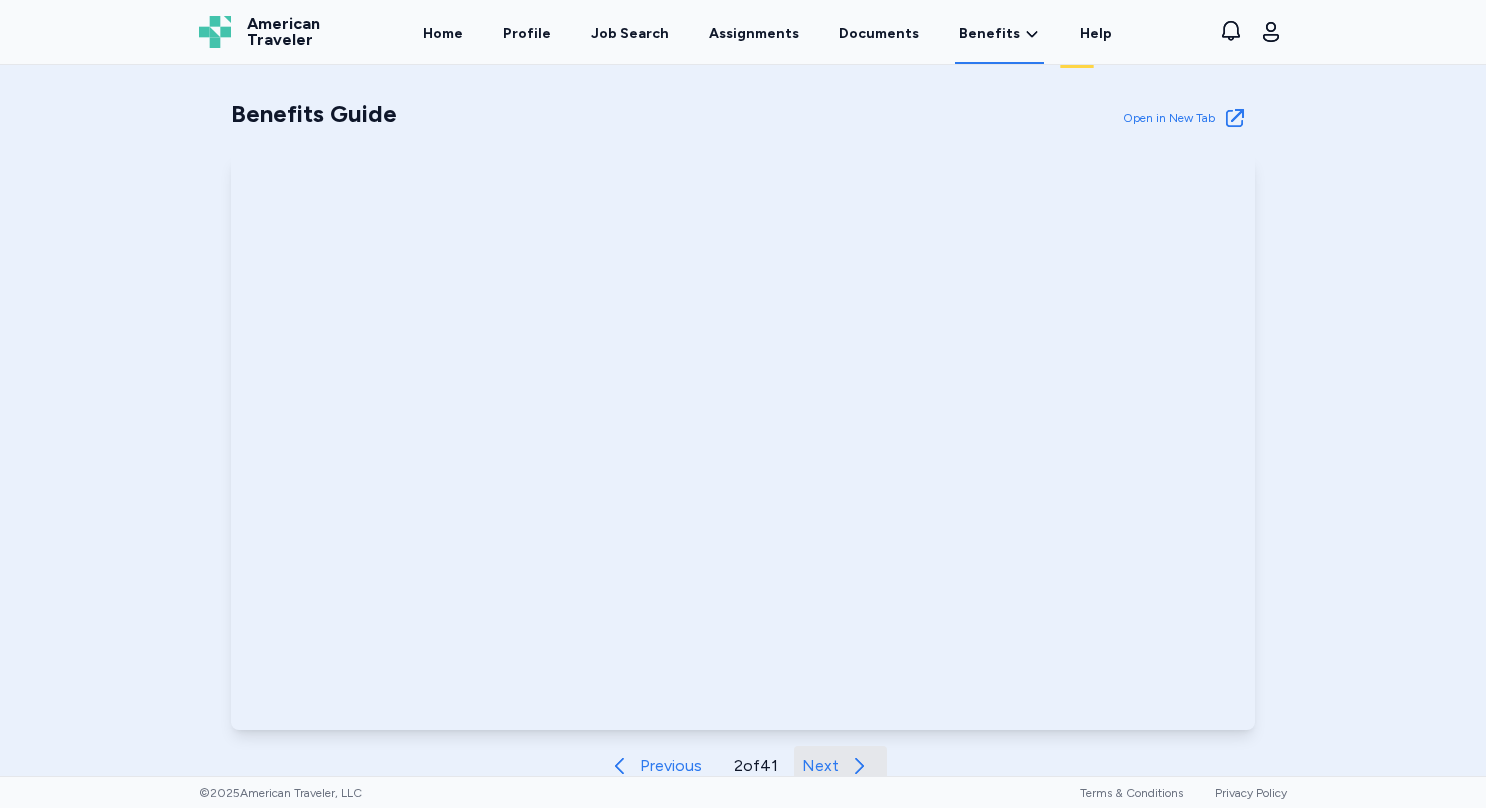 scroll, scrollTop: 821, scrollLeft: 0, axis: vertical 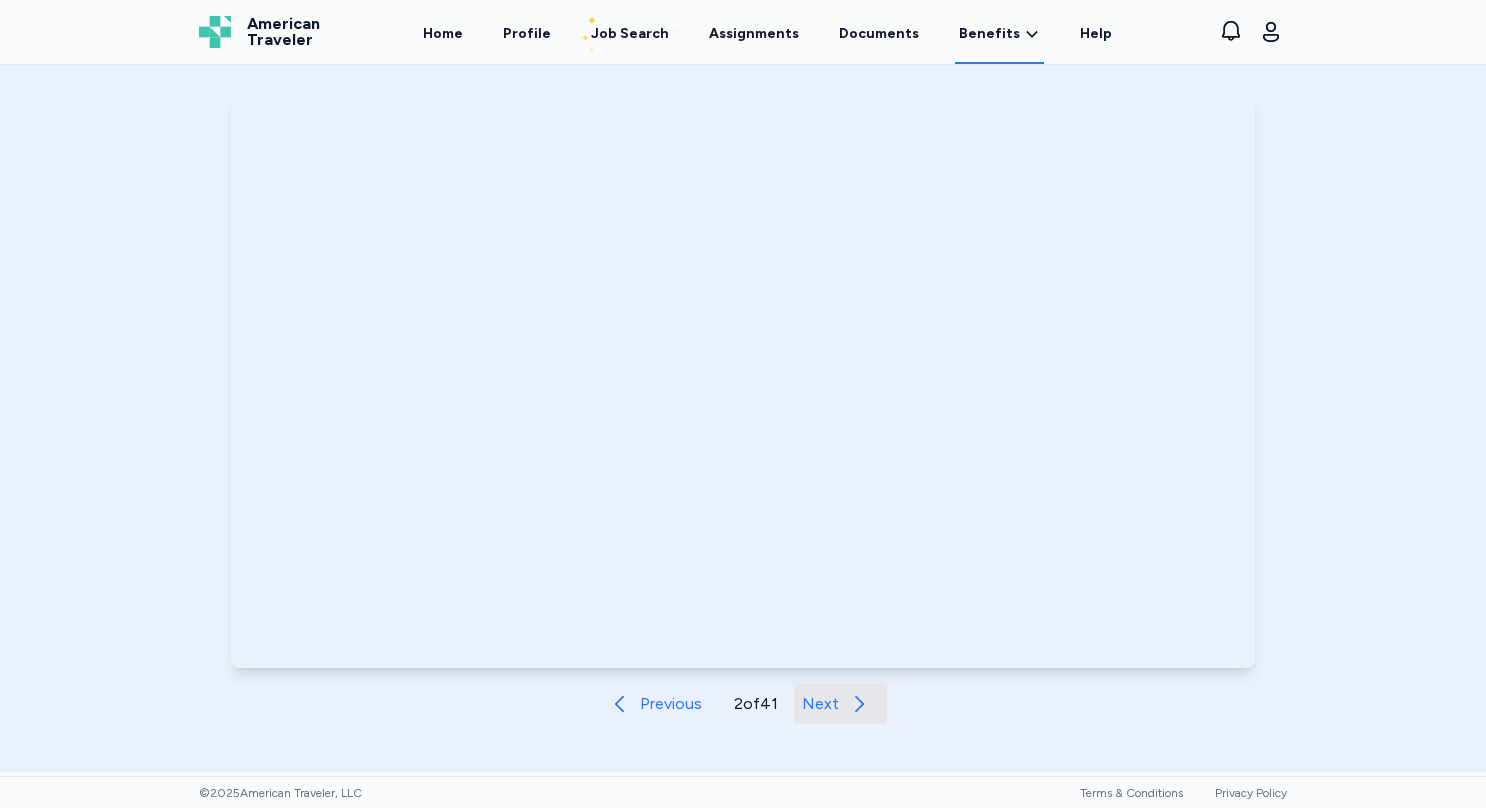 click on "Next" at bounding box center [820, 704] 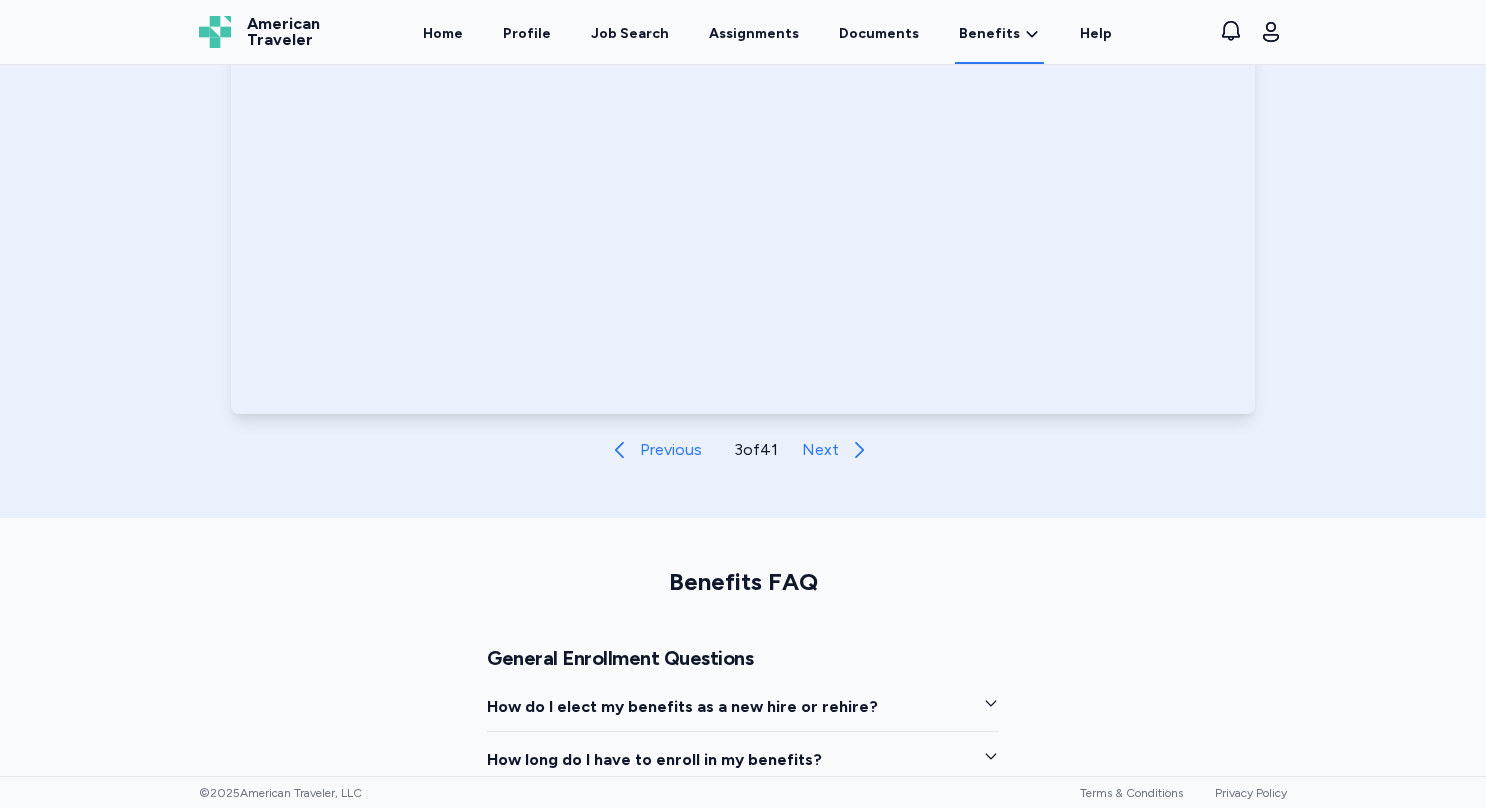scroll, scrollTop: 1076, scrollLeft: 0, axis: vertical 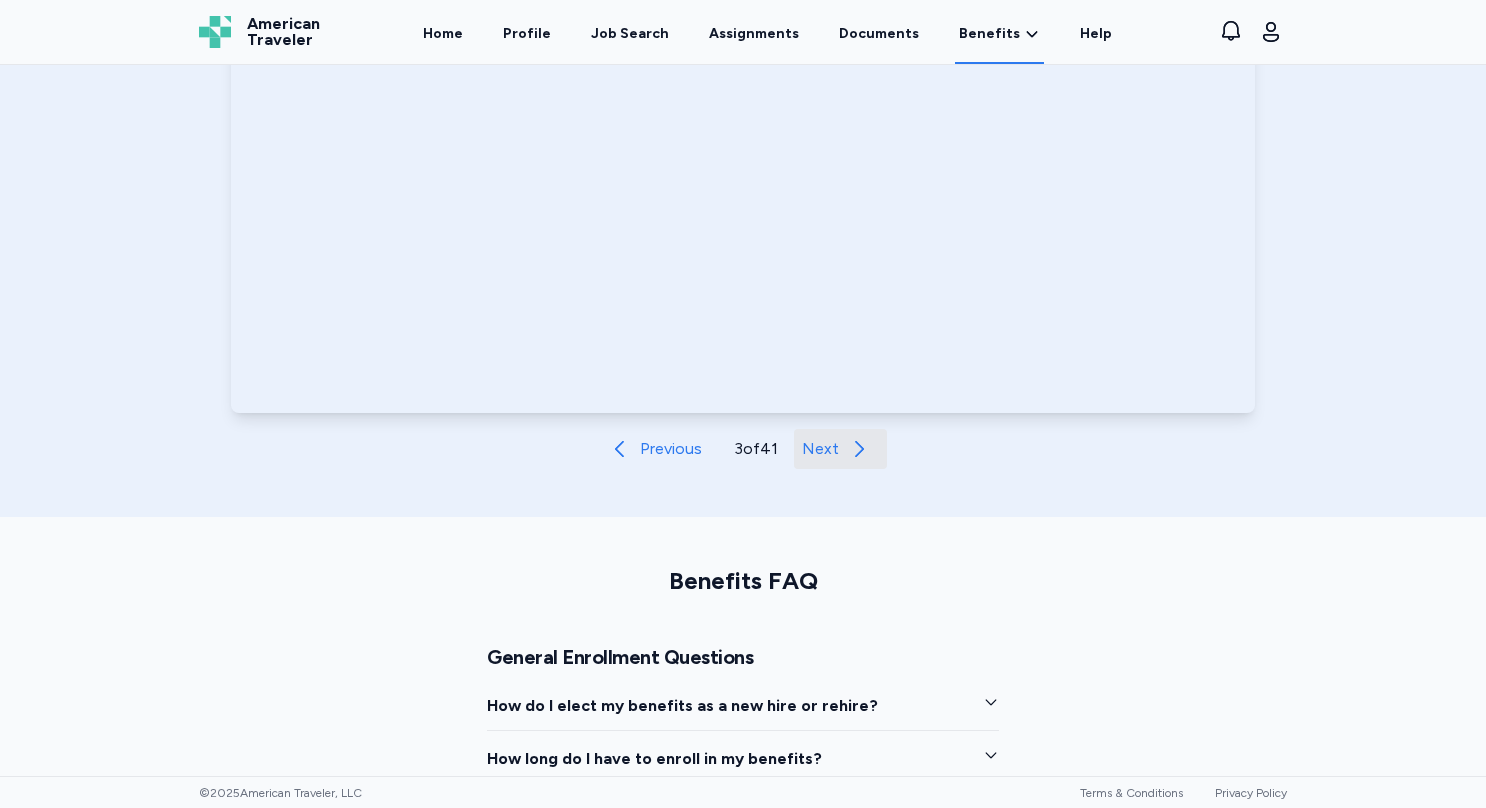 click on "Next" at bounding box center (820, 449) 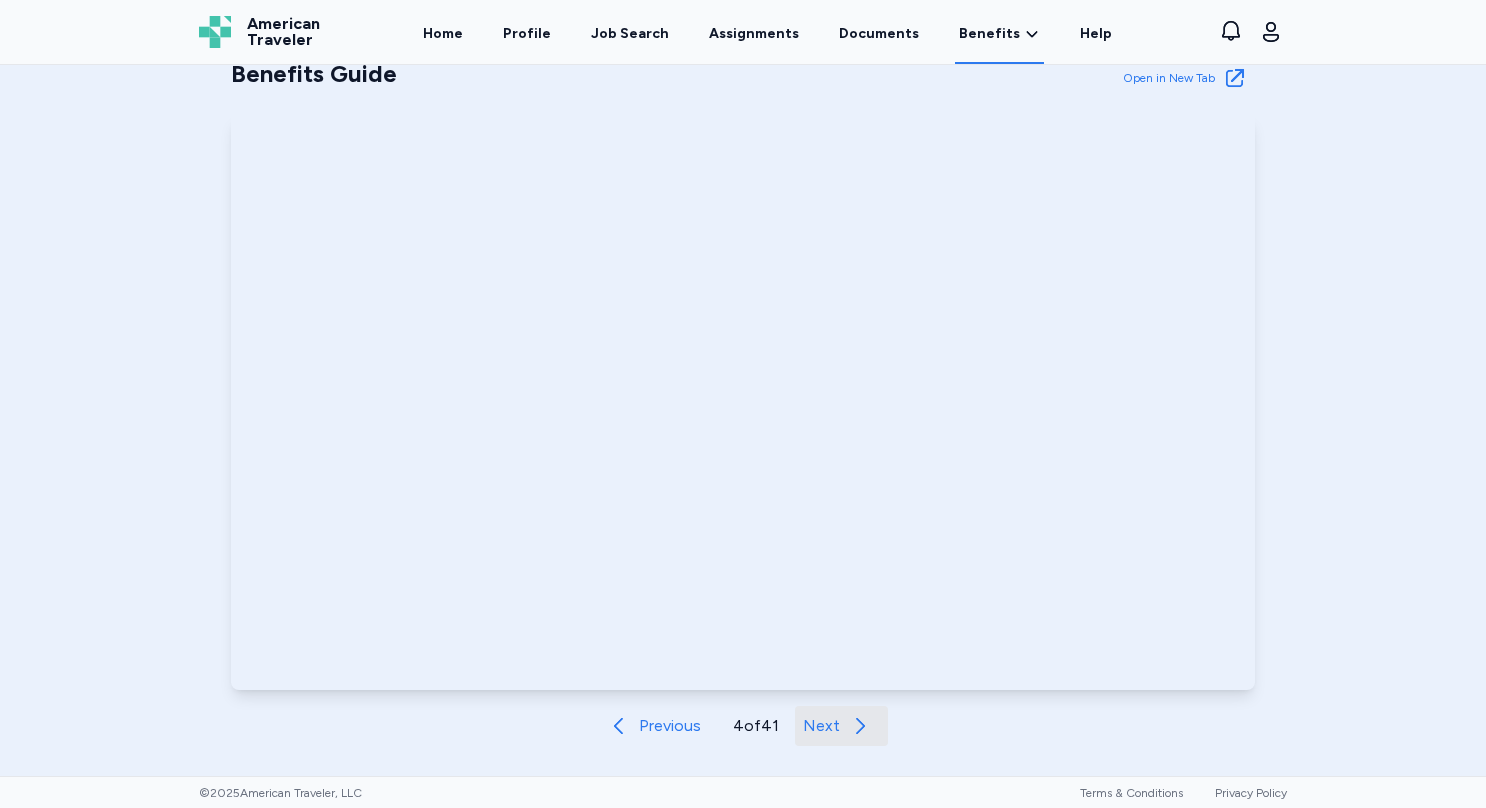 scroll, scrollTop: 800, scrollLeft: 0, axis: vertical 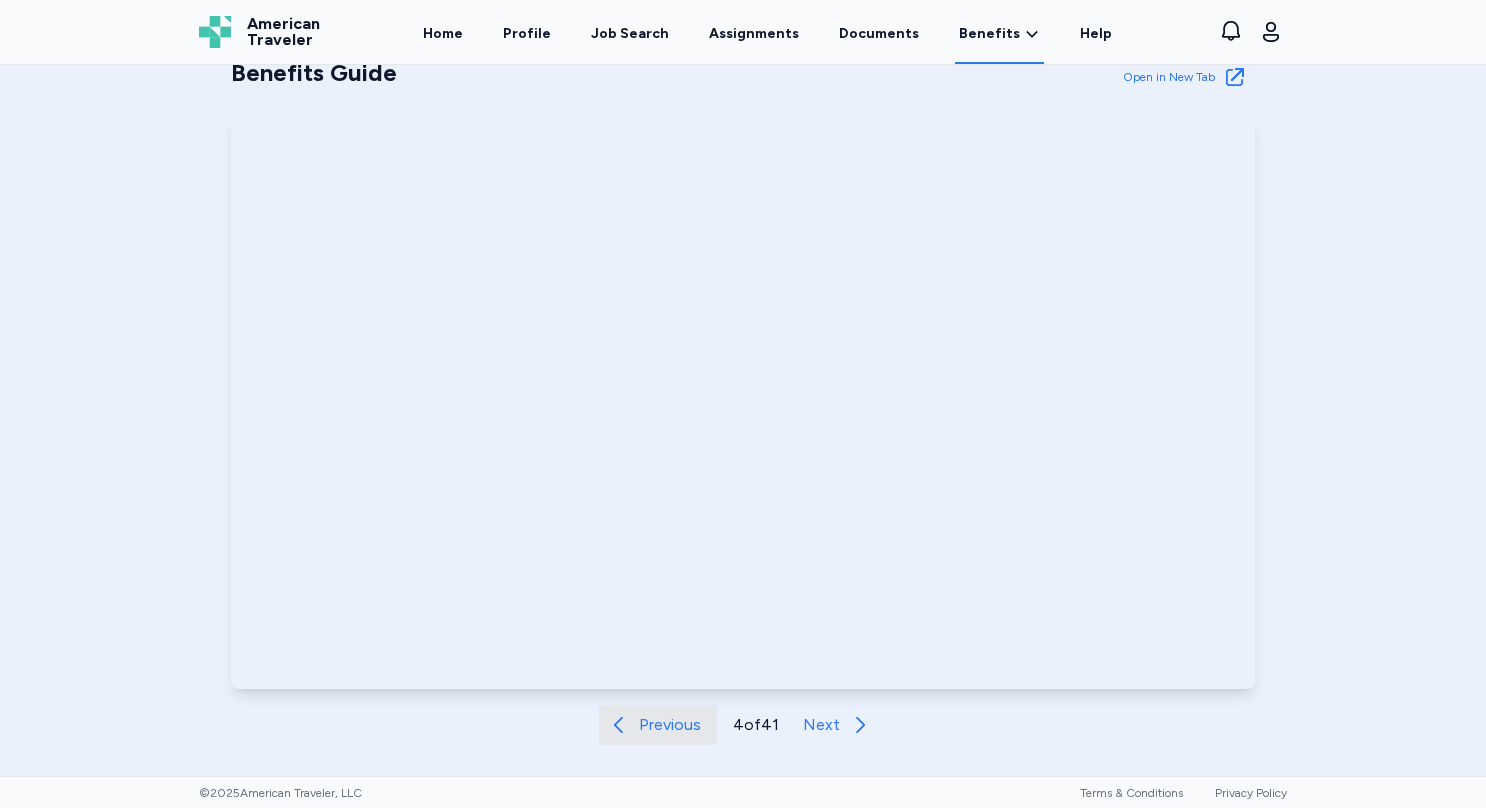 click on "Previous" at bounding box center [670, 725] 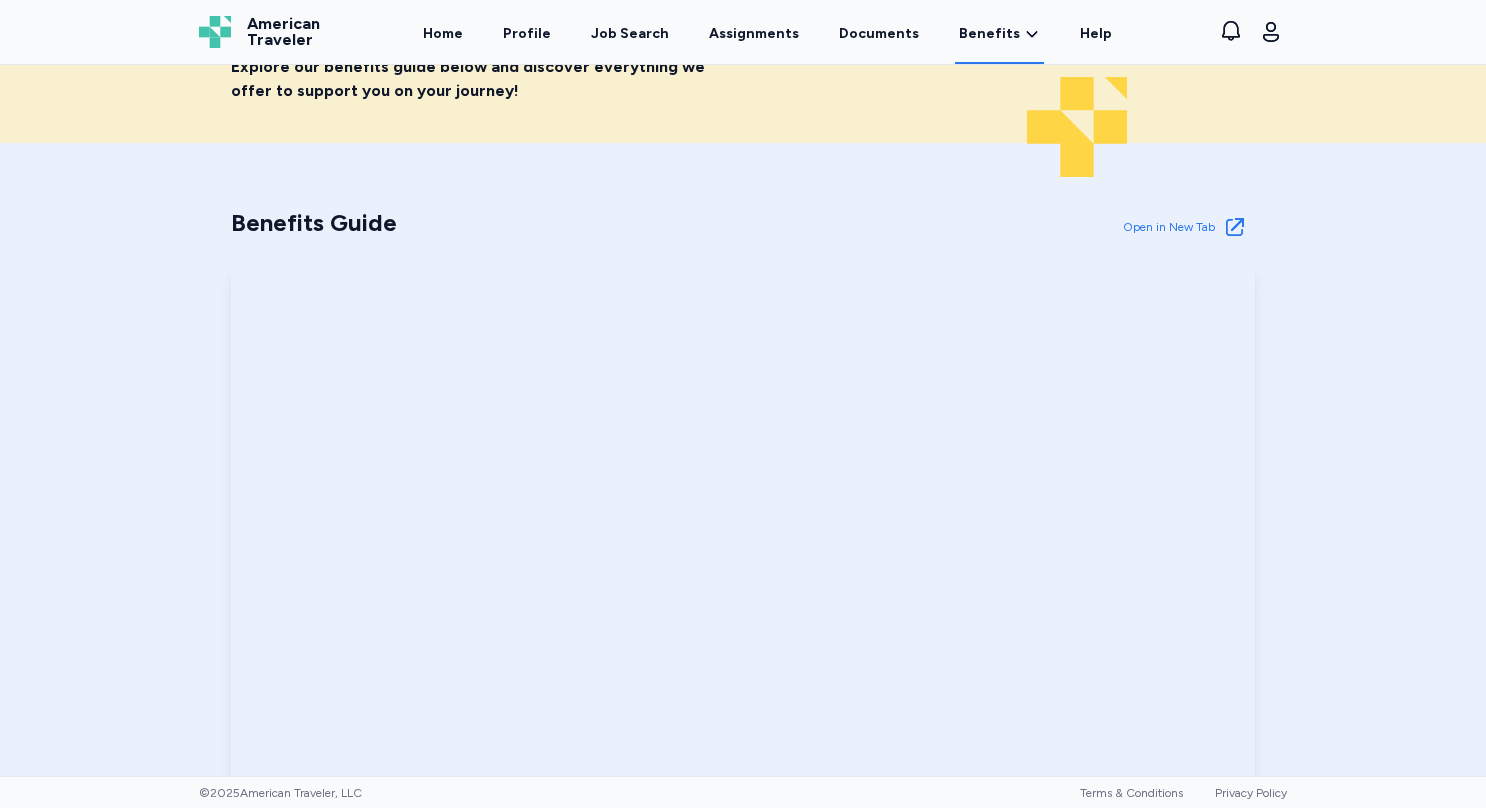 scroll, scrollTop: 969, scrollLeft: 0, axis: vertical 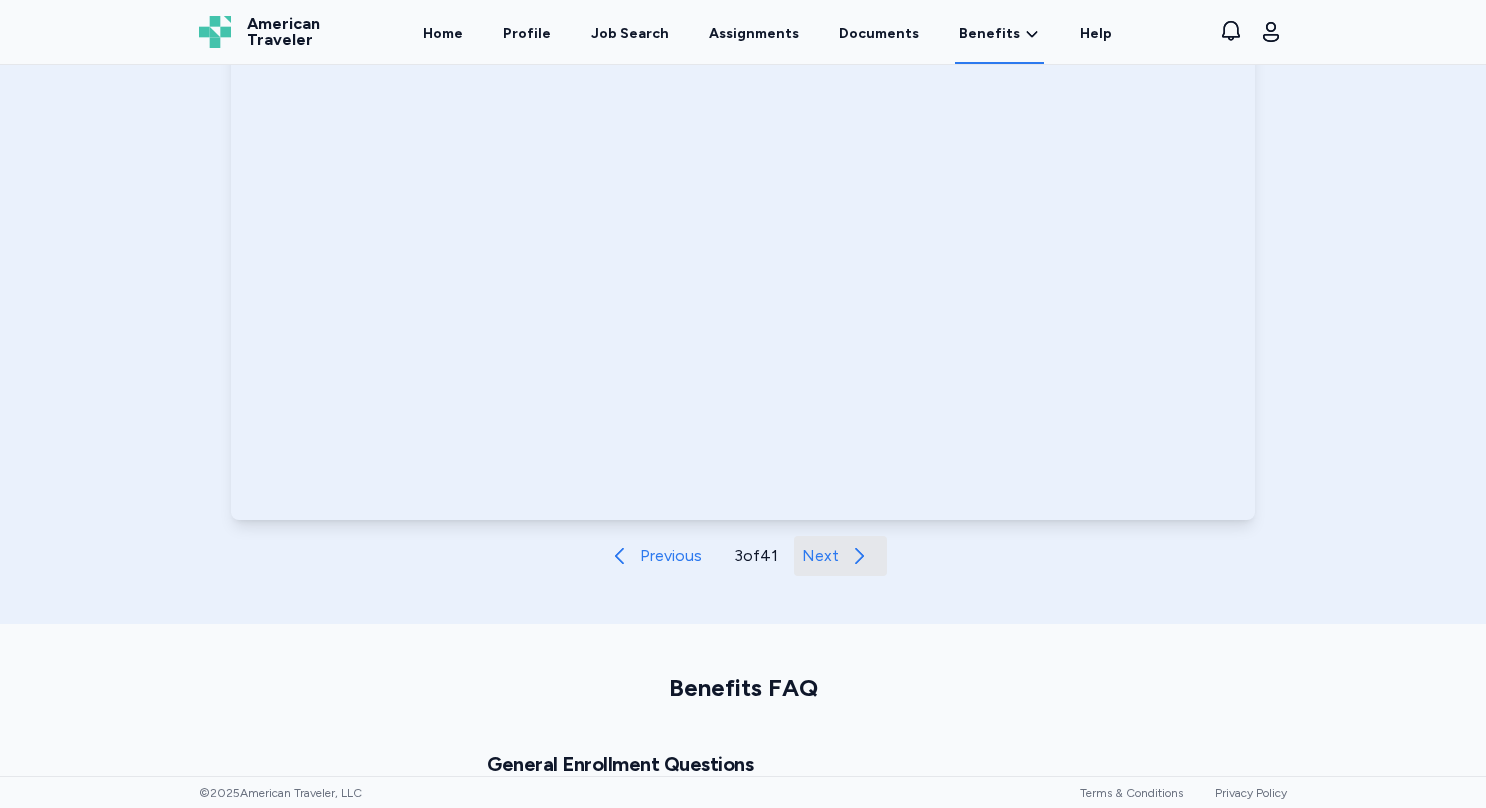 click on "Next" at bounding box center [840, 556] 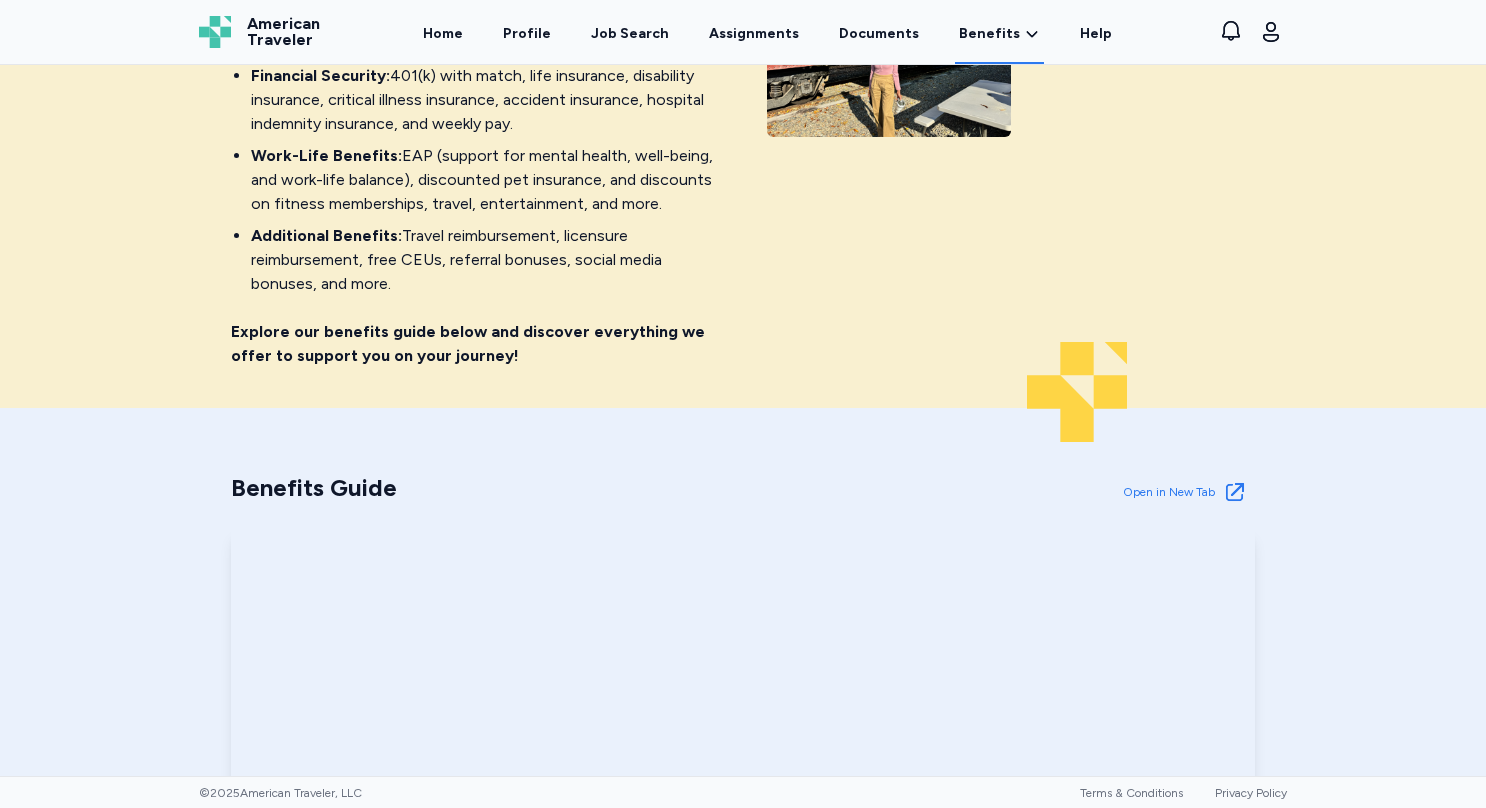 scroll, scrollTop: 387, scrollLeft: 0, axis: vertical 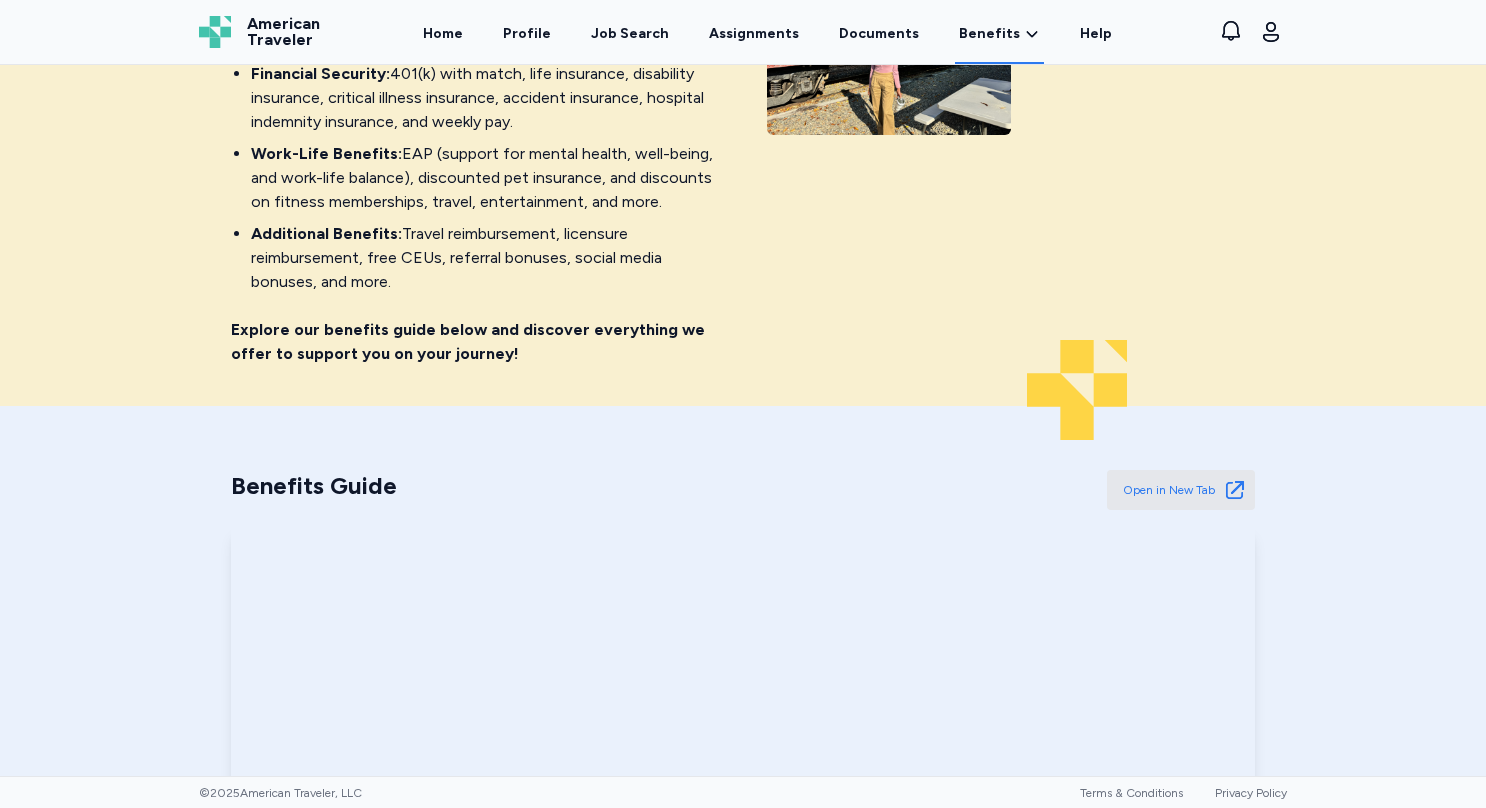 click on "Open in New Tab" at bounding box center (1169, 490) 